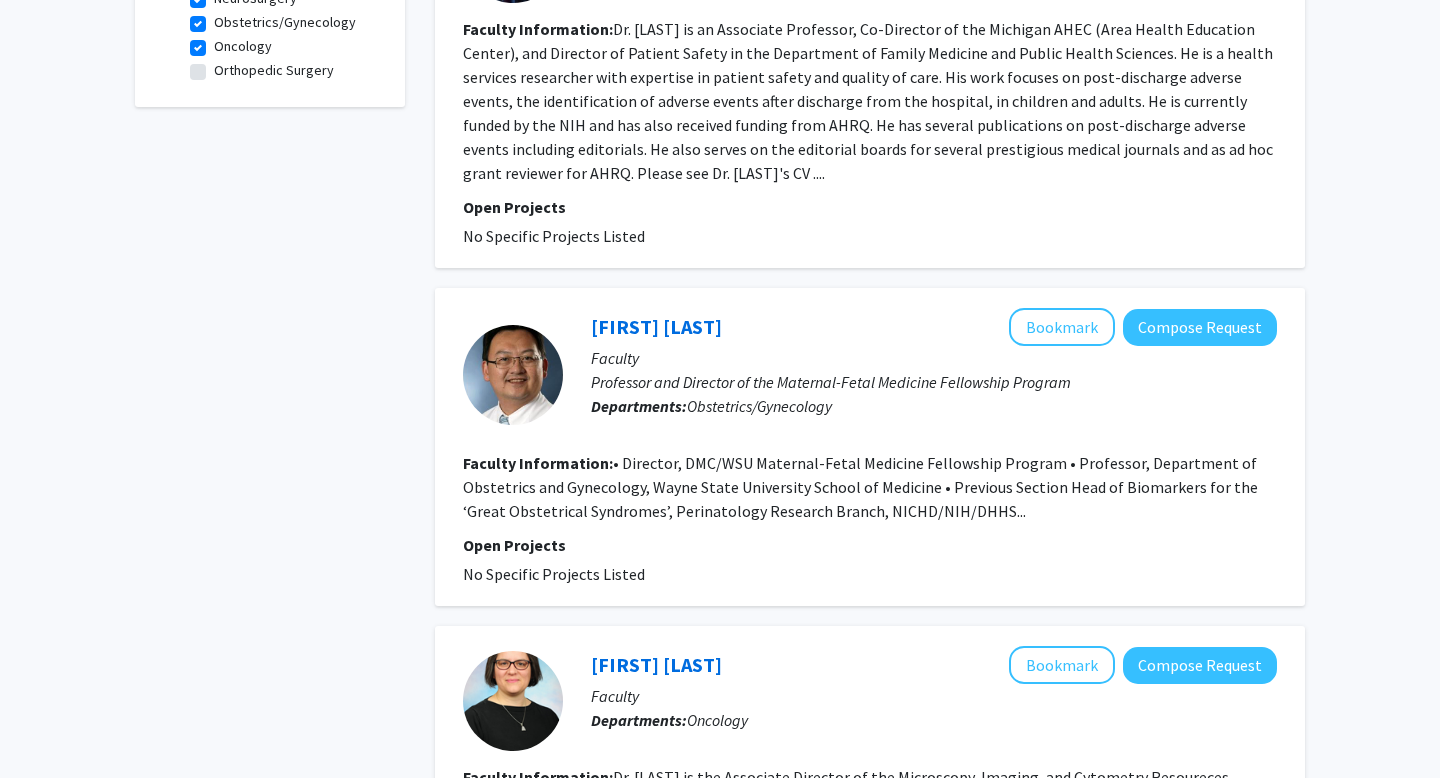 scroll, scrollTop: 780, scrollLeft: 0, axis: vertical 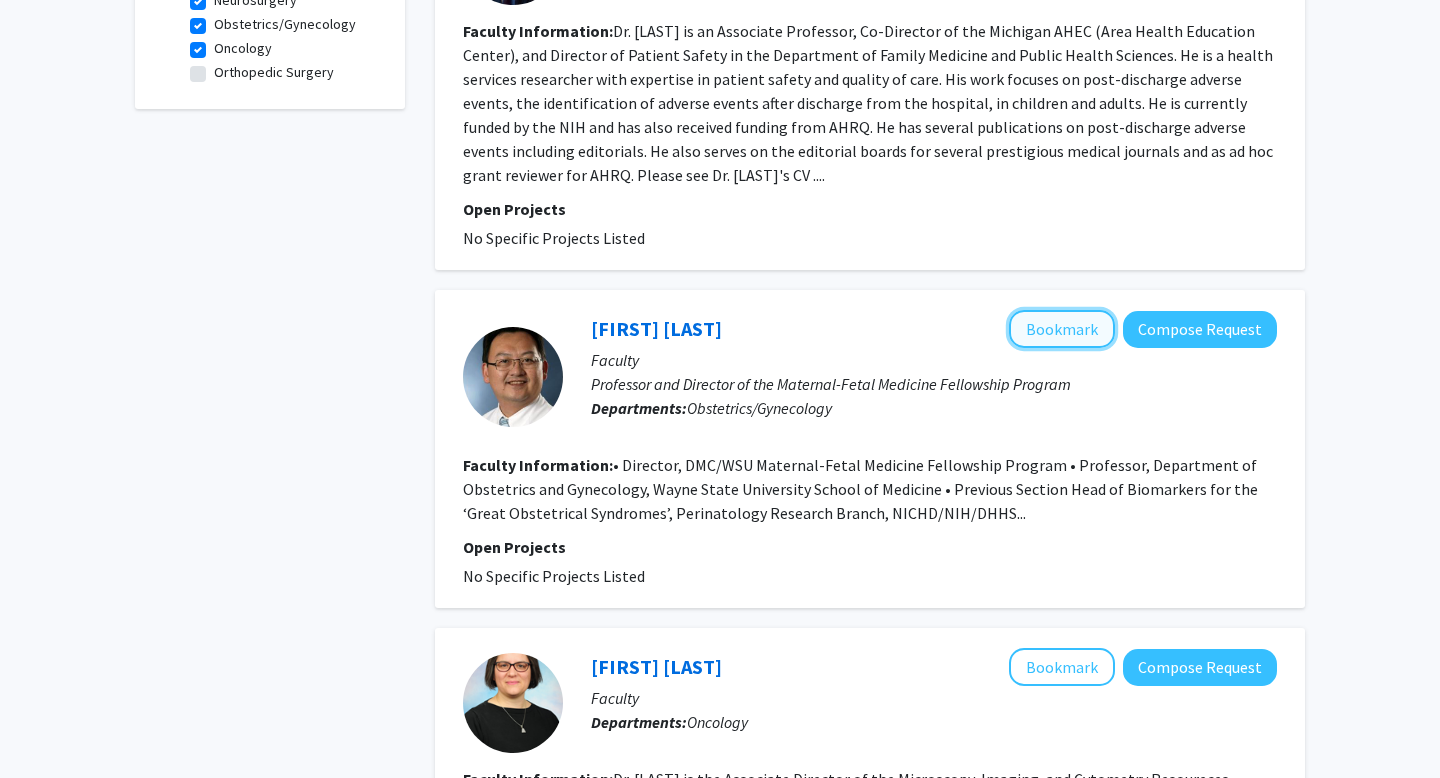 click on "Bookmark" 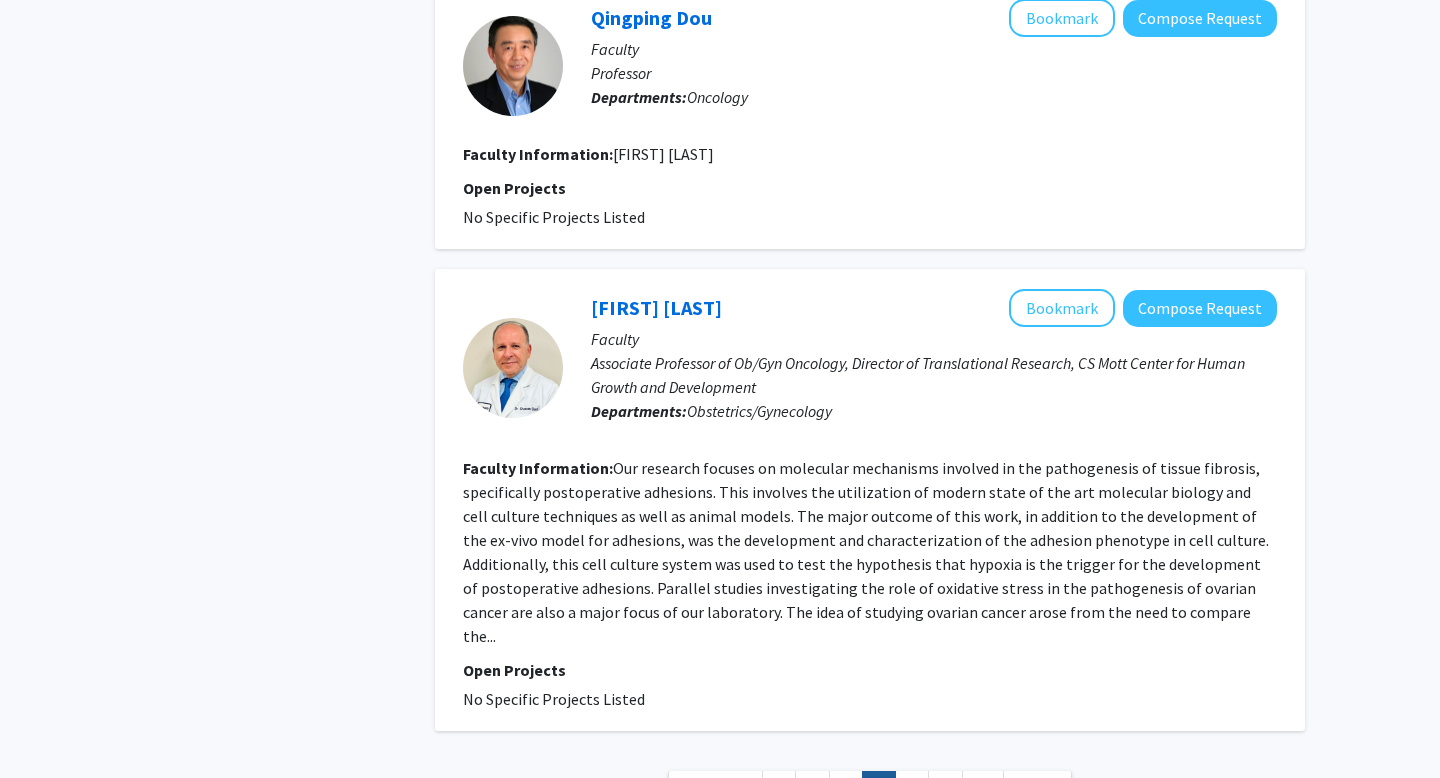 scroll, scrollTop: 3666, scrollLeft: 0, axis: vertical 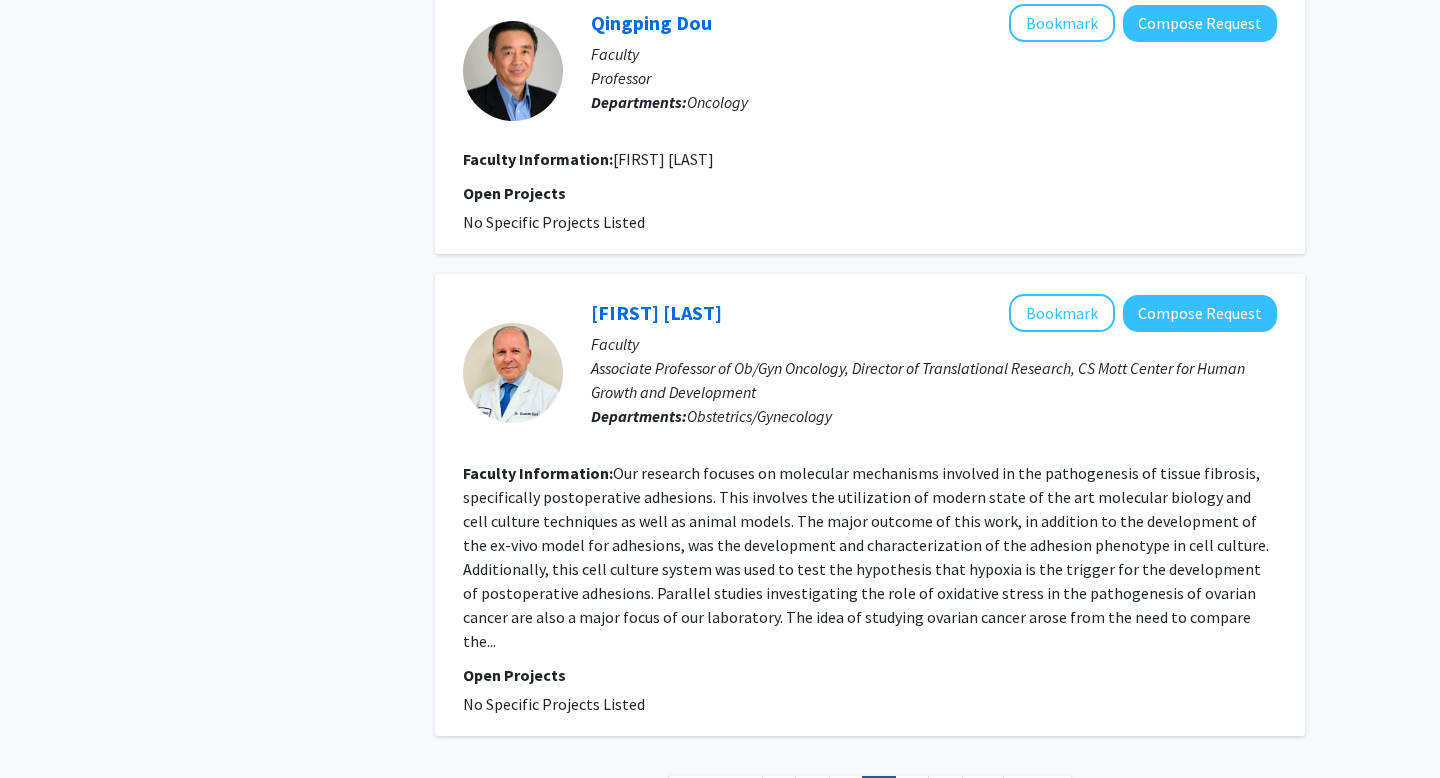 click on "Faculty" 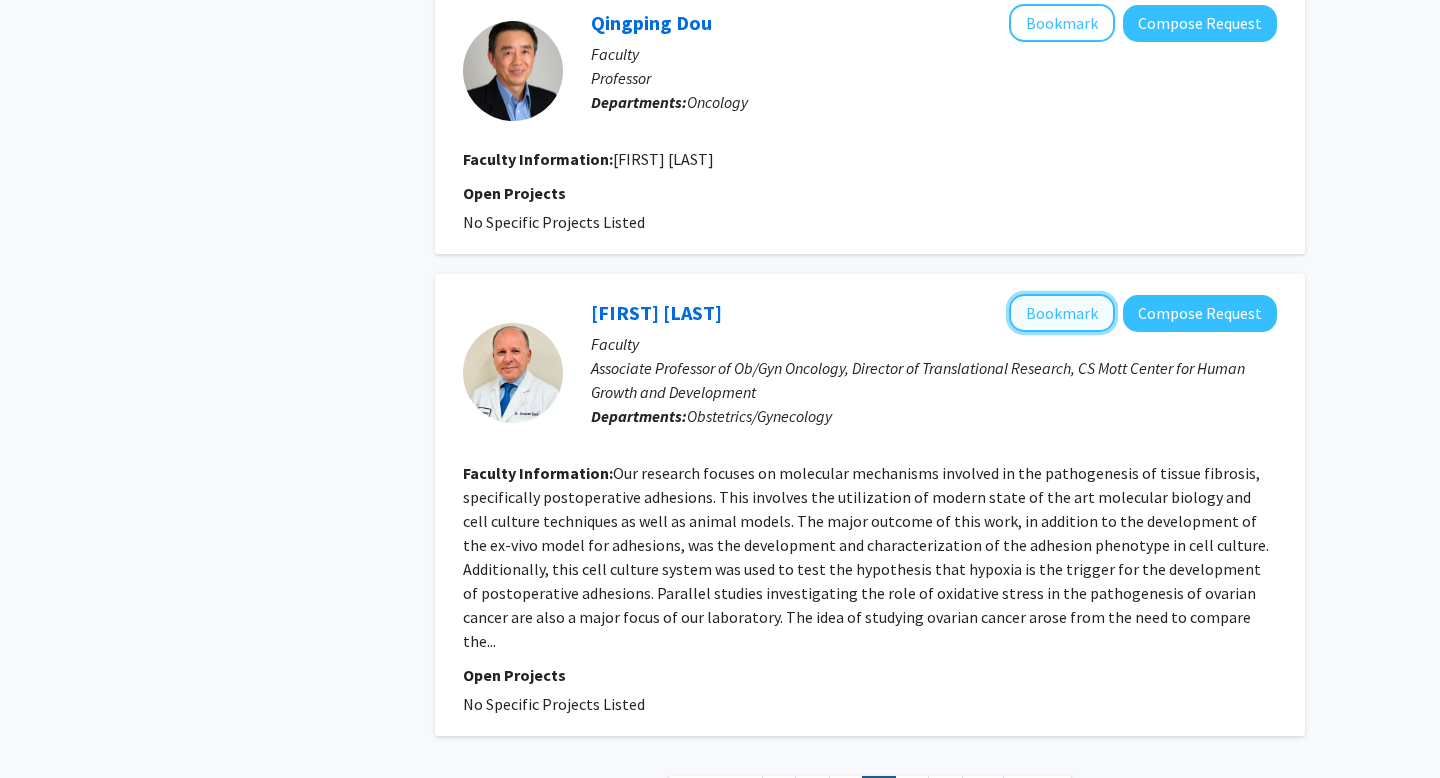 click on "Bookmark" 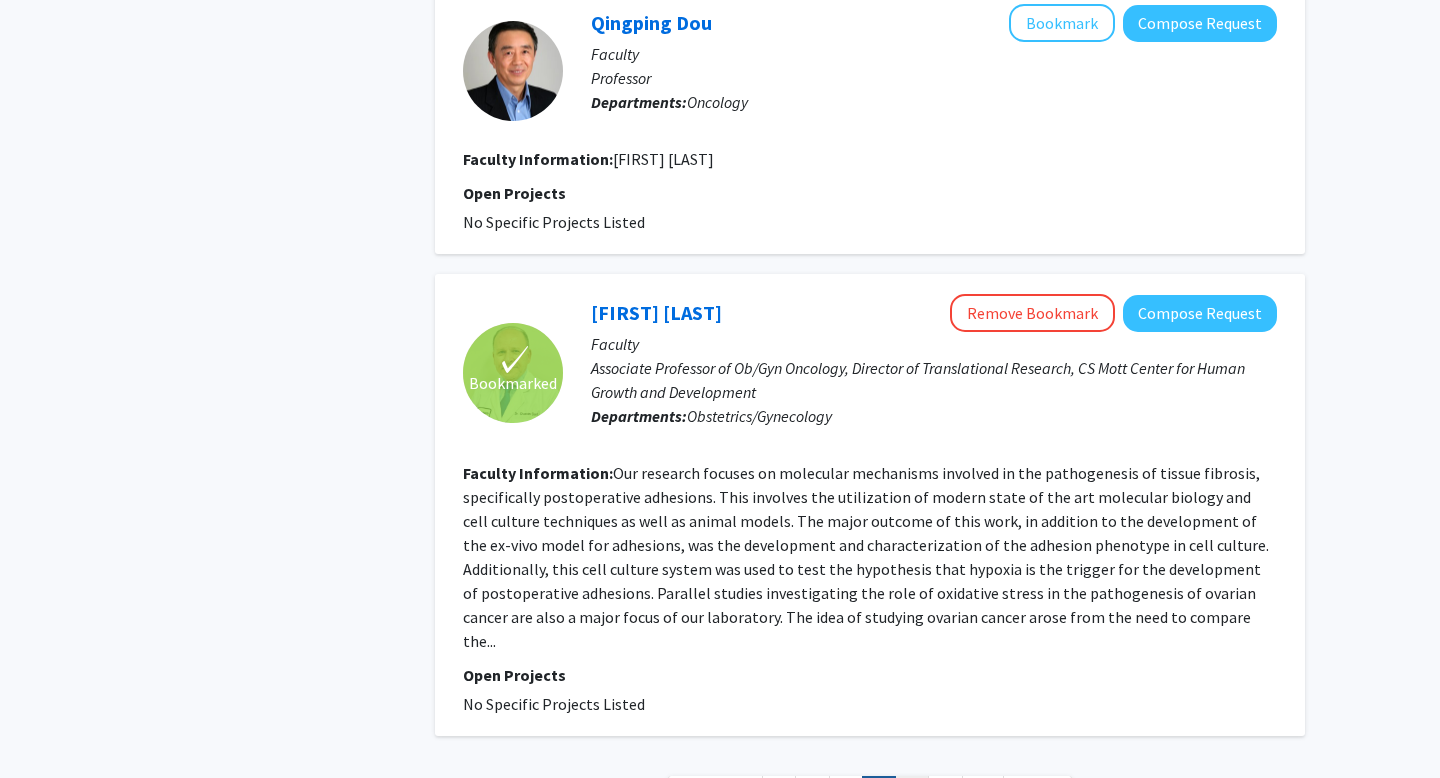 click on "6" 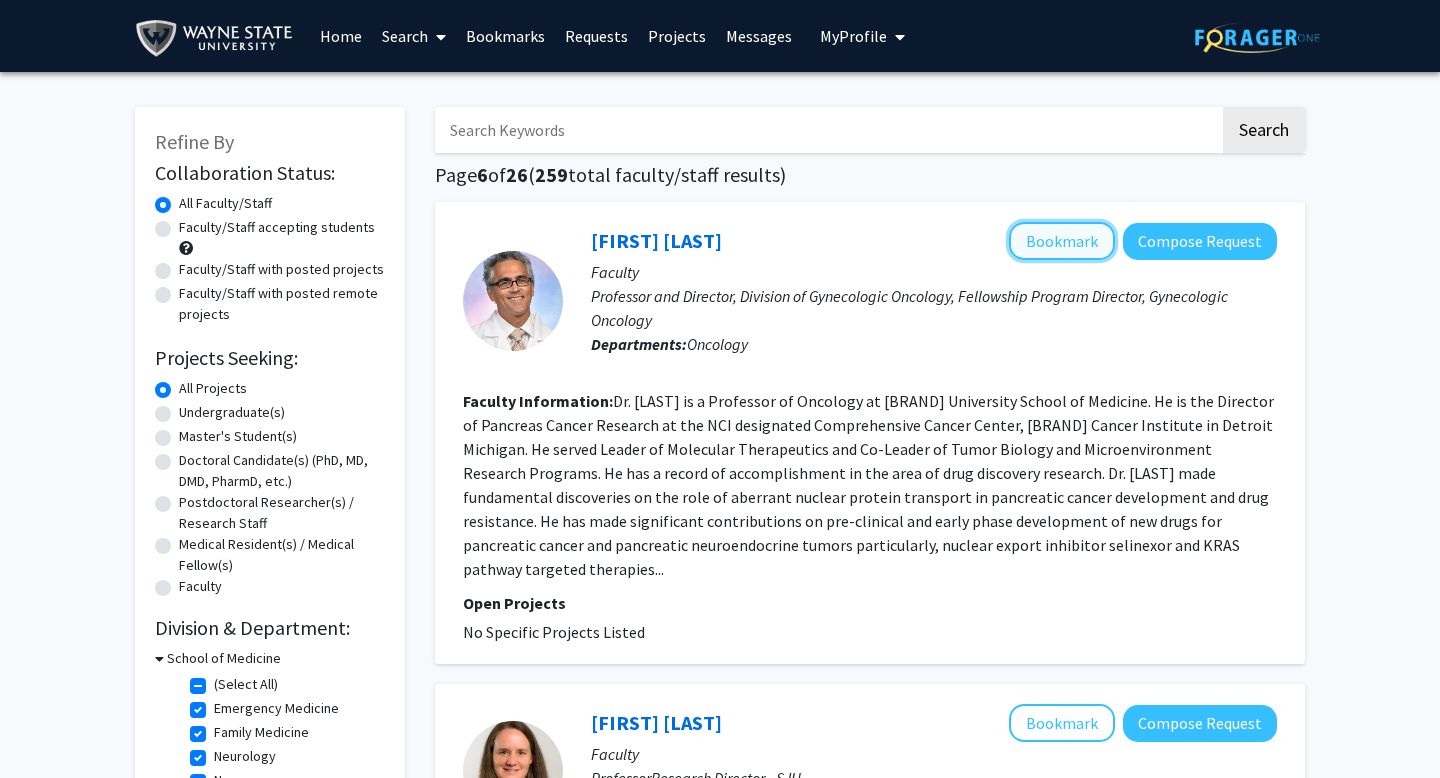 click on "Bookmark" 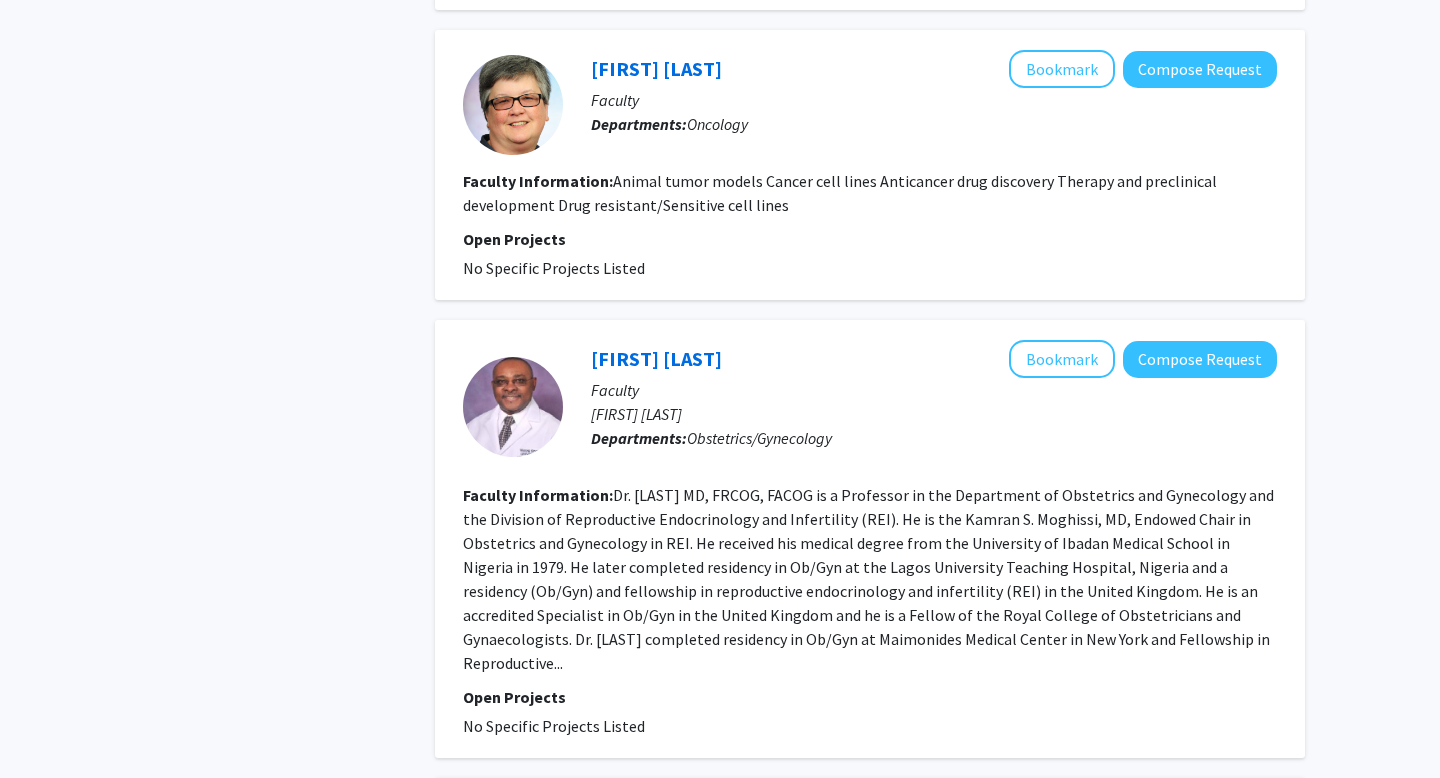 scroll, scrollTop: 1548, scrollLeft: 0, axis: vertical 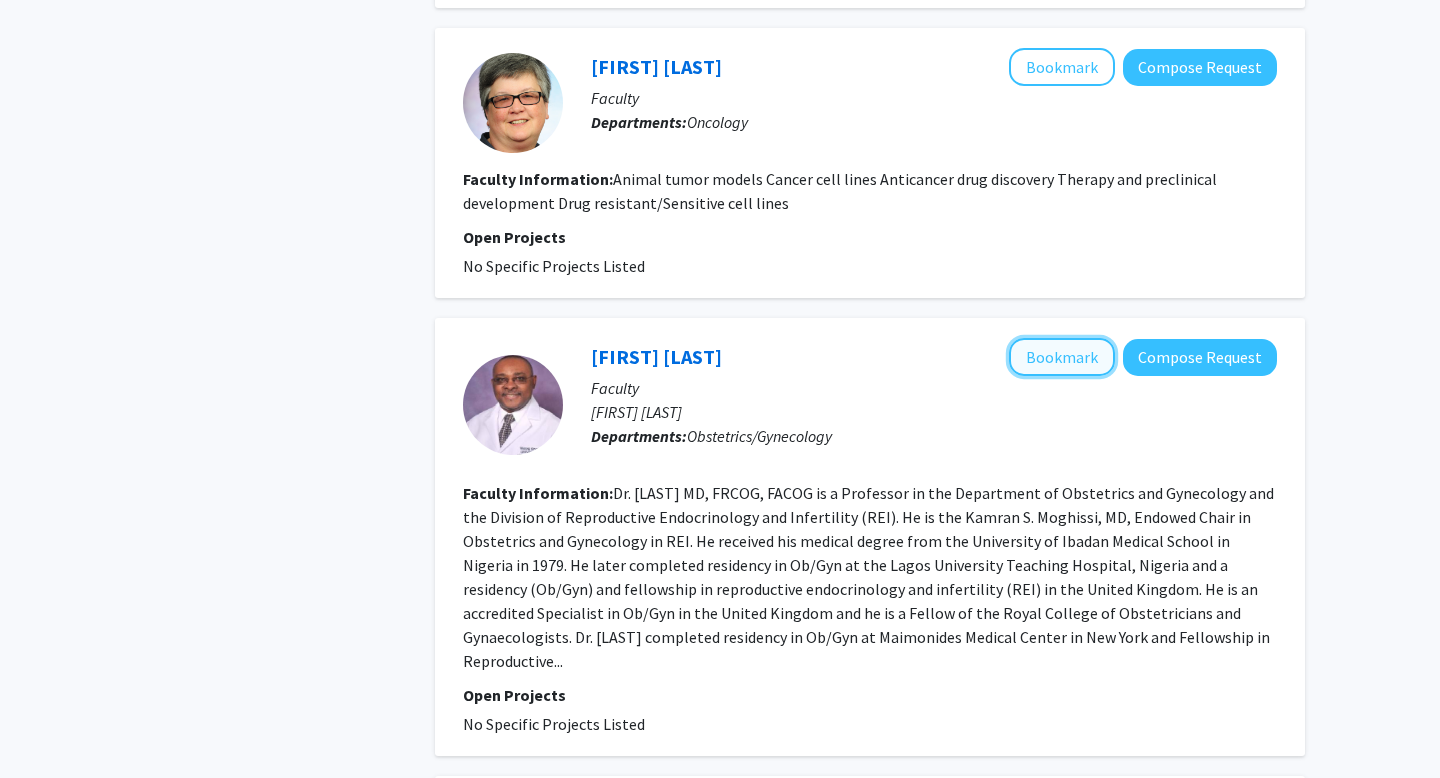 click on "Bookmark" 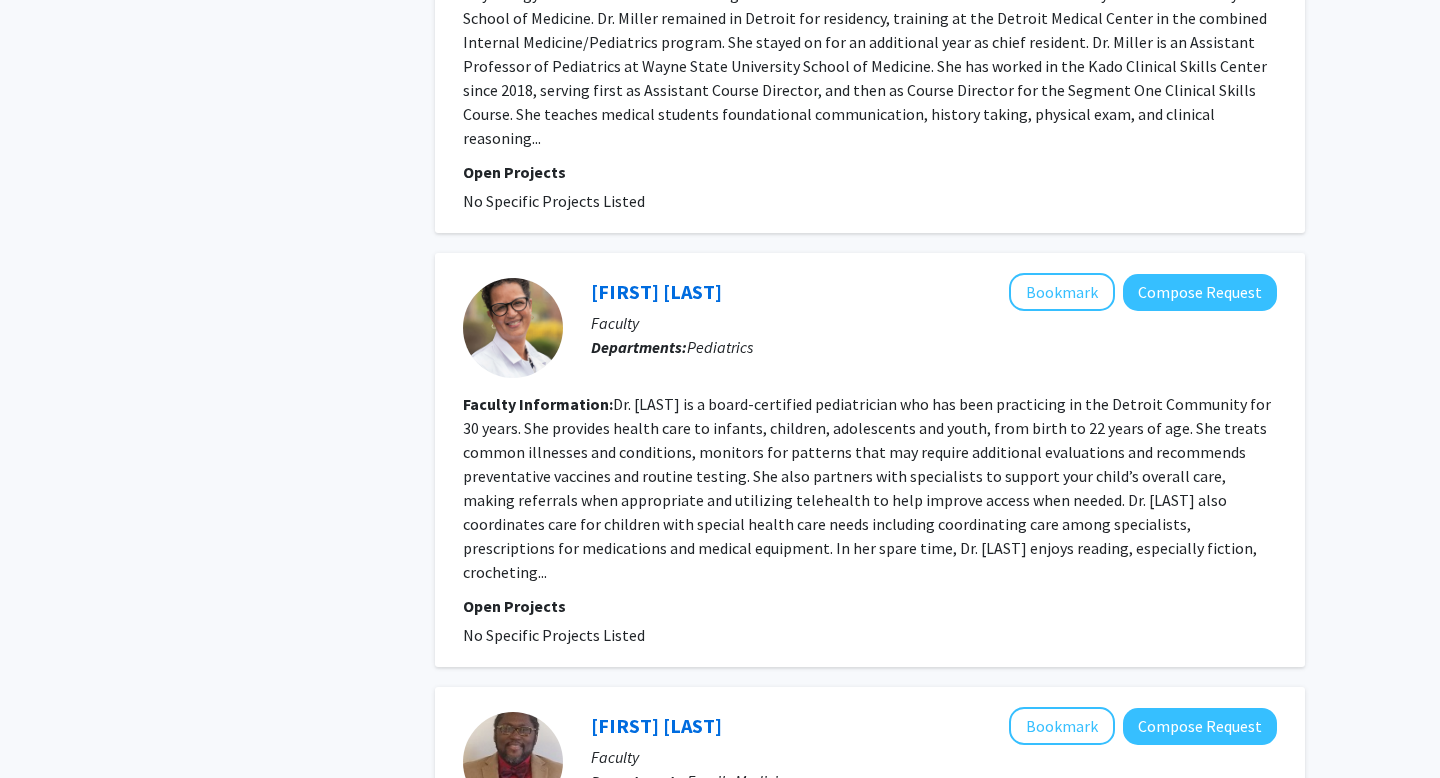 scroll, scrollTop: 3522, scrollLeft: 0, axis: vertical 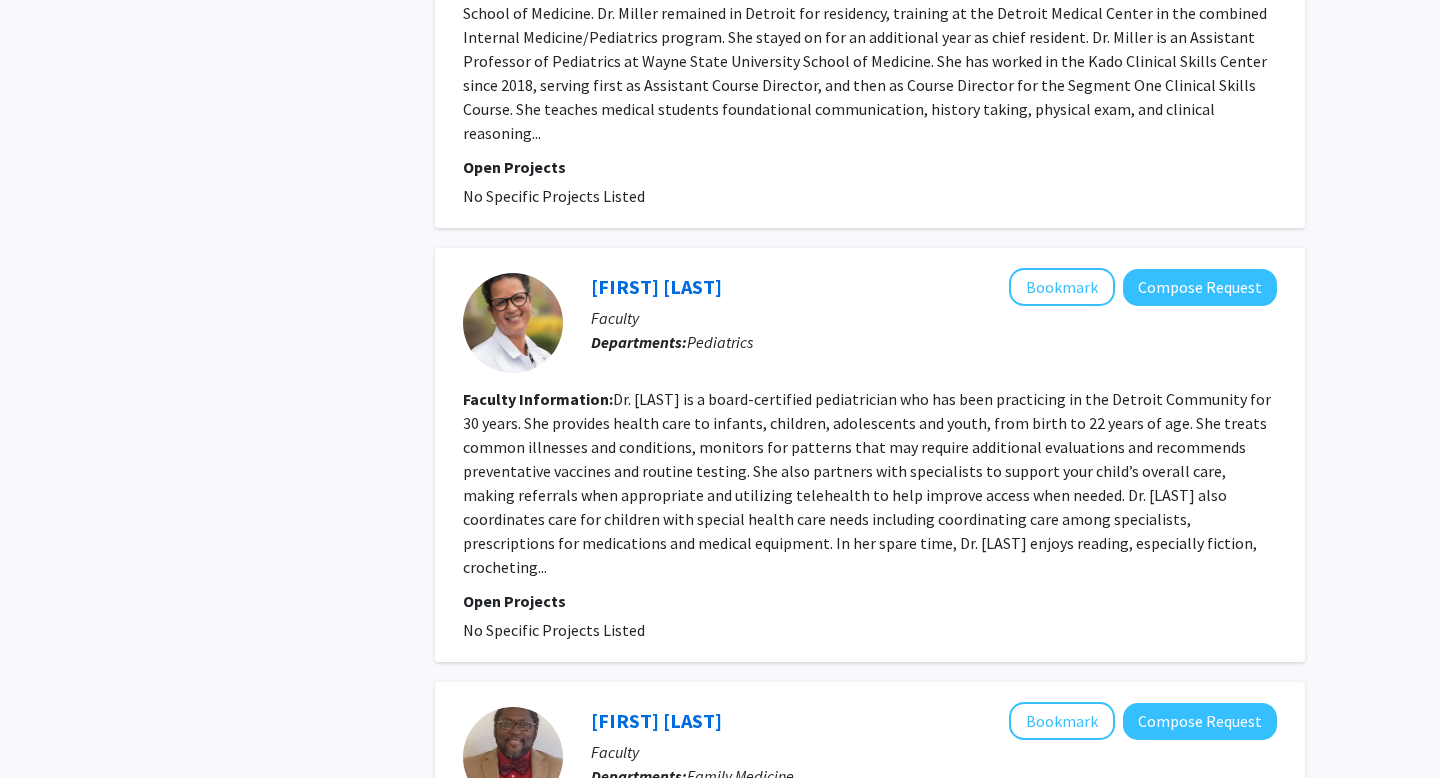click on "7" 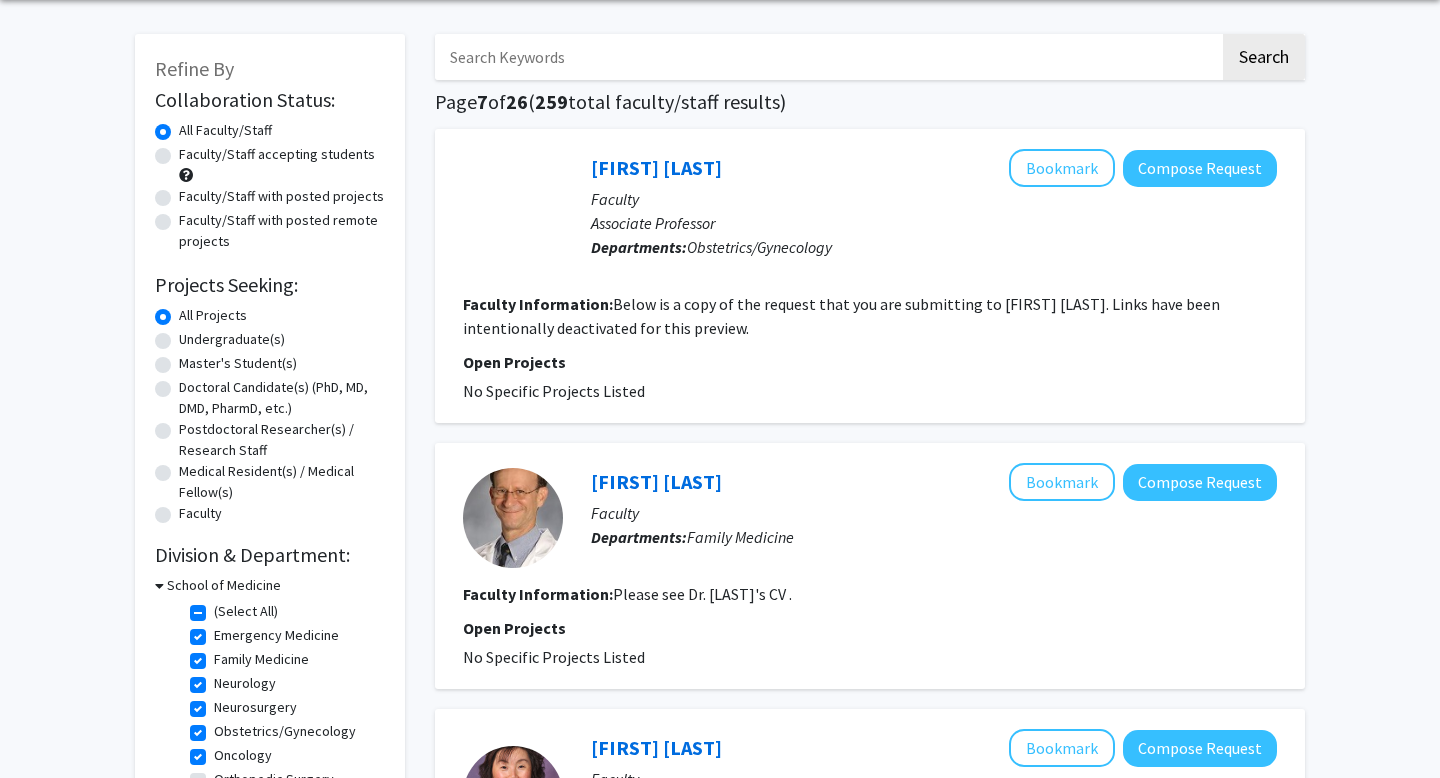 scroll, scrollTop: 77, scrollLeft: 0, axis: vertical 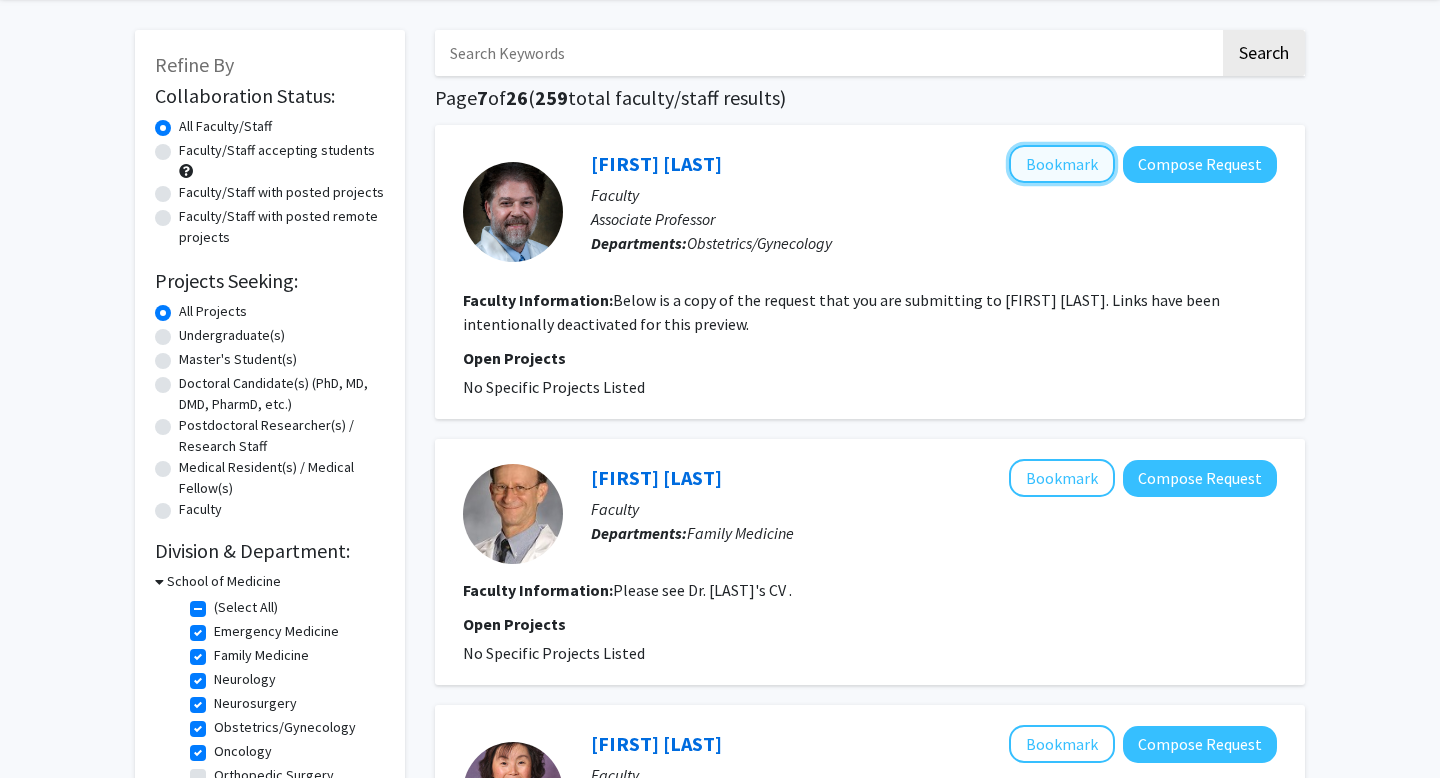 click on "Bookmark" 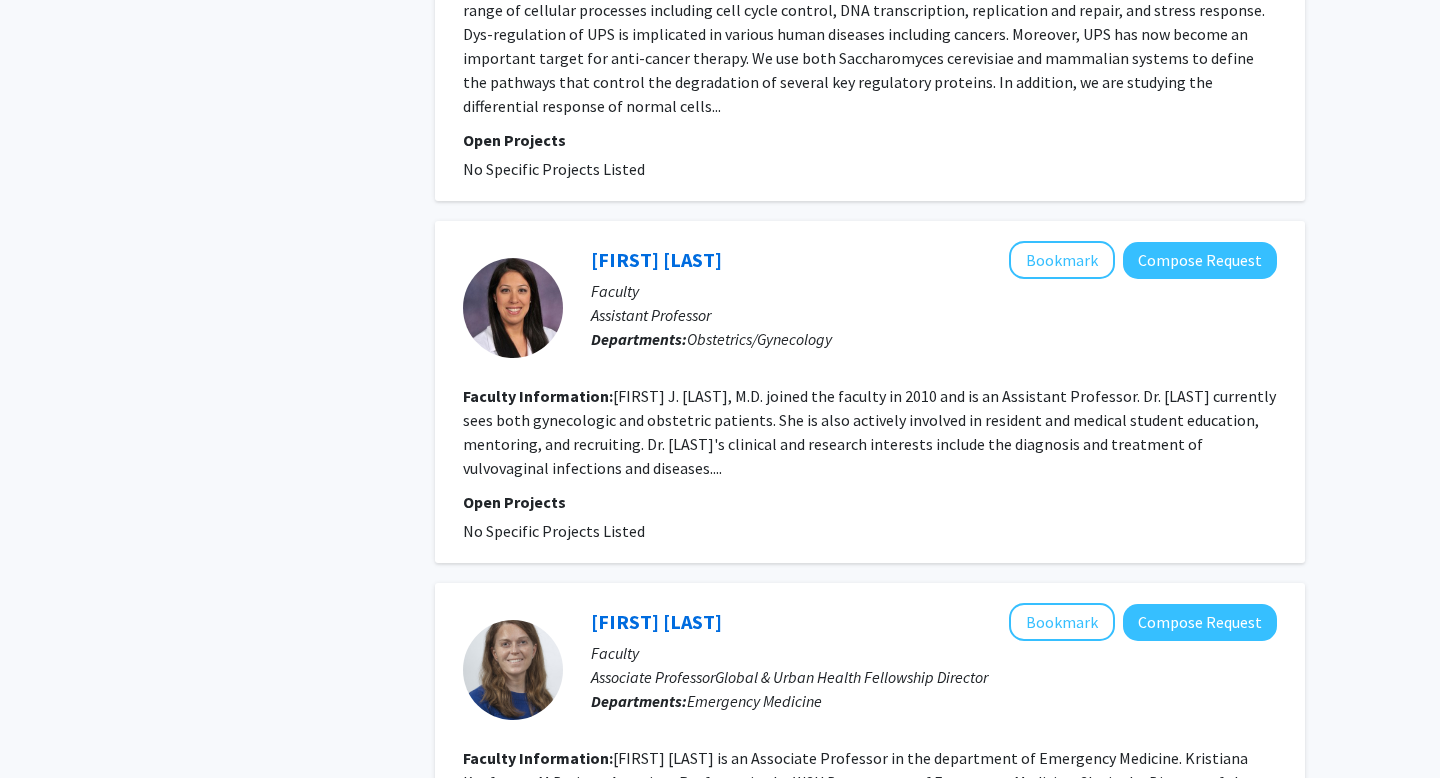 scroll, scrollTop: 2805, scrollLeft: 0, axis: vertical 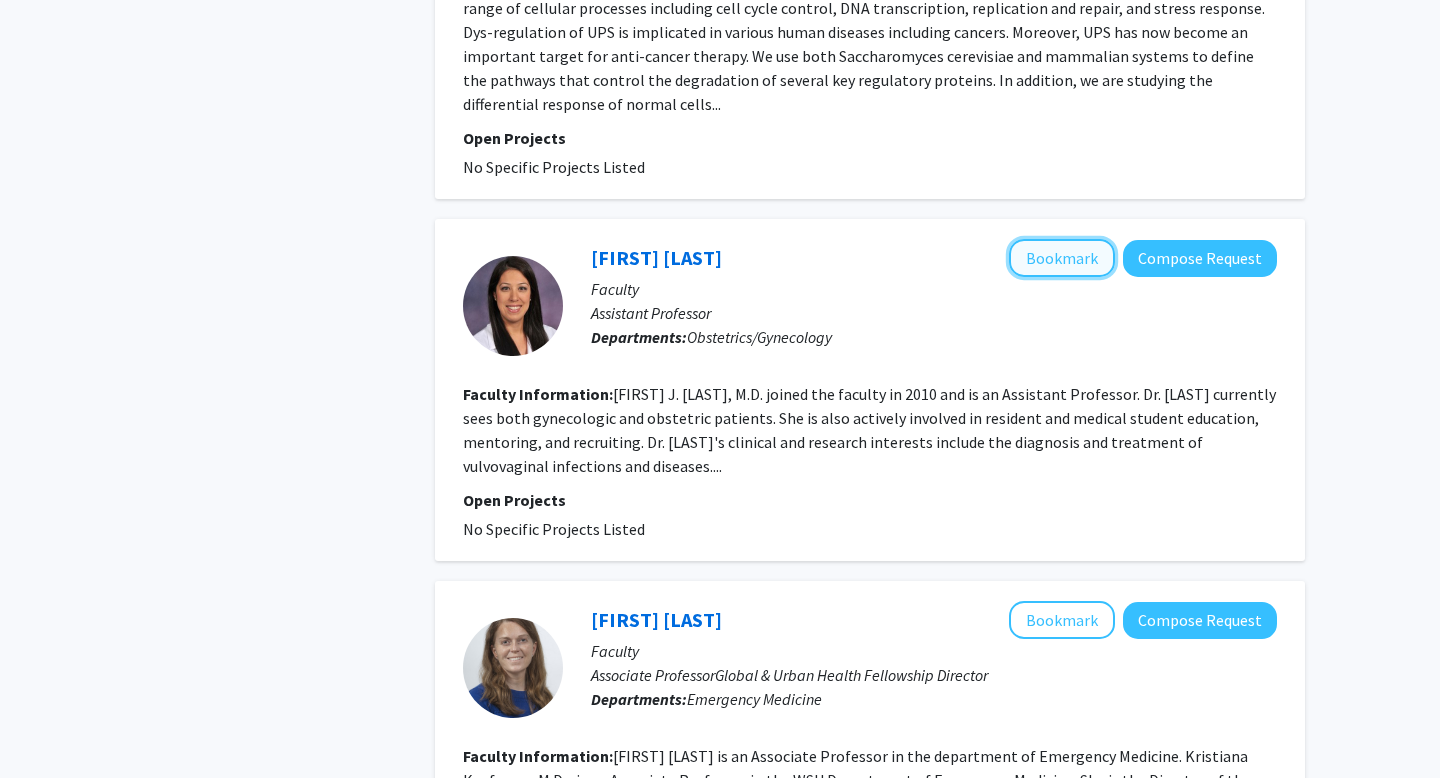click on "Bookmark" 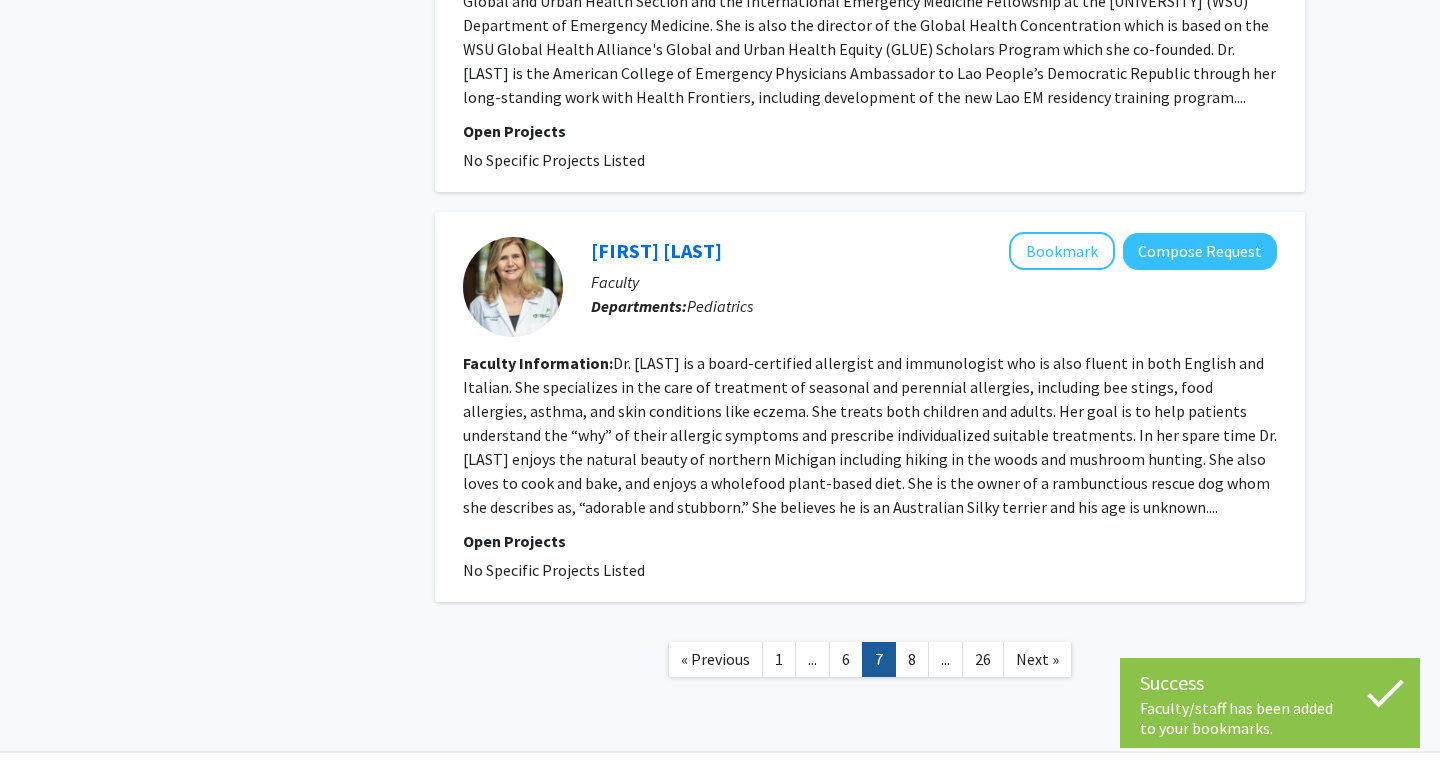 scroll, scrollTop: 3616, scrollLeft: 0, axis: vertical 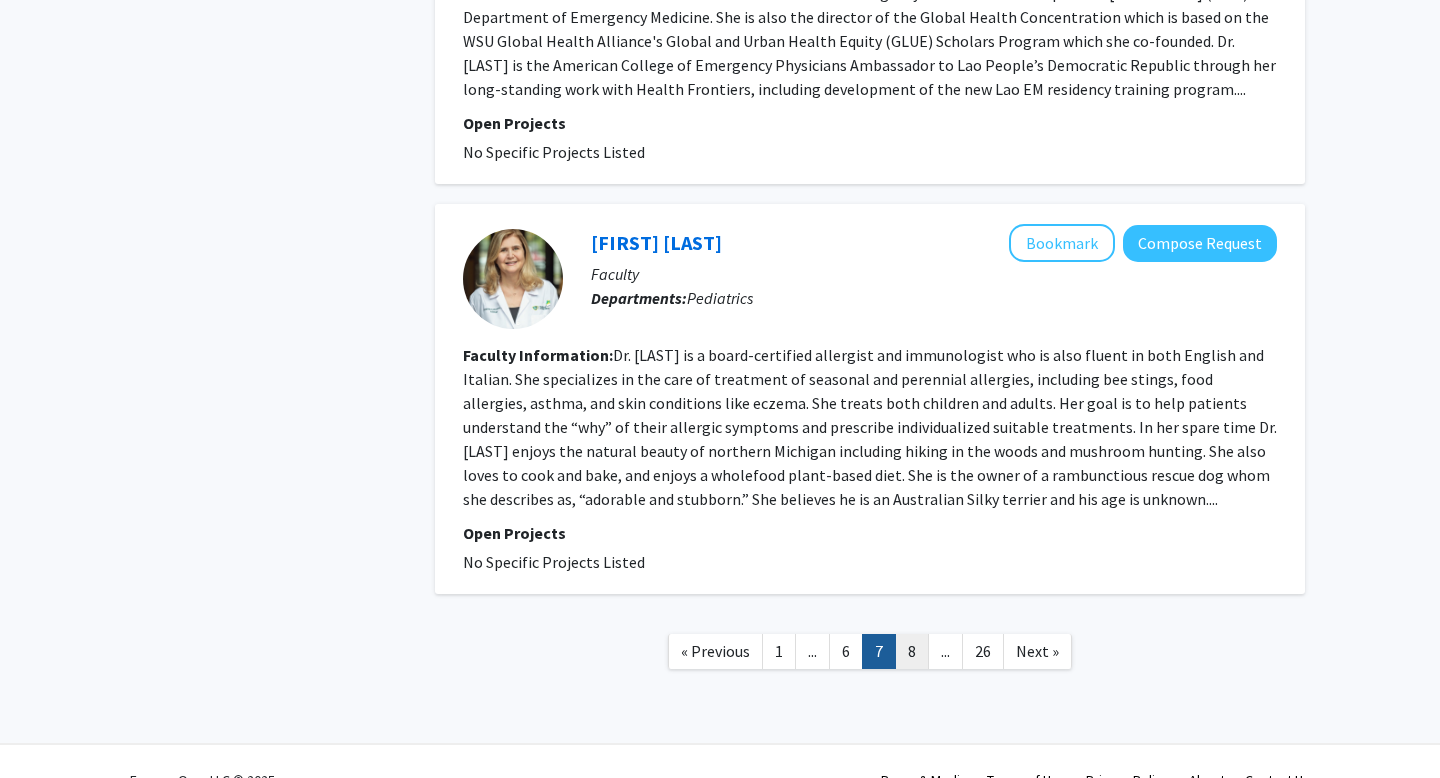 click on "8" 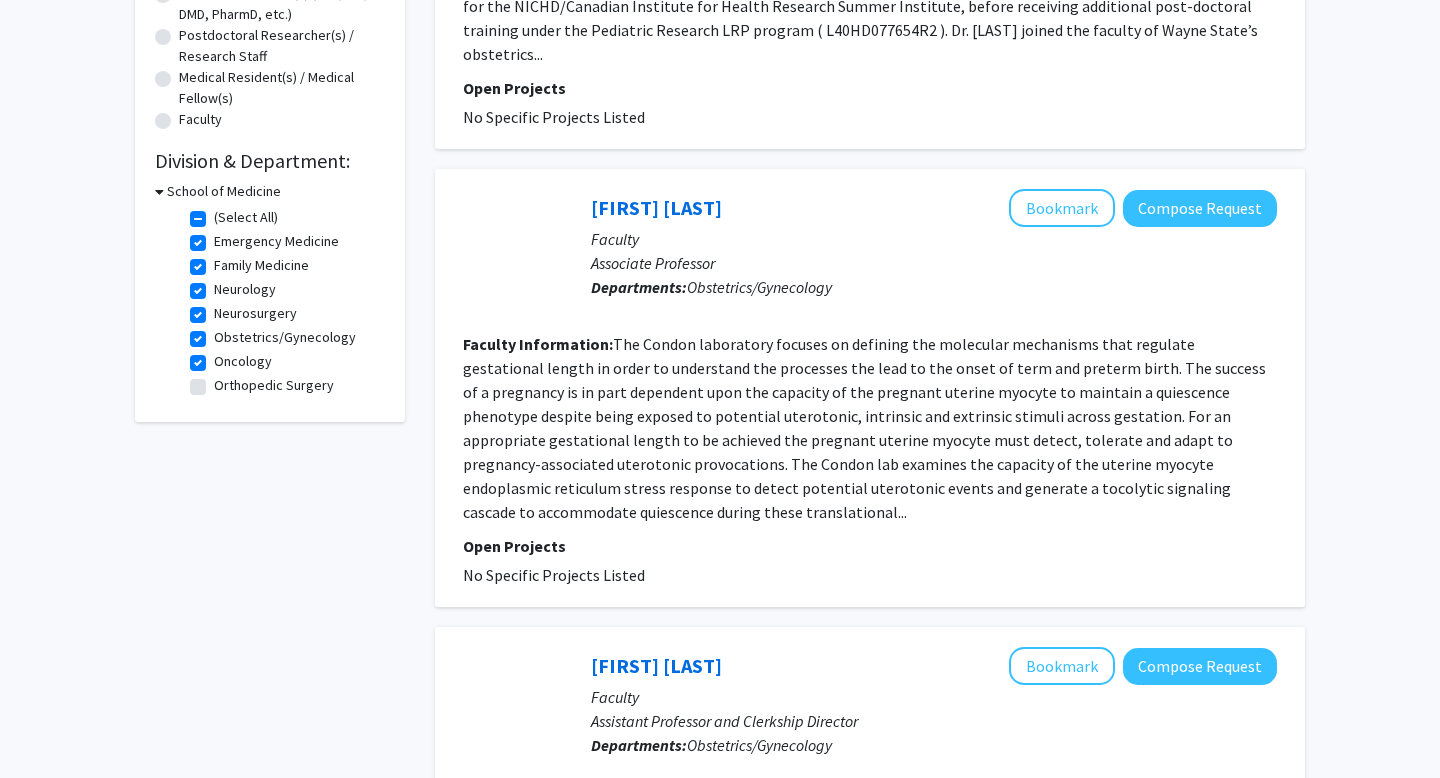 scroll, scrollTop: 469, scrollLeft: 0, axis: vertical 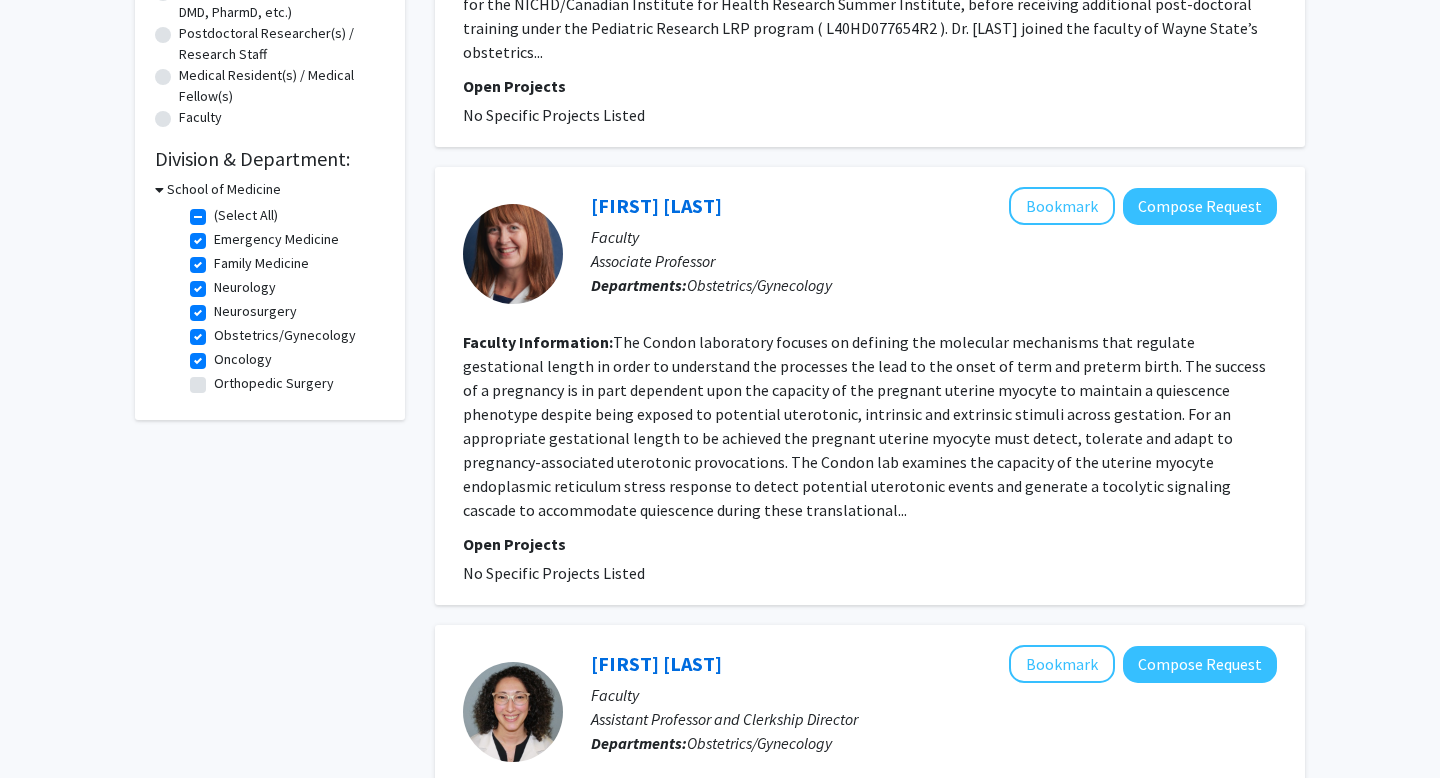 click on "Faculty" 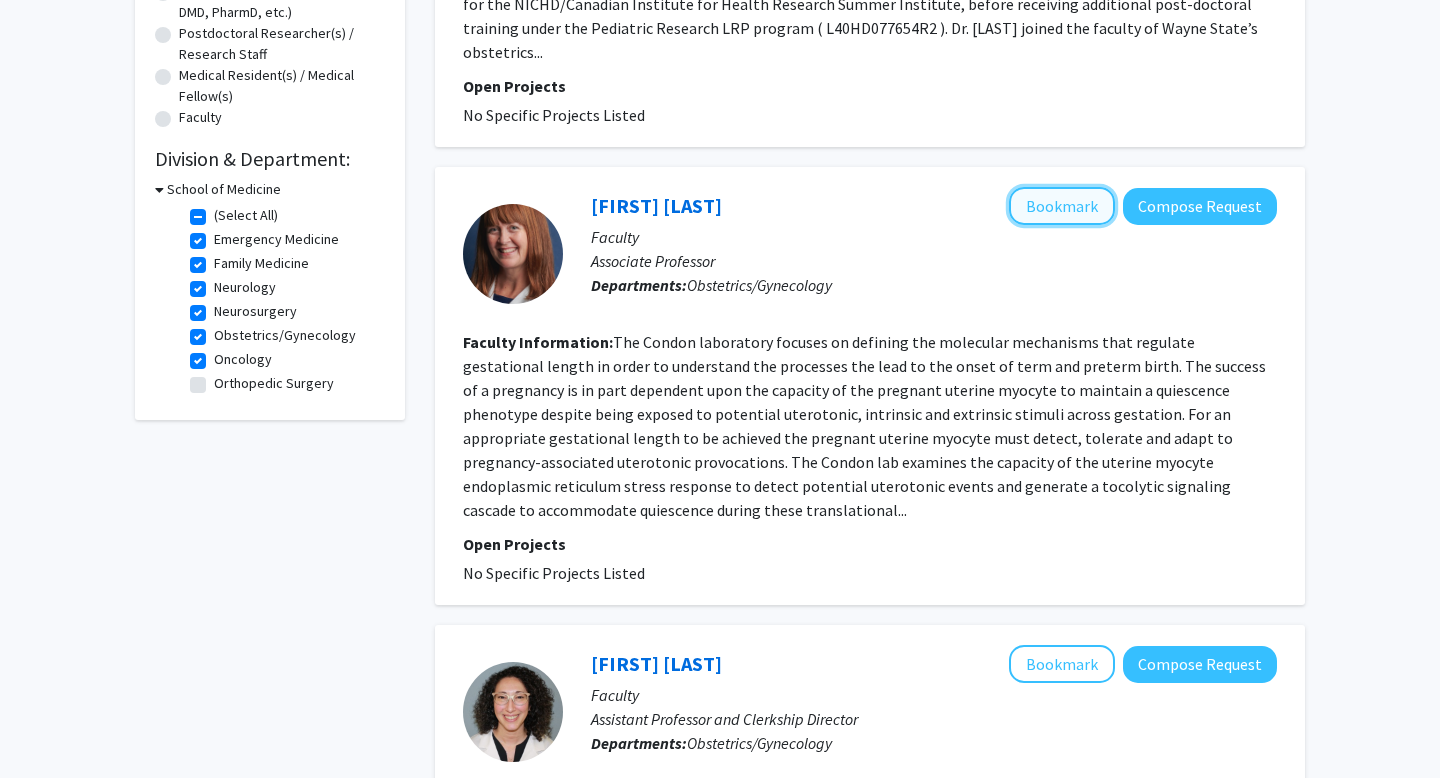 click on "Bookmark" 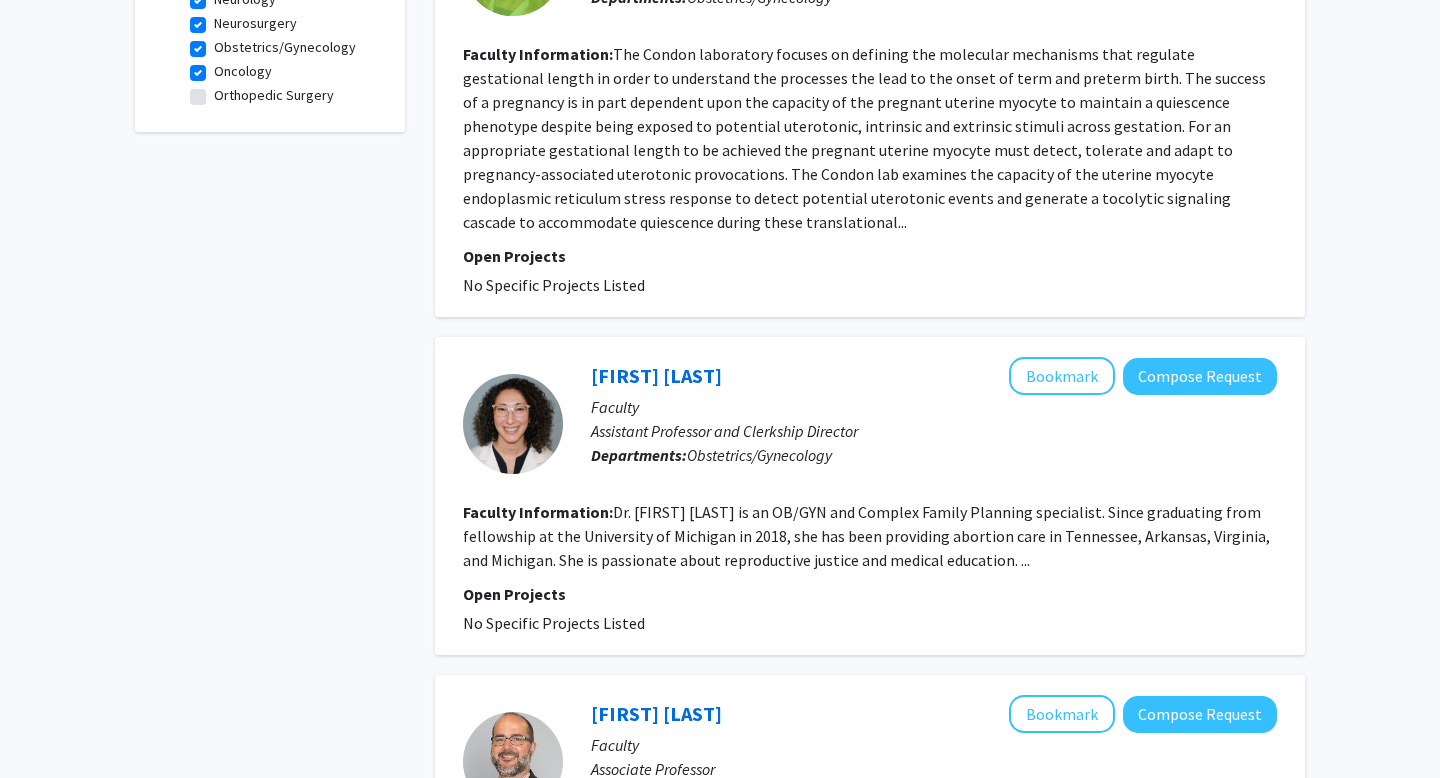 scroll, scrollTop: 762, scrollLeft: 0, axis: vertical 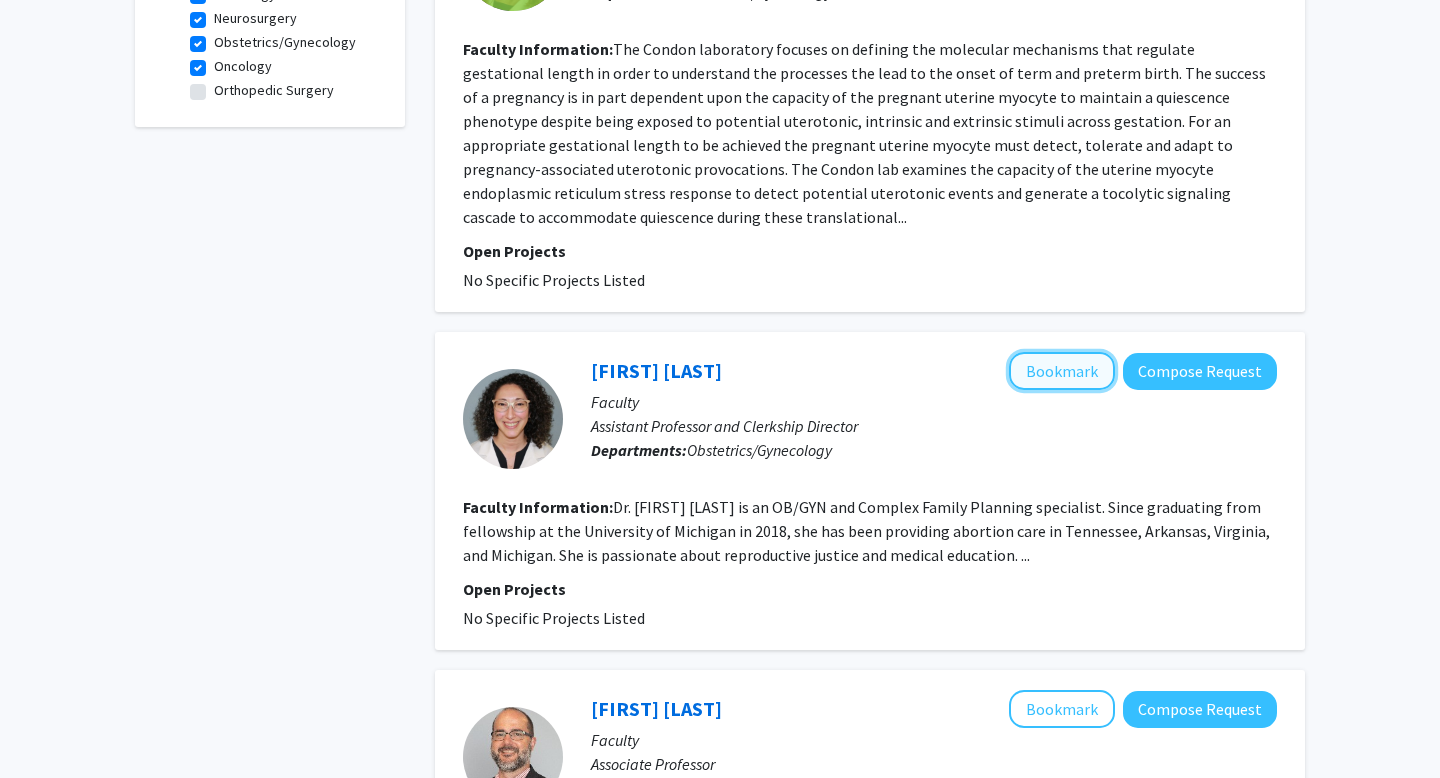 click on "Bookmark" 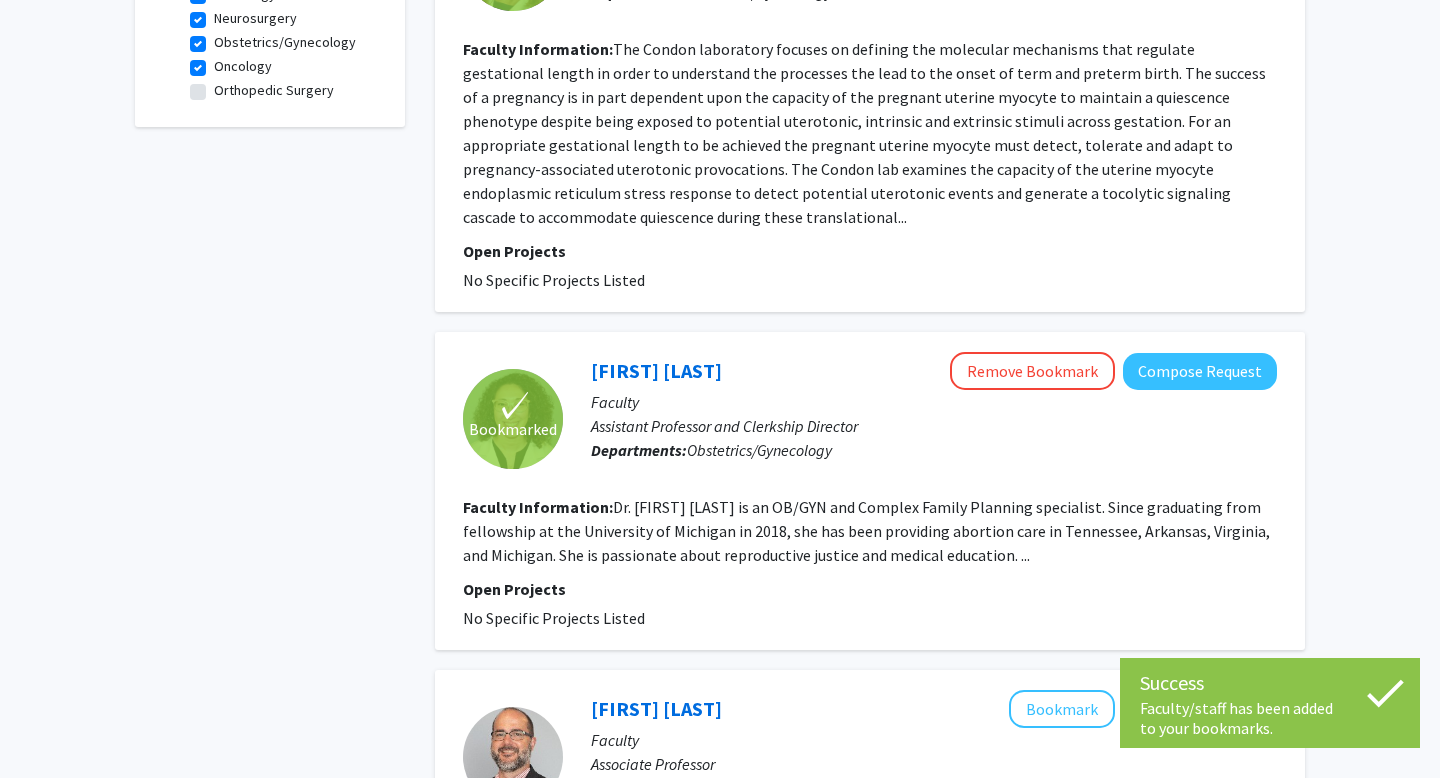 click on "Dr. [FIRST] [LAST] is an OB/GYN and Complex Family Planning specialist. Since graduating from fellowship at the University of Michigan in 2018, she has been providing abortion care in Tennessee, Arkansas, Virginia, and Michigan. She is passionate about reproductive justice and medical education. ..." 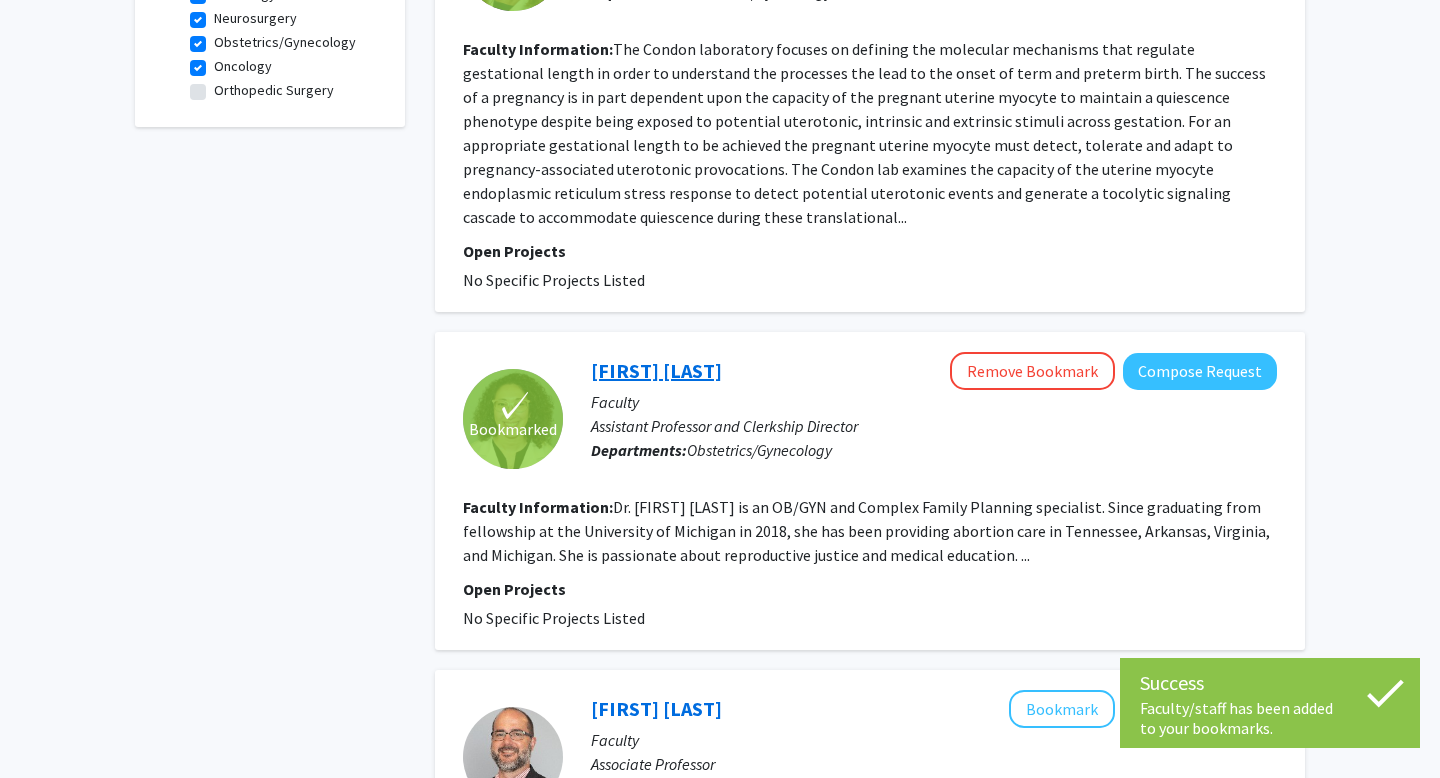 click on "[FIRST] [LAST]" 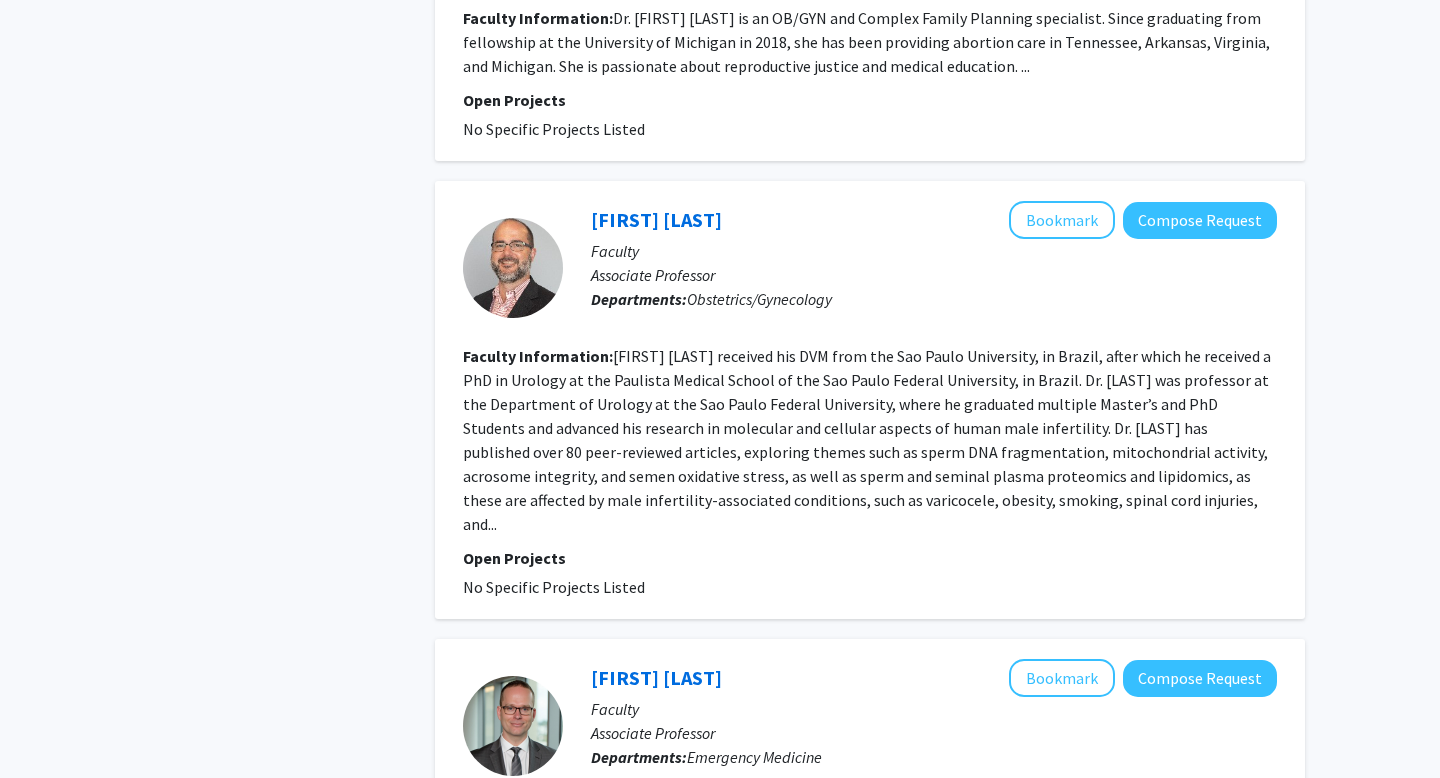 scroll, scrollTop: 1262, scrollLeft: 0, axis: vertical 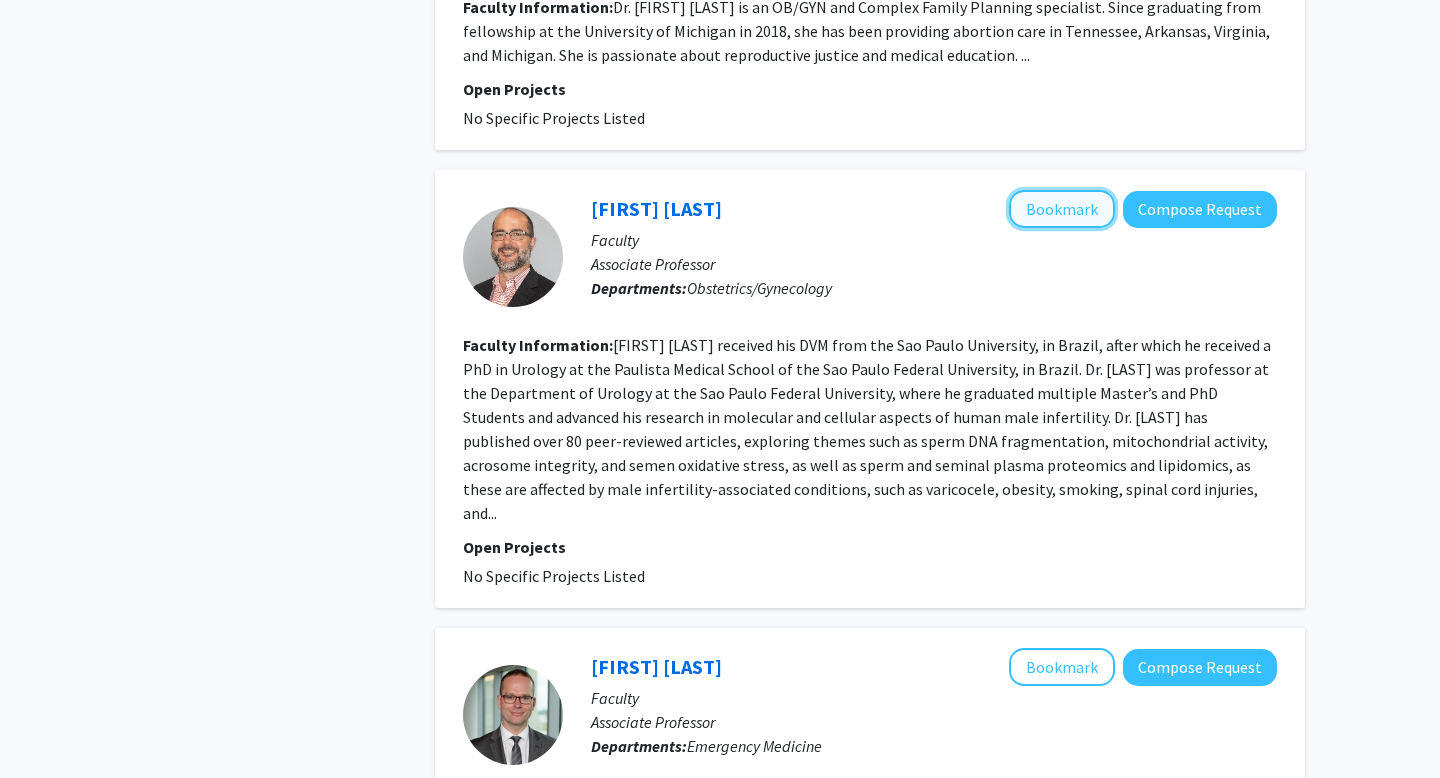 click on "Bookmark" 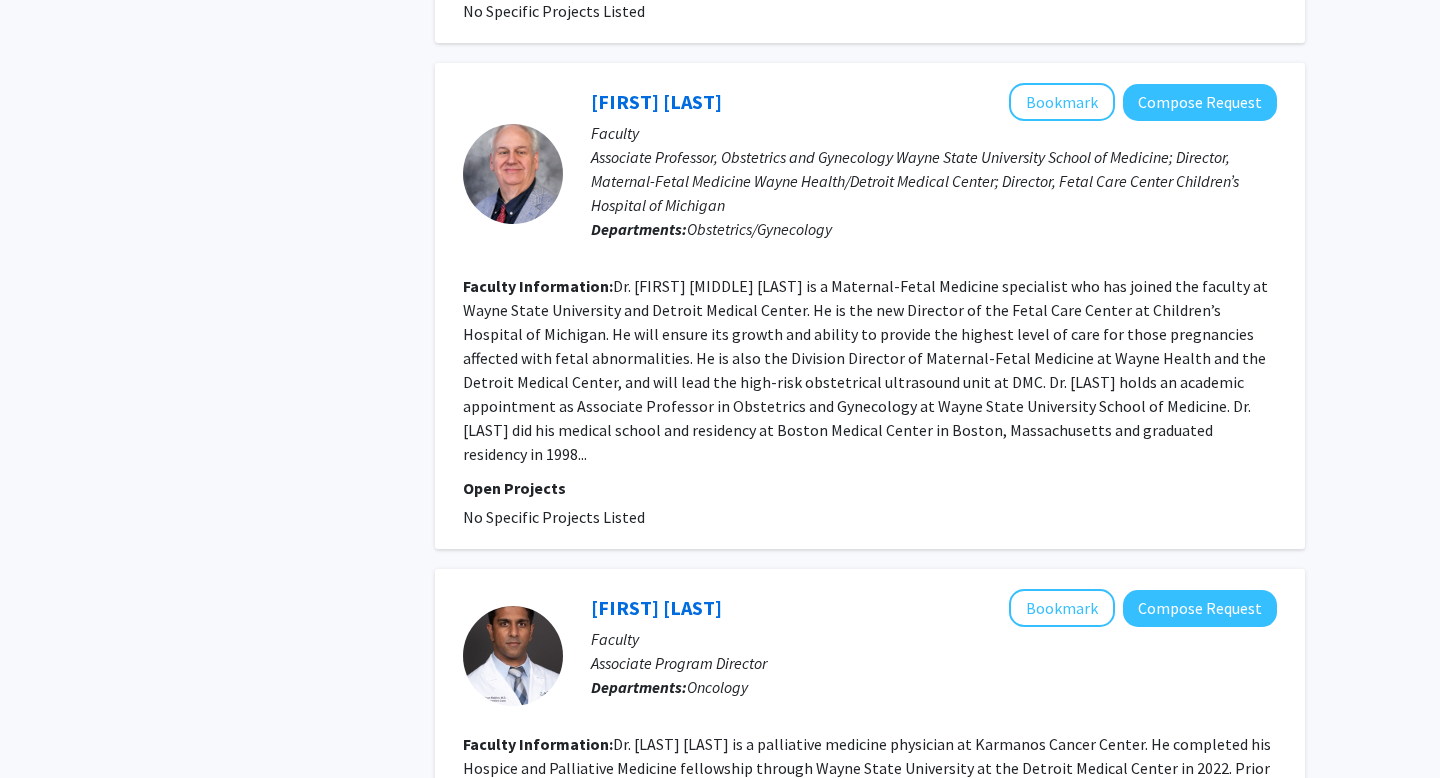 scroll, scrollTop: 3034, scrollLeft: 0, axis: vertical 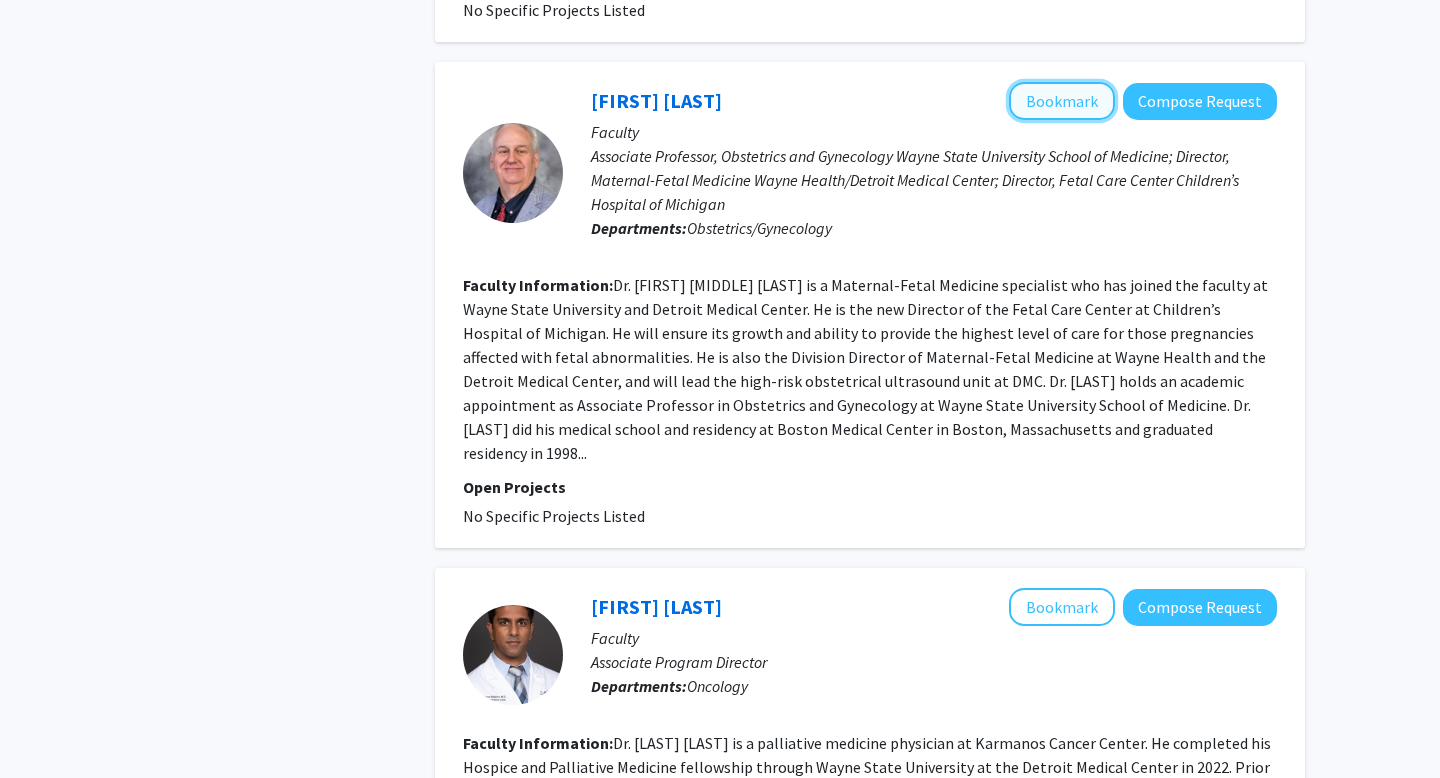 click on "Bookmark" 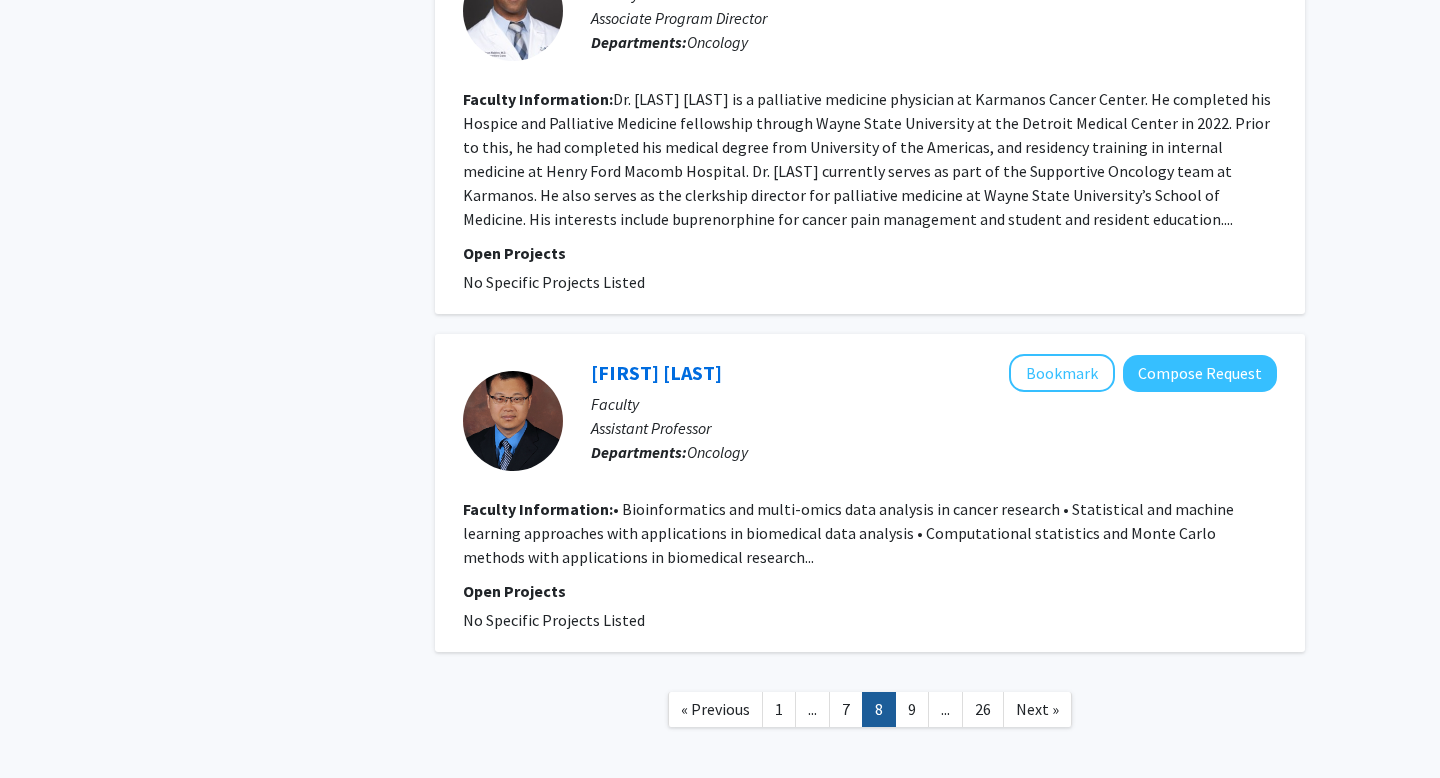 scroll, scrollTop: 3725, scrollLeft: 0, axis: vertical 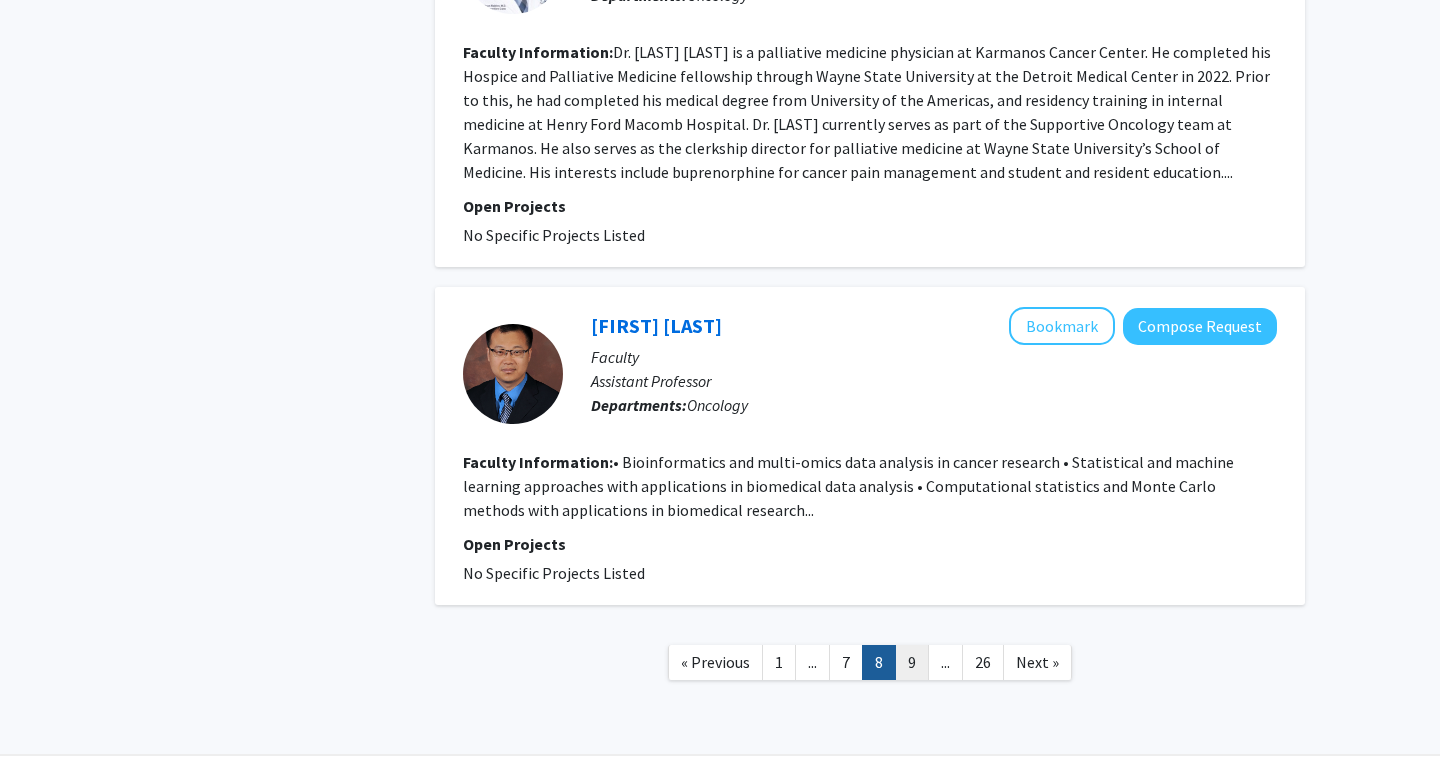 click on "9" 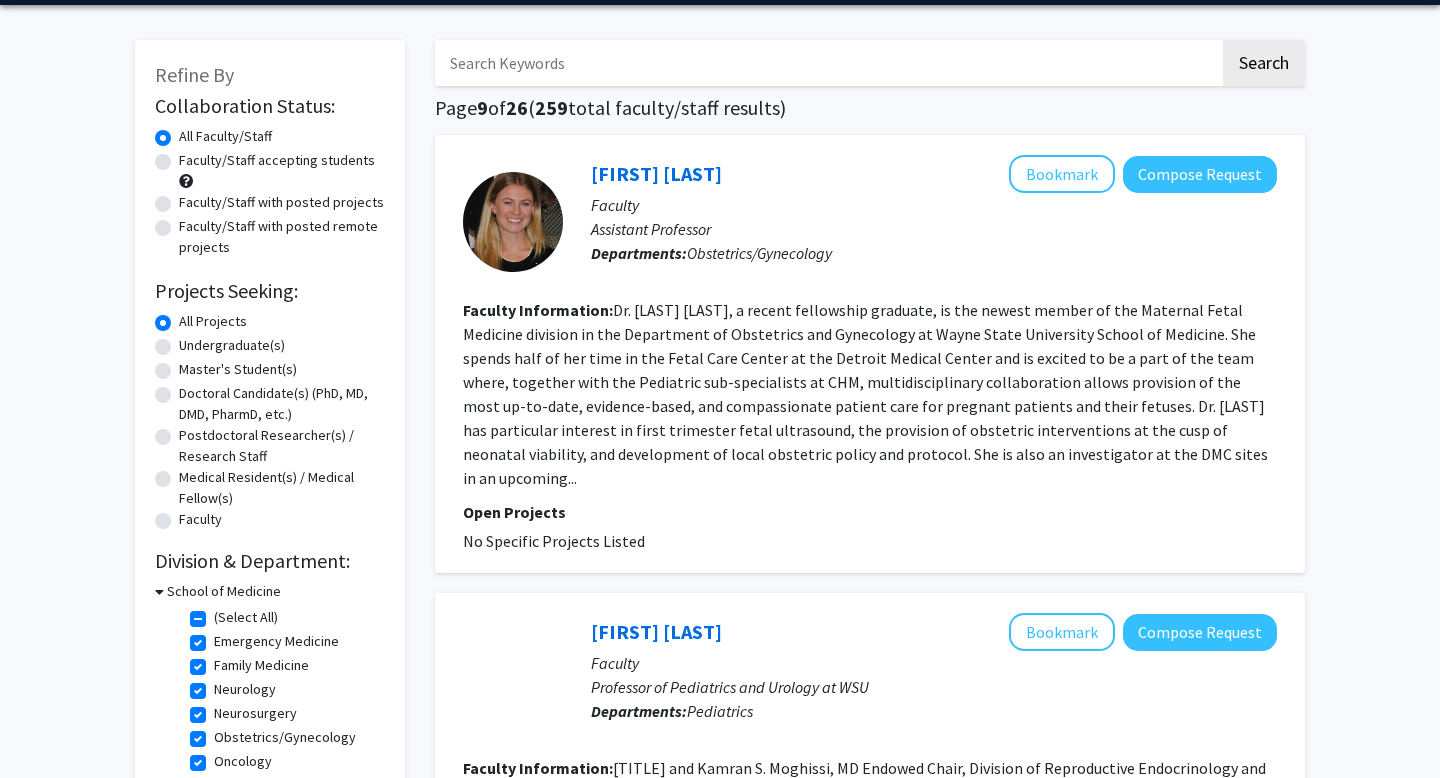 scroll, scrollTop: 71, scrollLeft: 0, axis: vertical 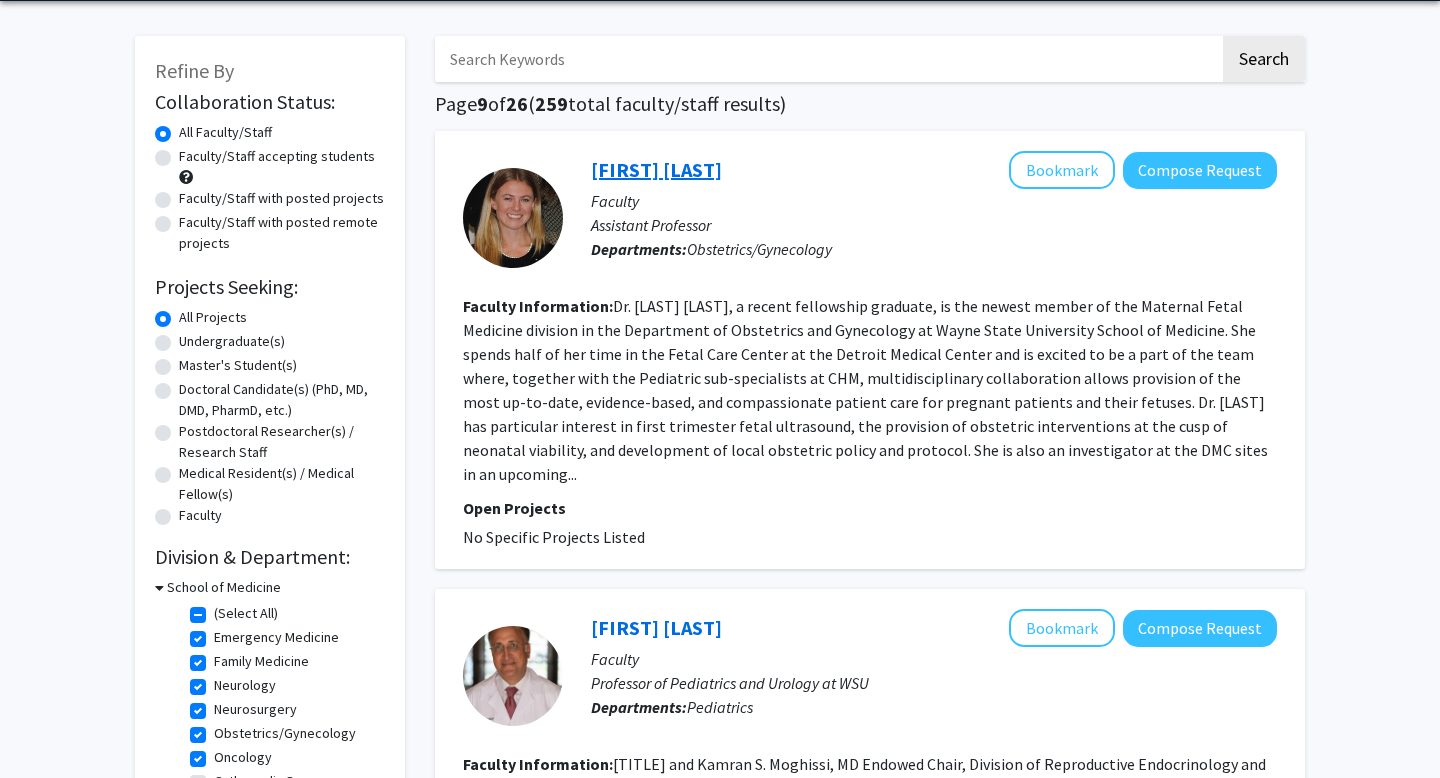 click on "[FIRST] [LAST]" 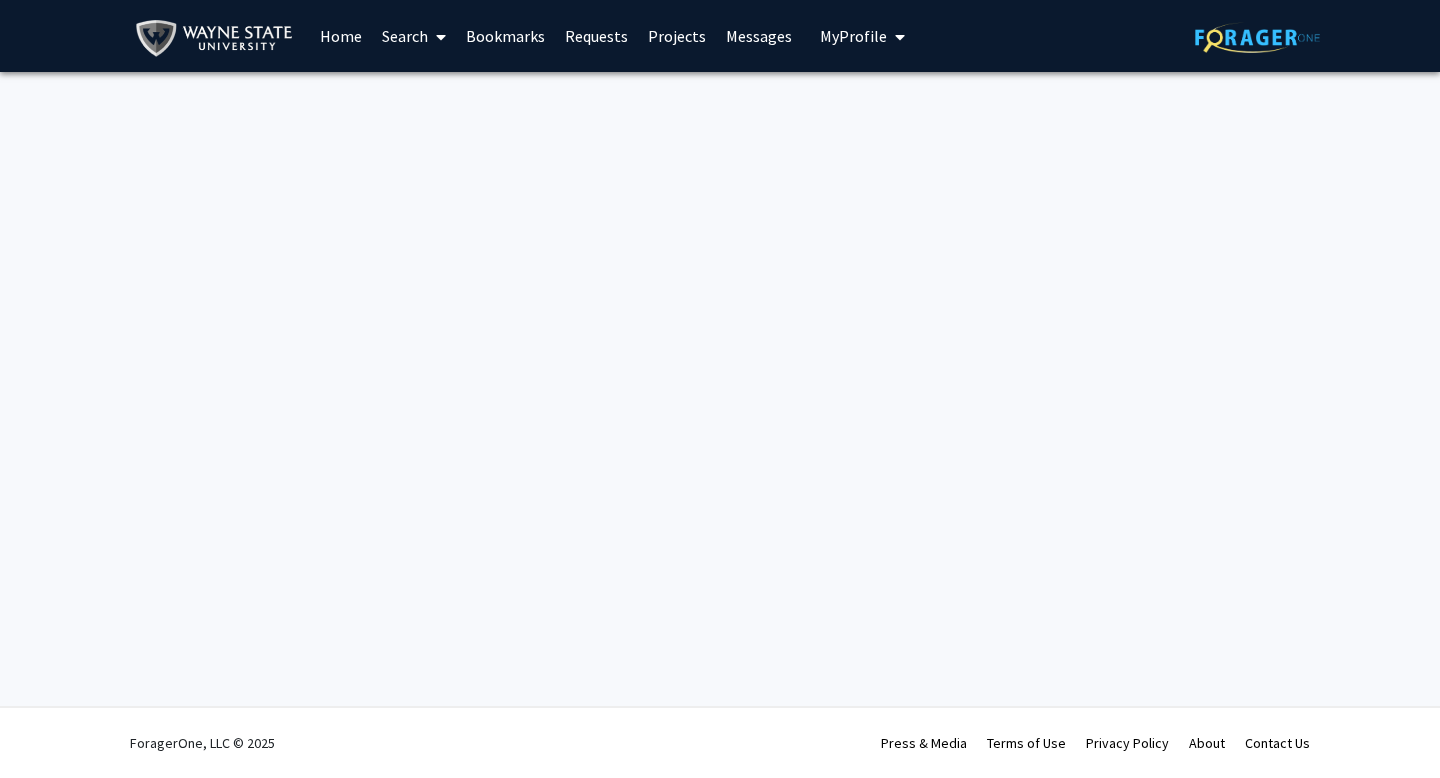 scroll, scrollTop: 0, scrollLeft: 0, axis: both 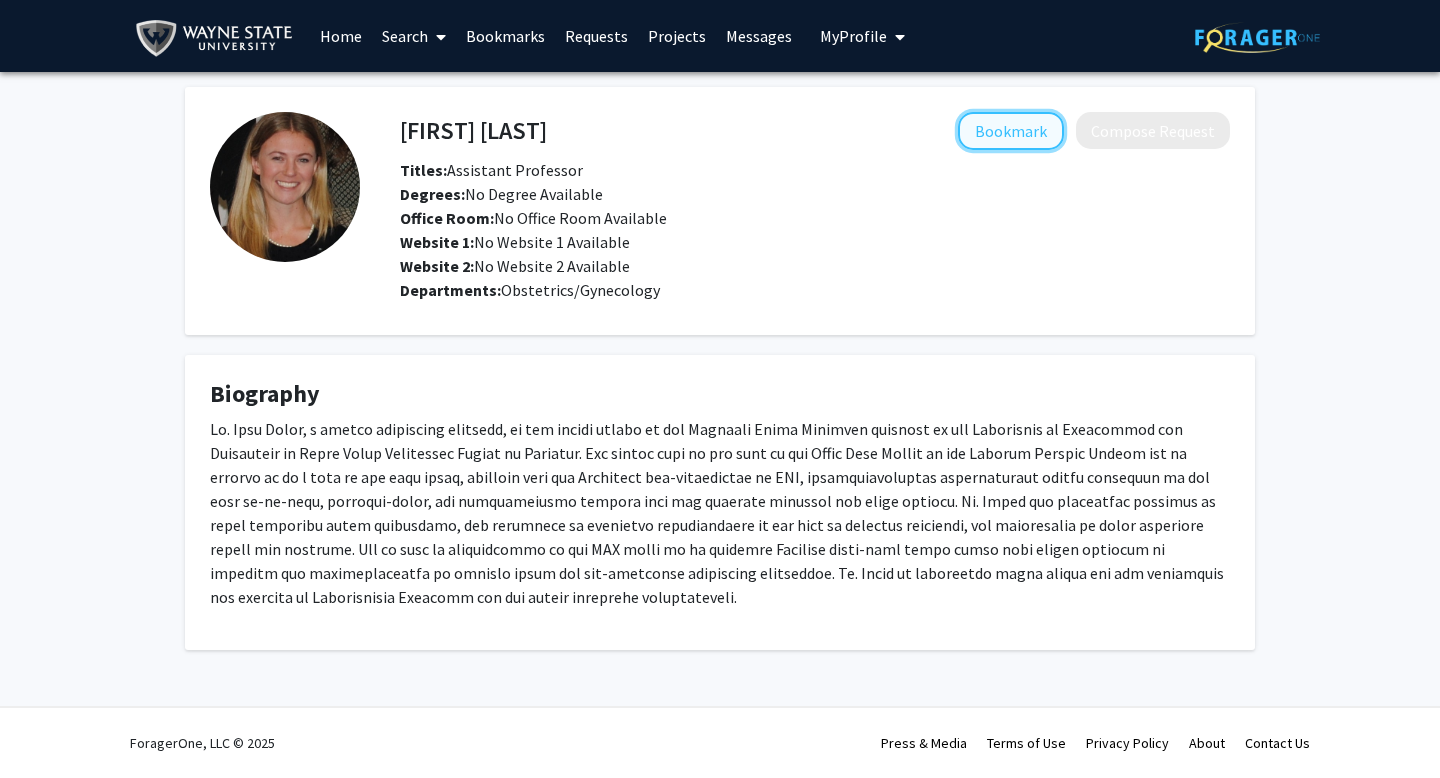 click on "Bookmark" 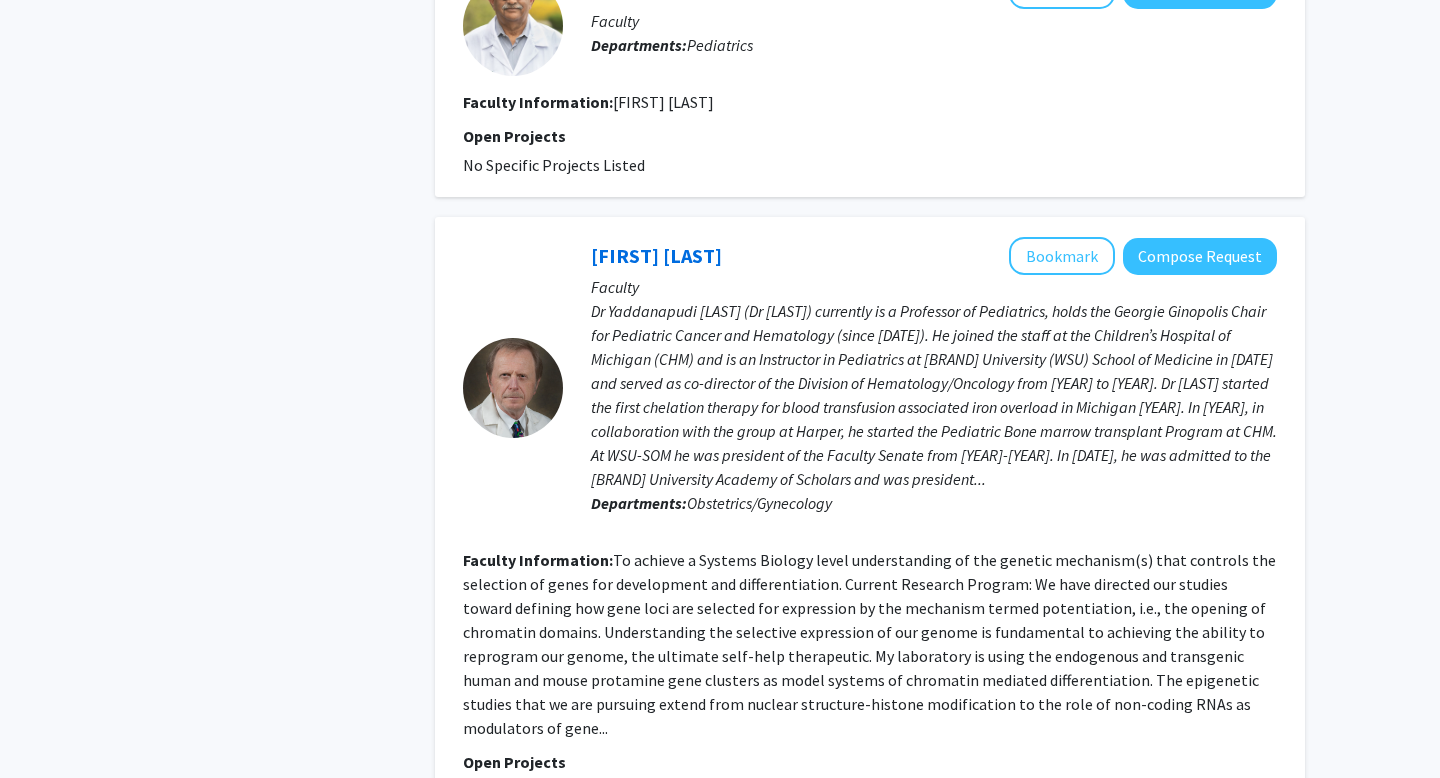scroll, scrollTop: 2324, scrollLeft: 0, axis: vertical 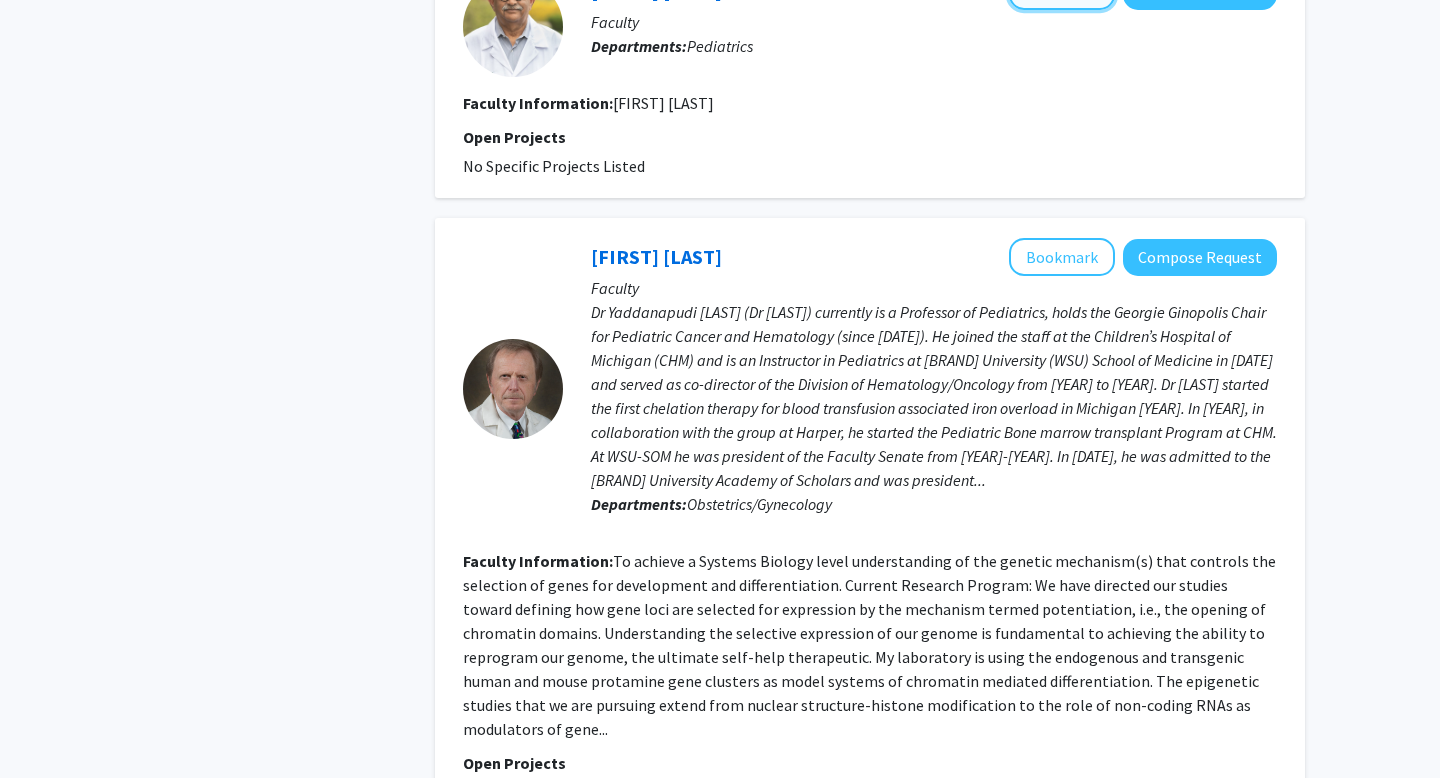 click on "Bookmark" 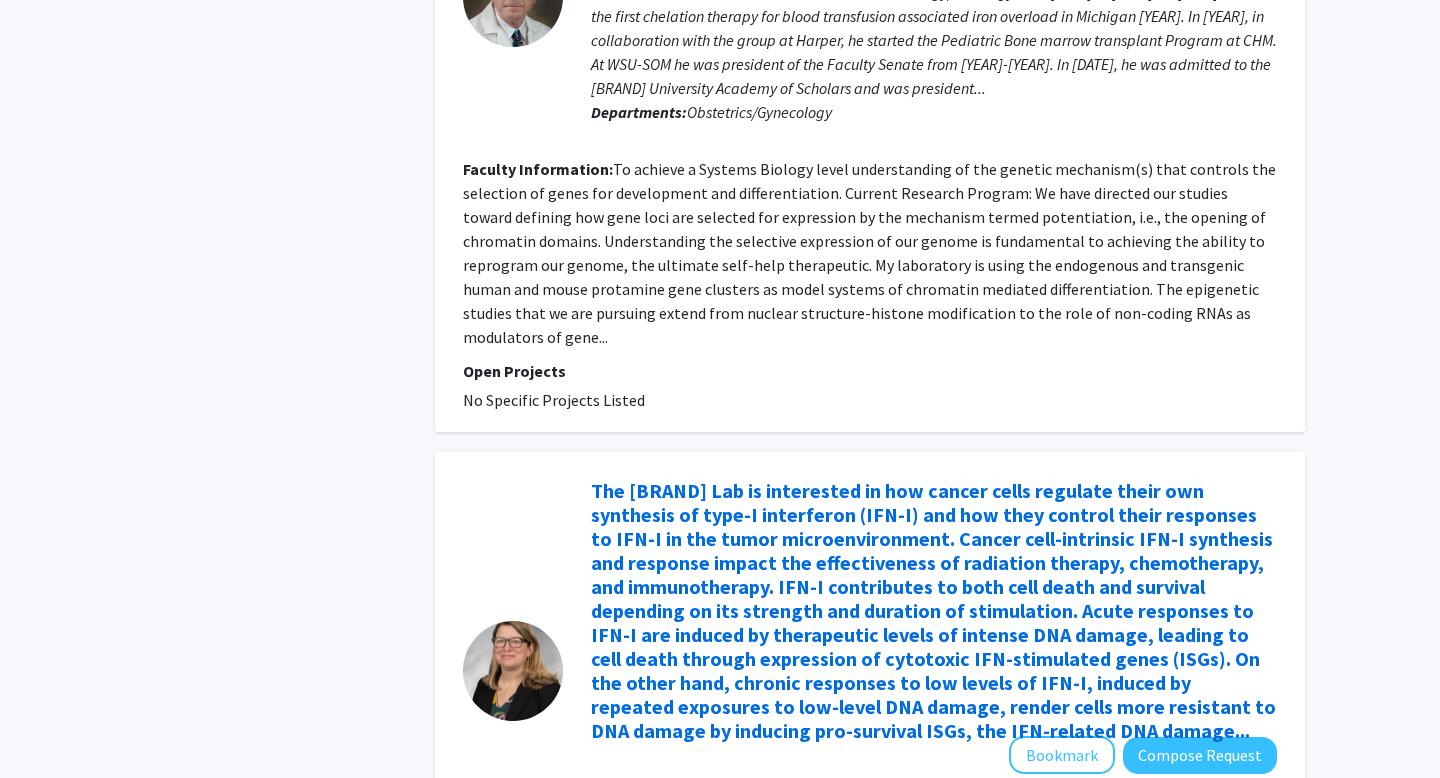 scroll, scrollTop: 2717, scrollLeft: 0, axis: vertical 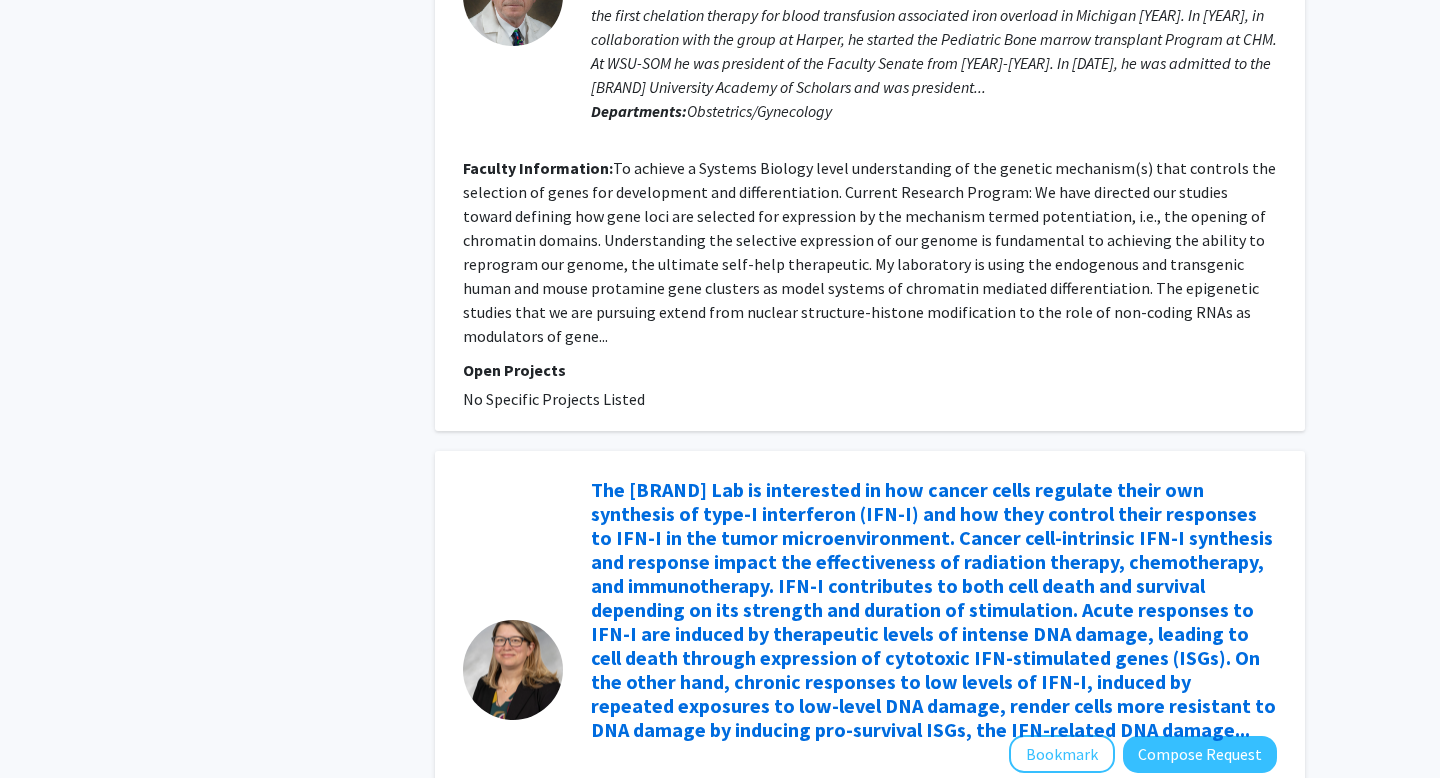 click on "Bookmark" 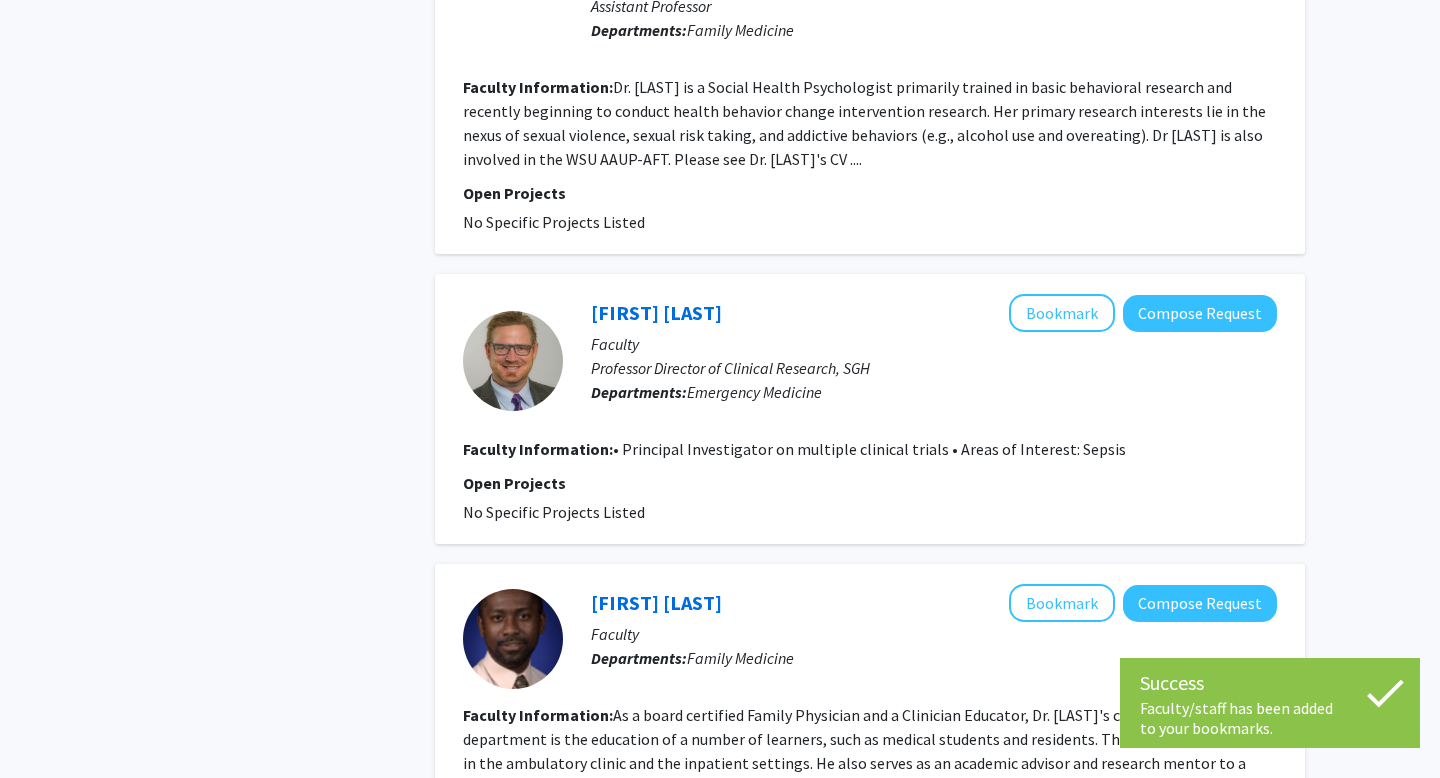 scroll, scrollTop: 3605, scrollLeft: 0, axis: vertical 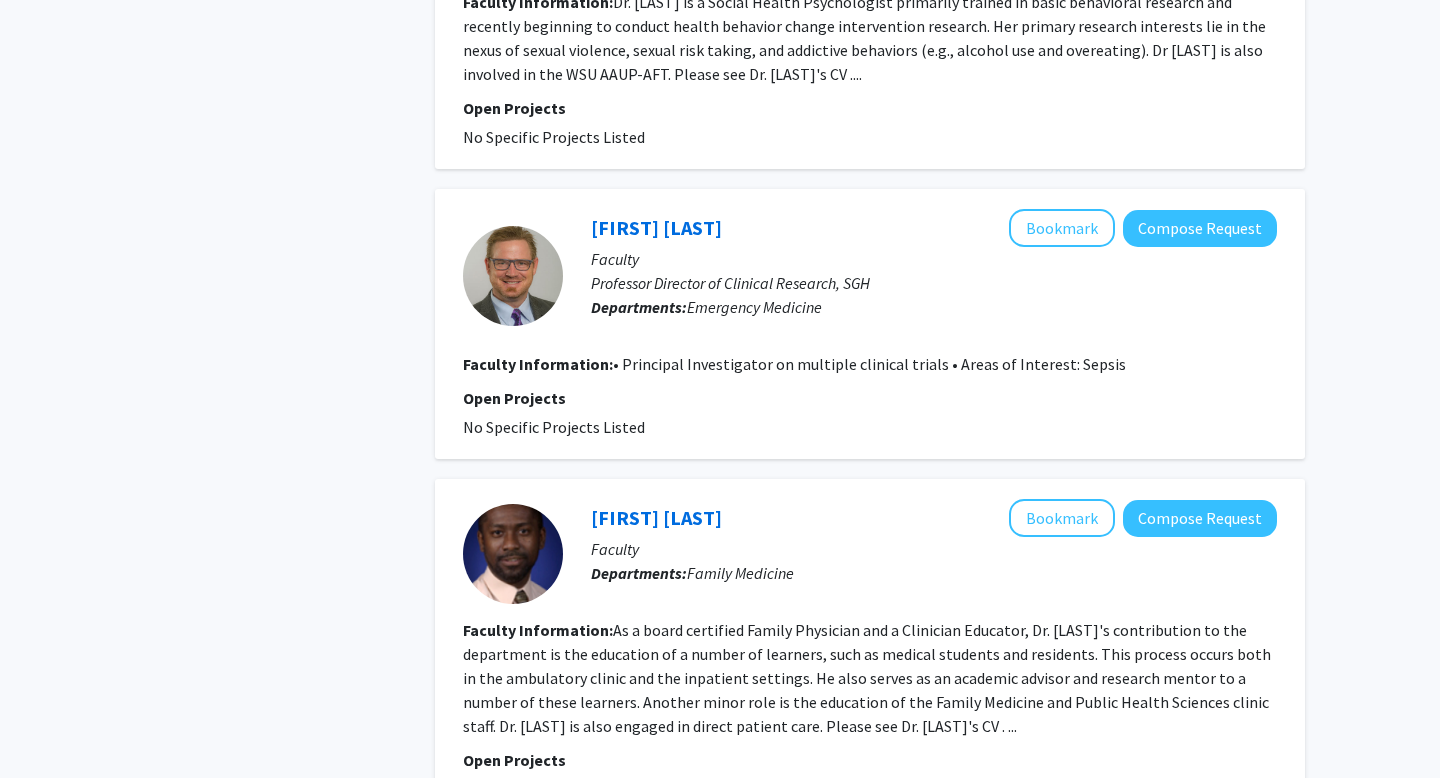 click on "10" 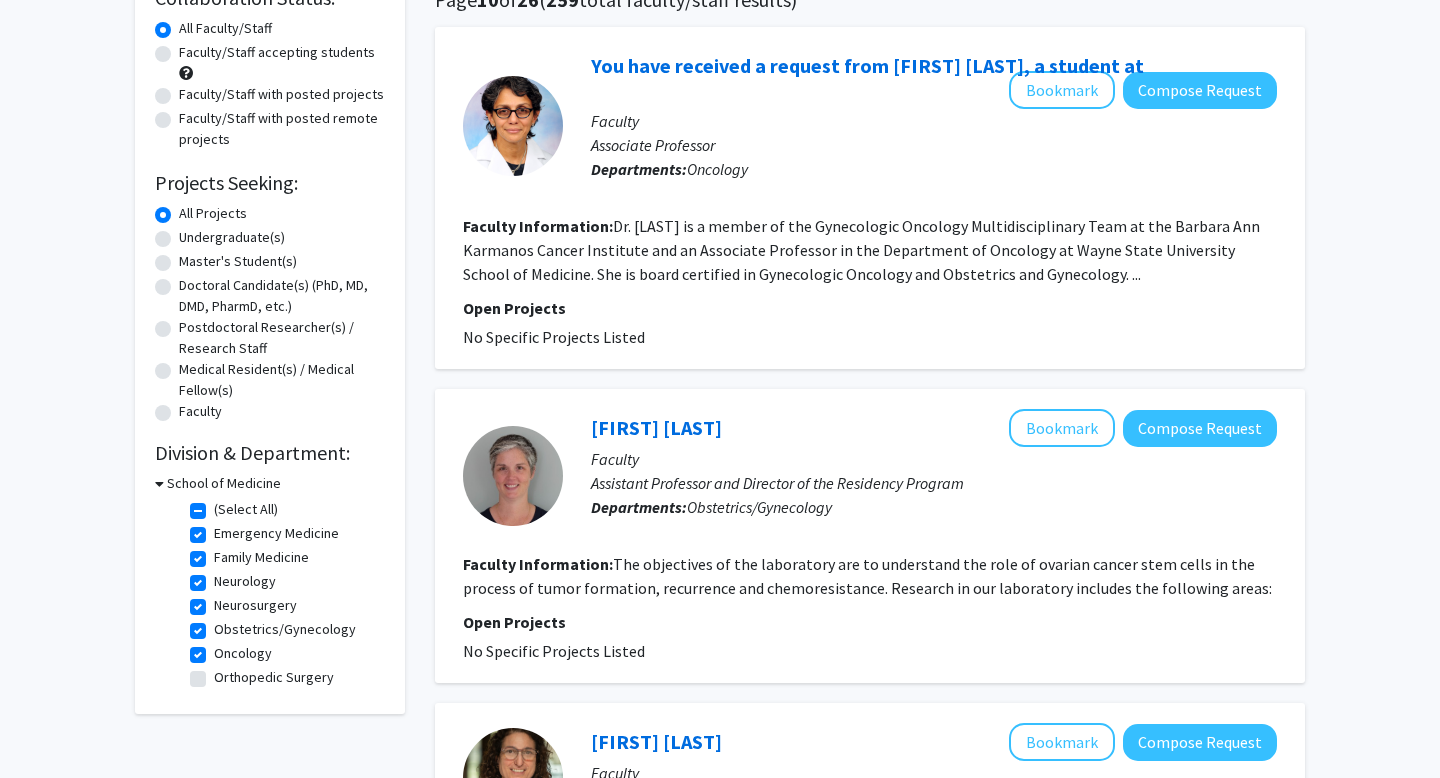 scroll, scrollTop: 173, scrollLeft: 0, axis: vertical 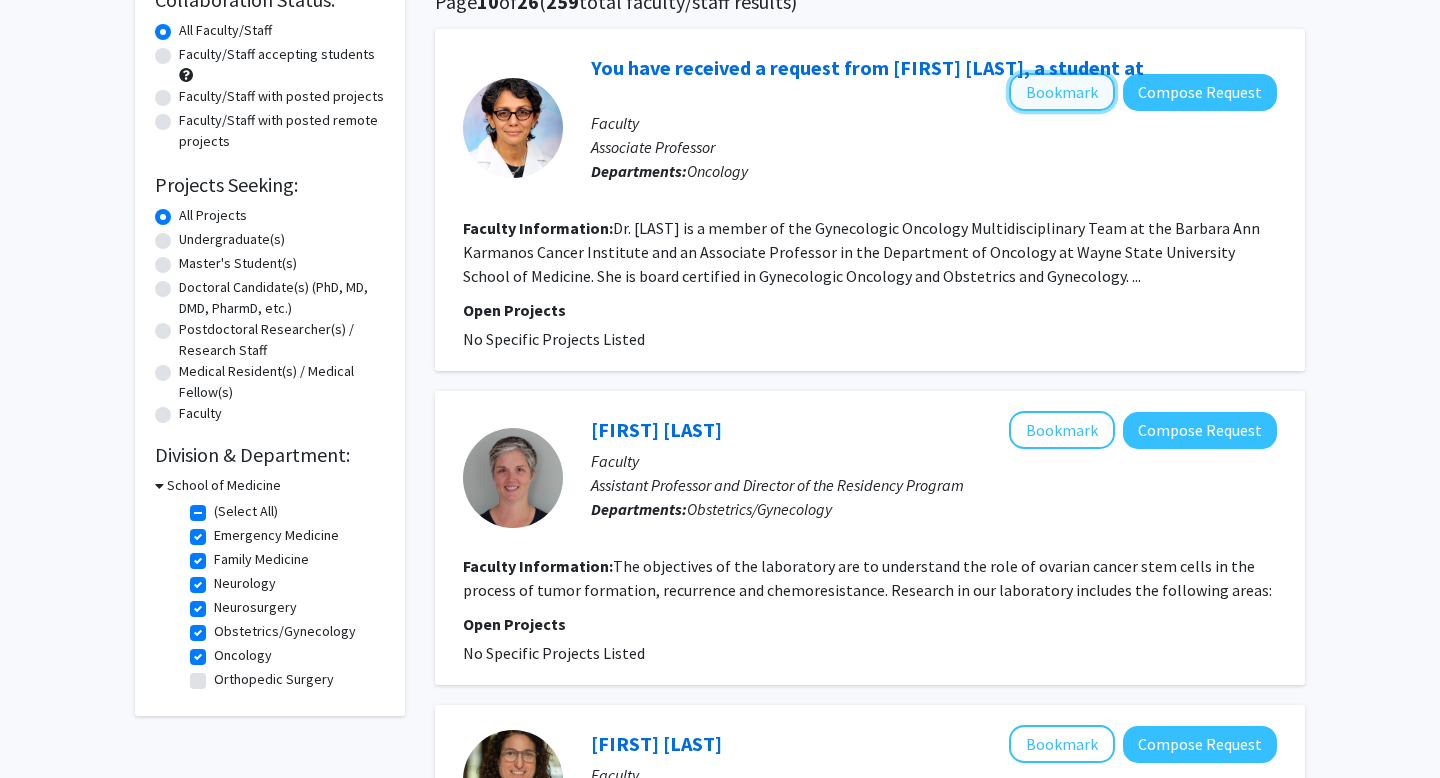 click on "Bookmark" 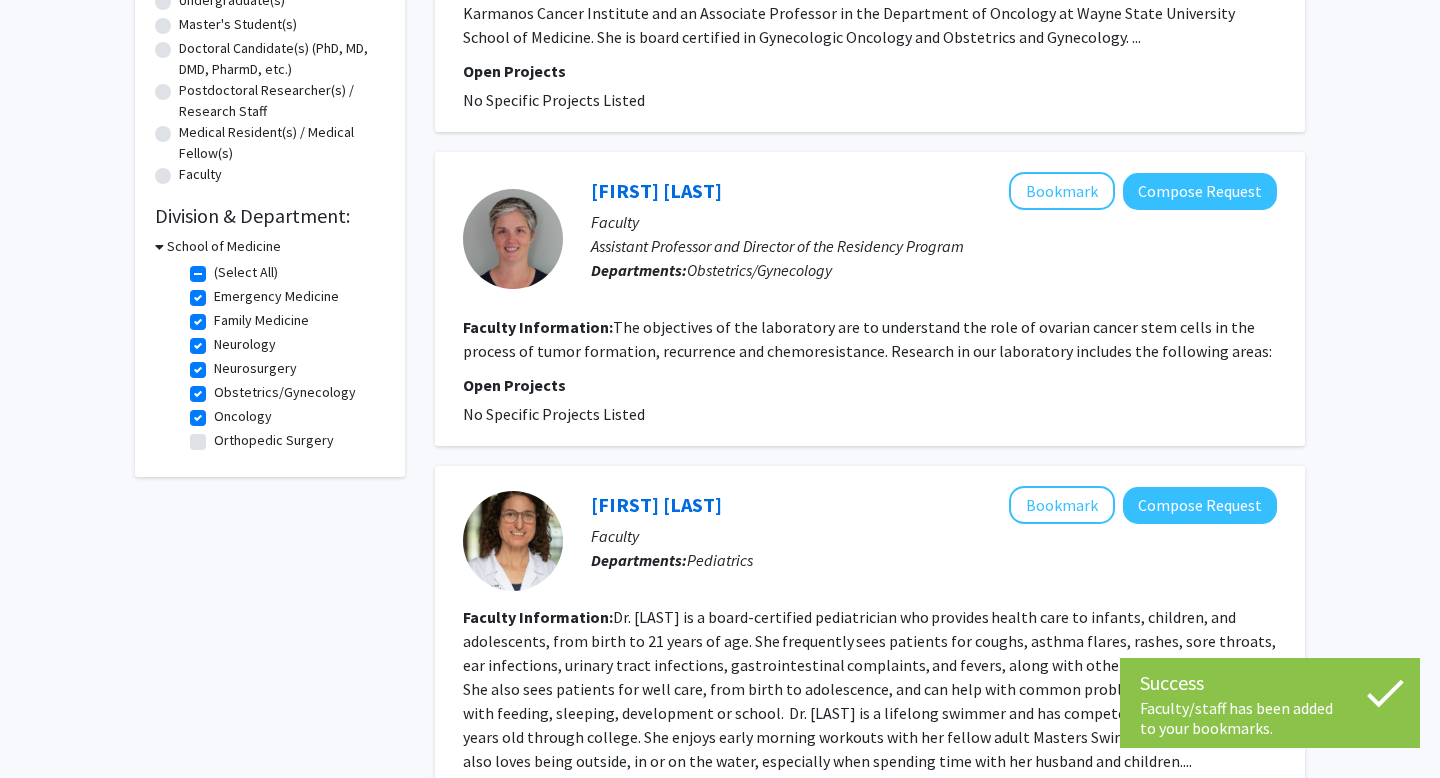 scroll, scrollTop: 413, scrollLeft: 0, axis: vertical 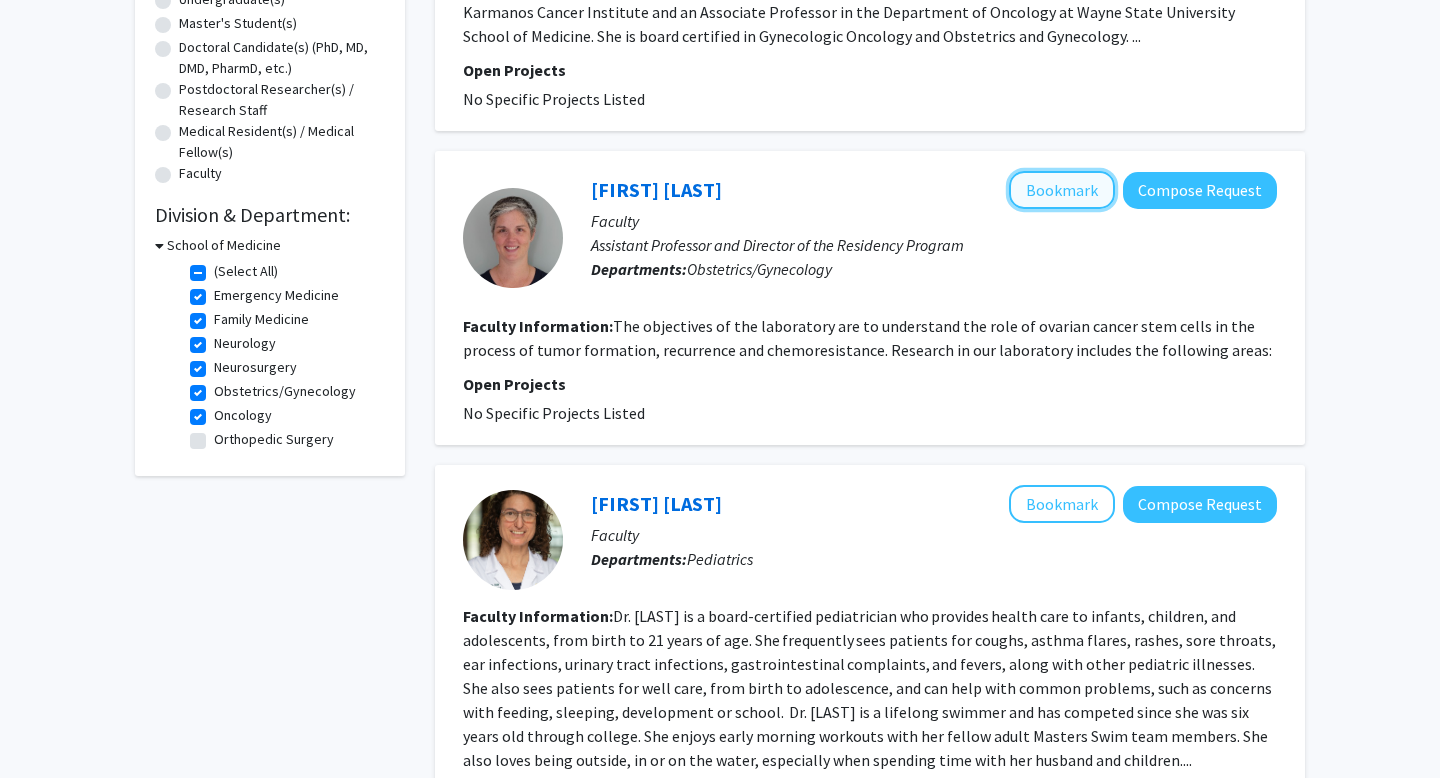 click on "Bookmark" 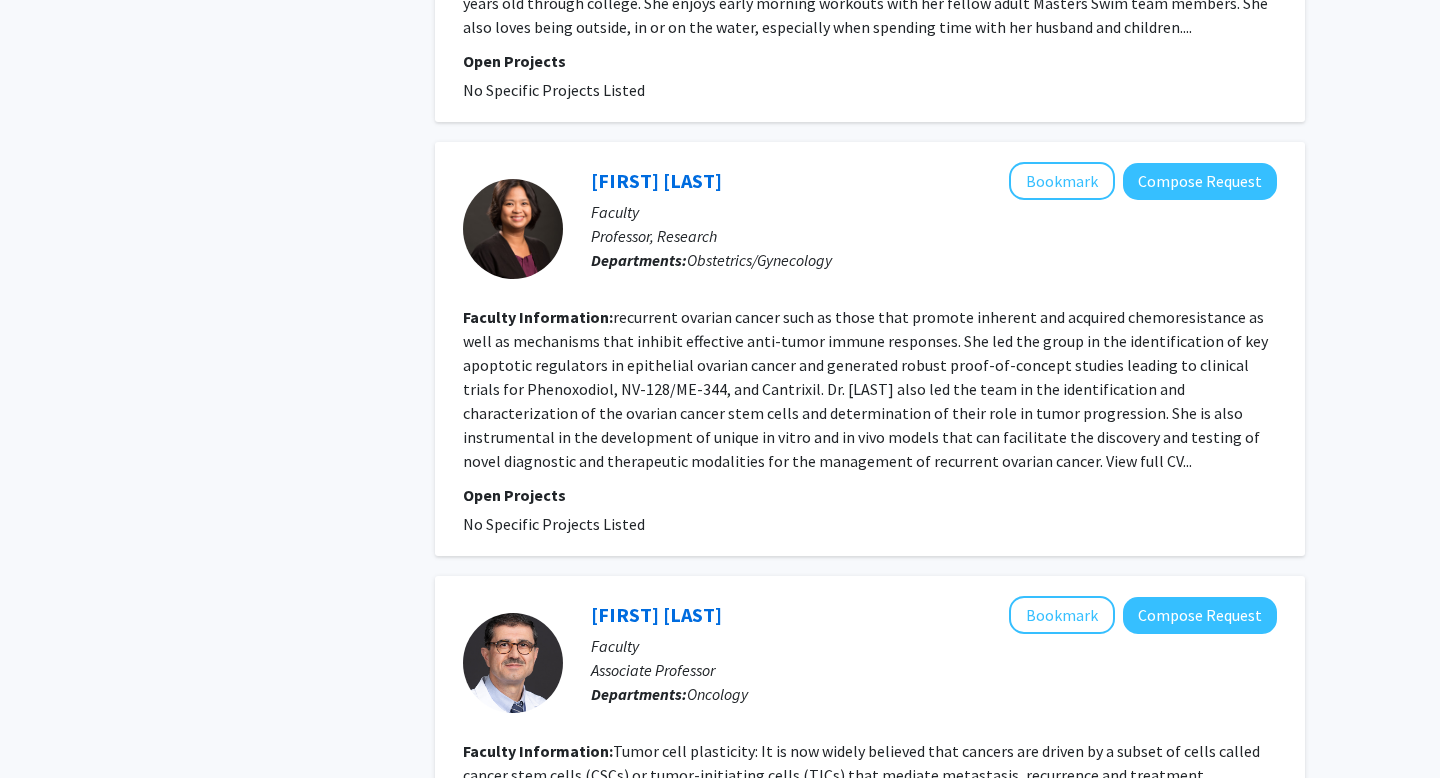 scroll, scrollTop: 1148, scrollLeft: 0, axis: vertical 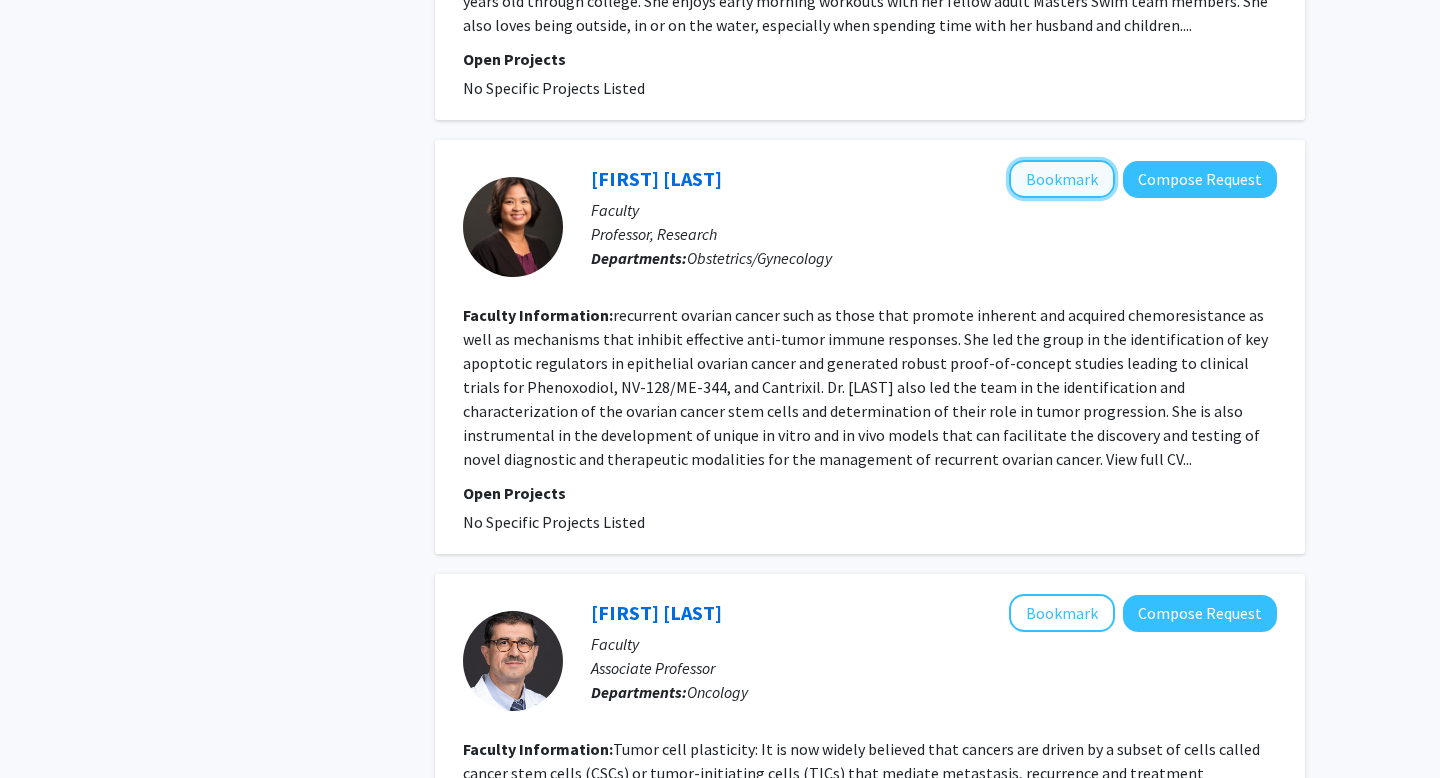 click on "Bookmark" 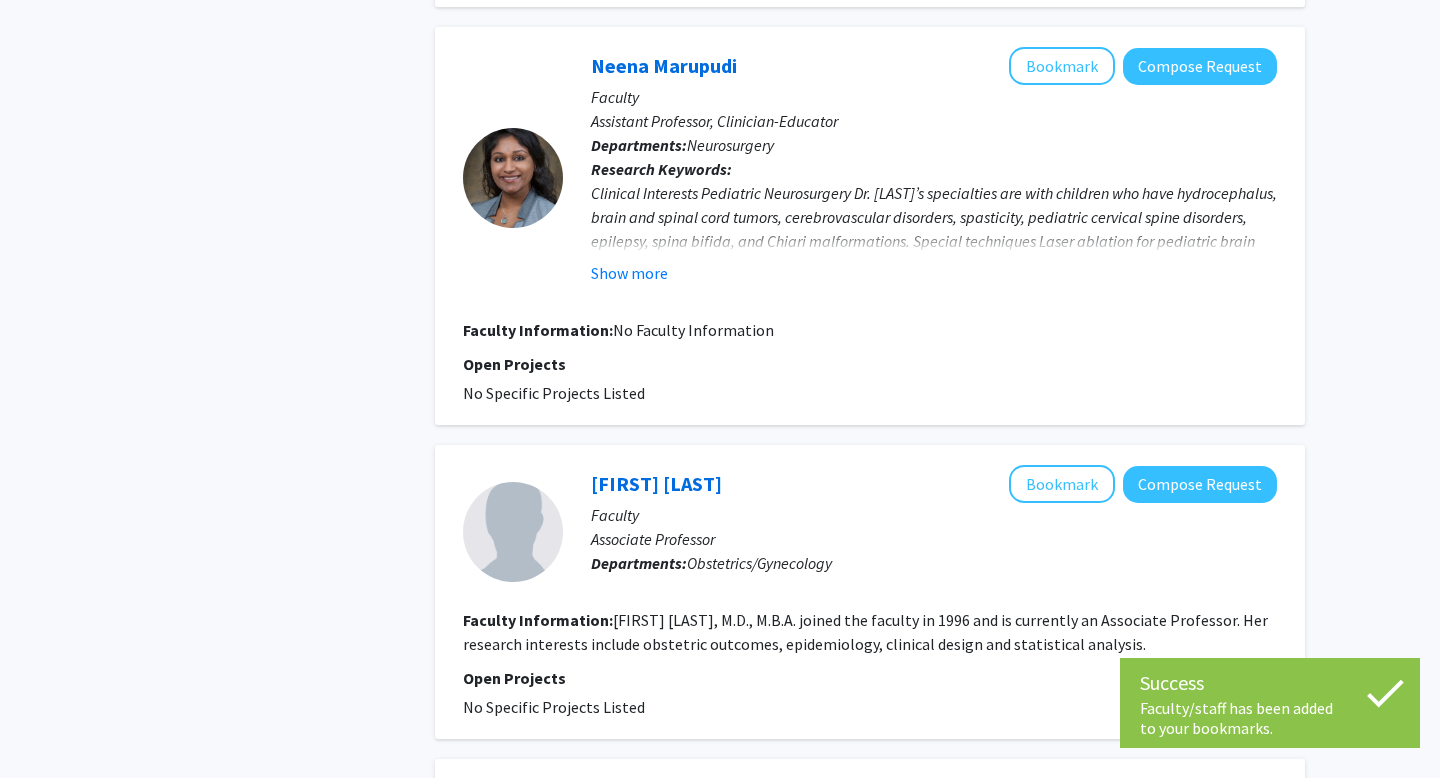 scroll, scrollTop: 2222, scrollLeft: 0, axis: vertical 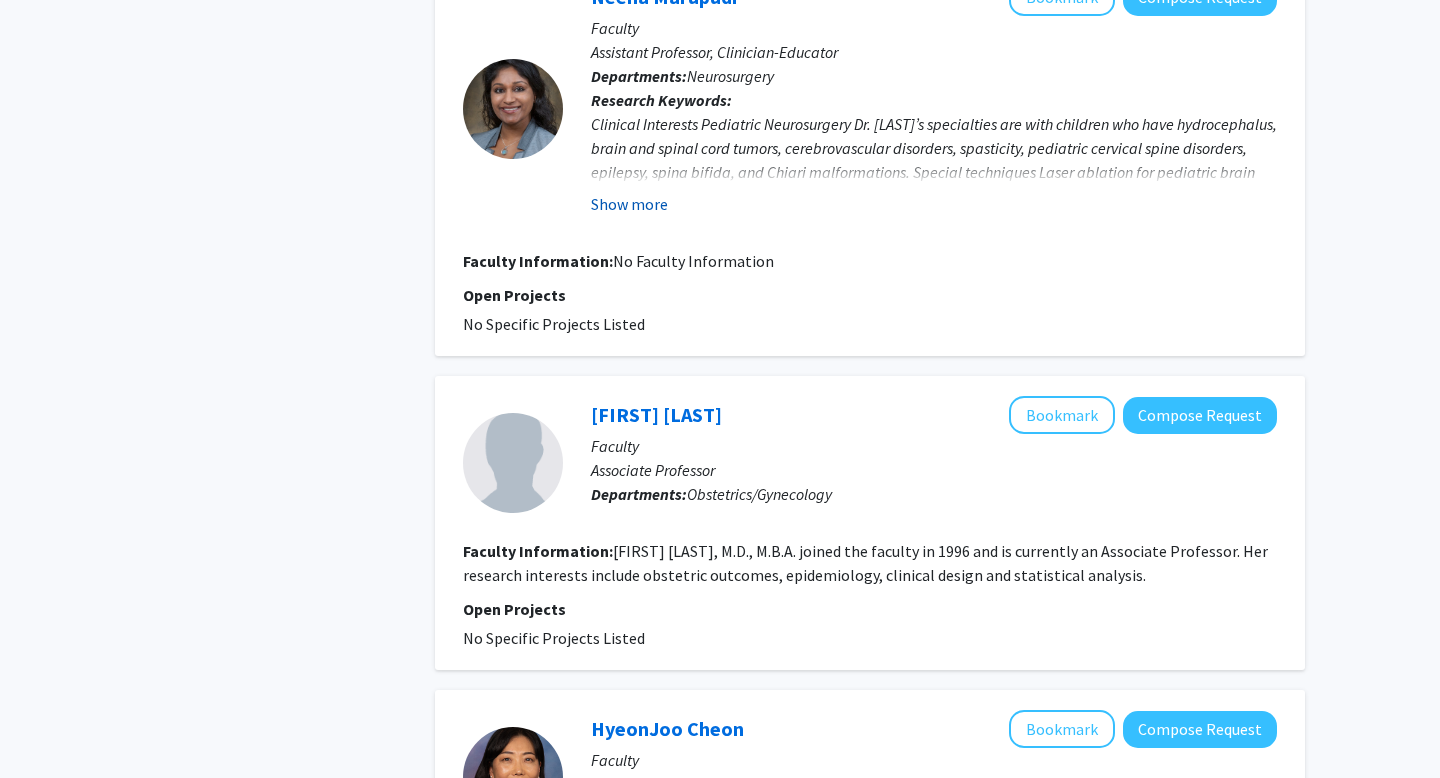 click on "Show more" 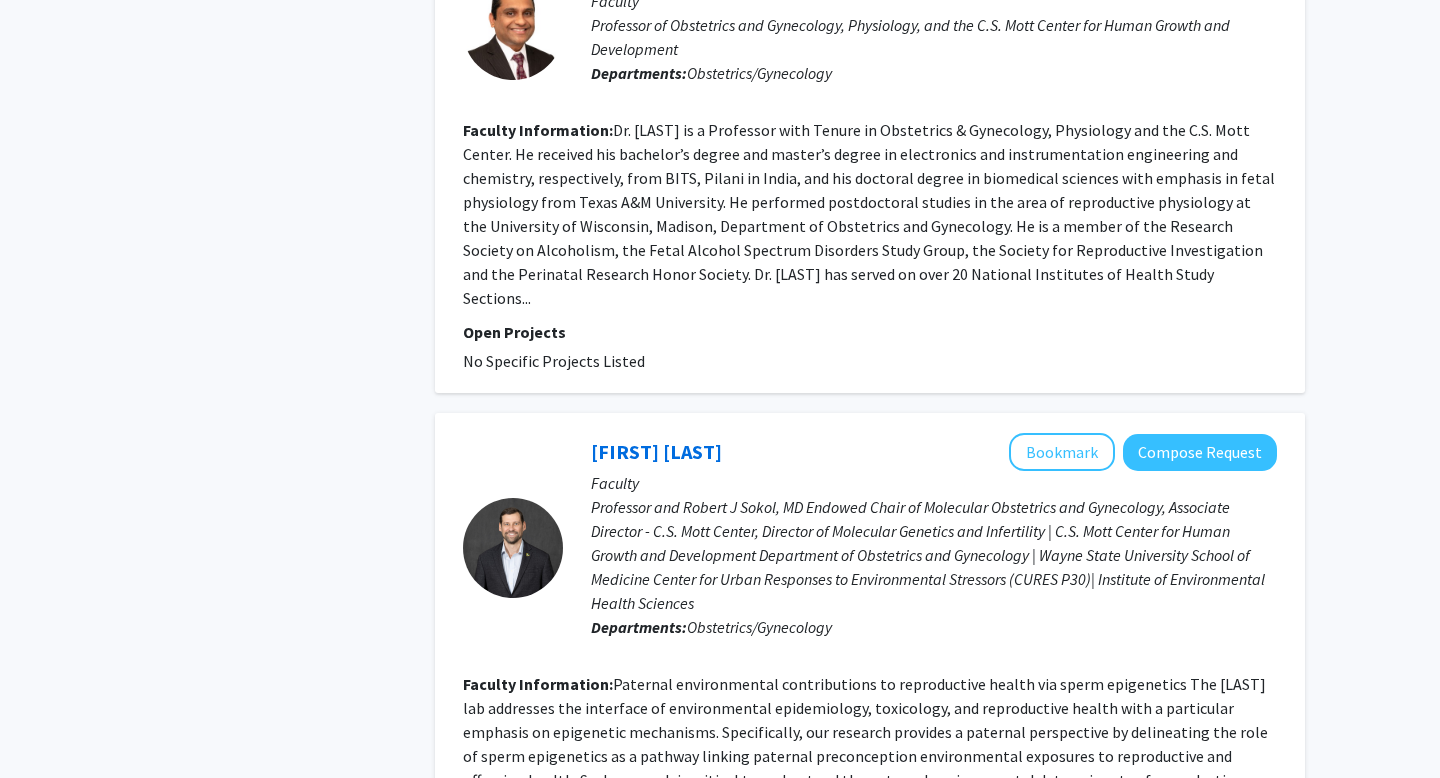 scroll, scrollTop: 3390, scrollLeft: 0, axis: vertical 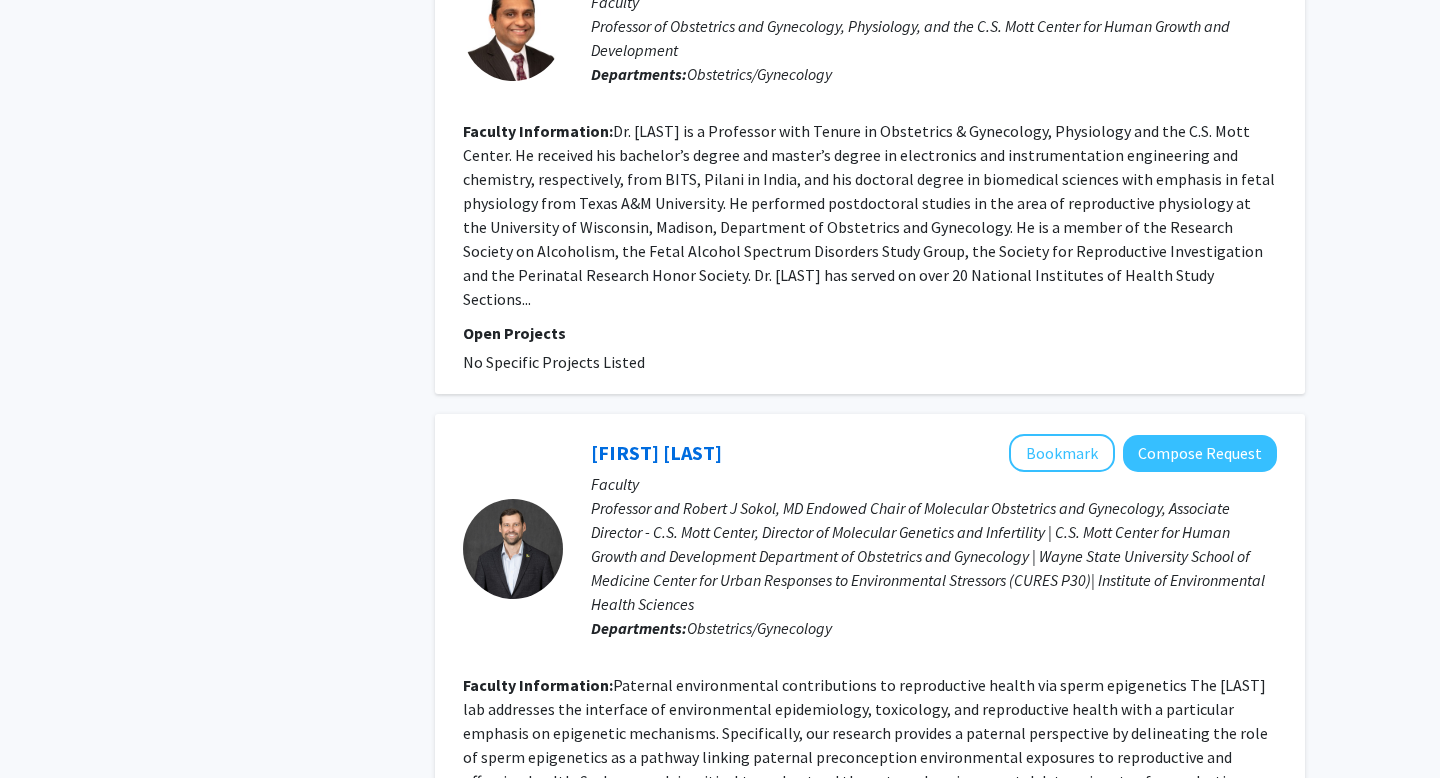 click on "Bookmark" 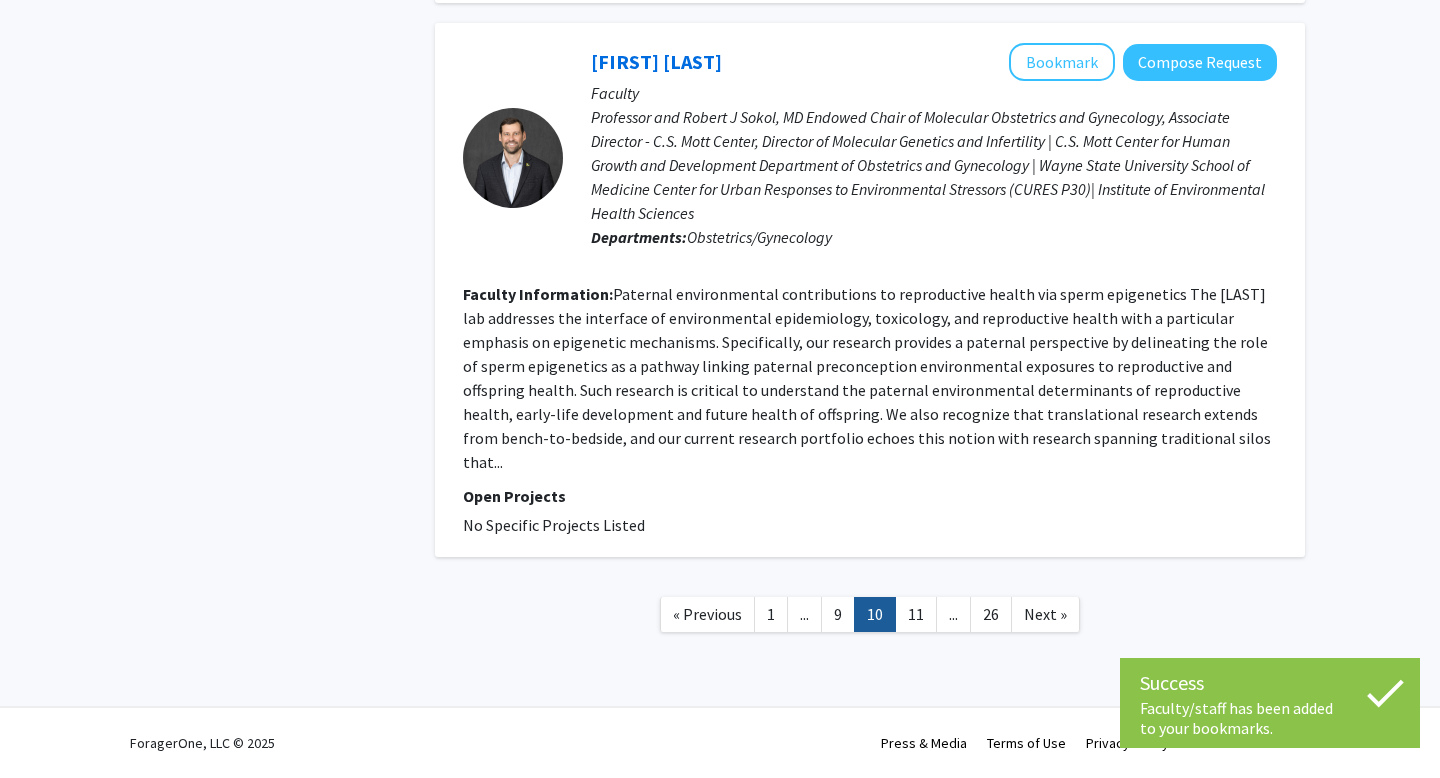 scroll, scrollTop: 3930, scrollLeft: 0, axis: vertical 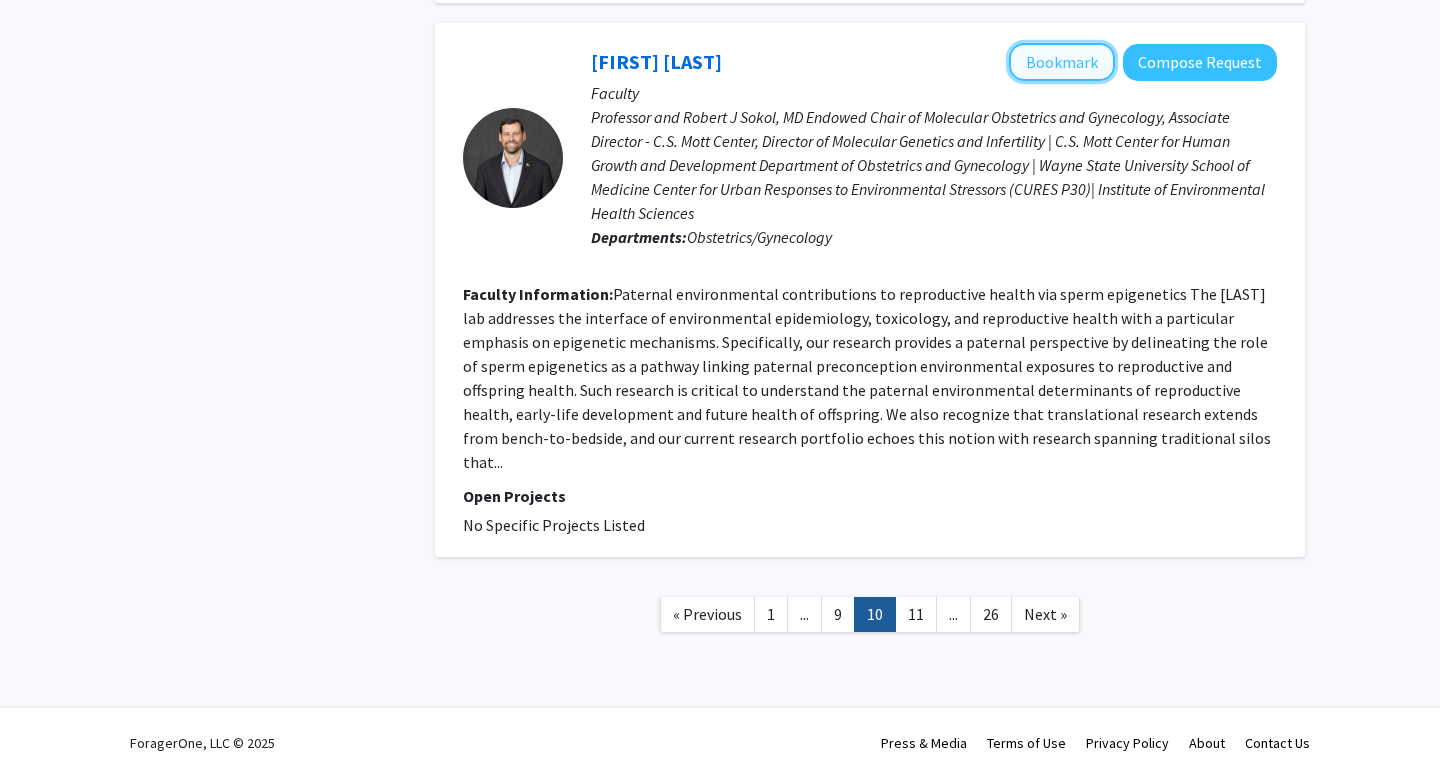 click on "Bookmark" 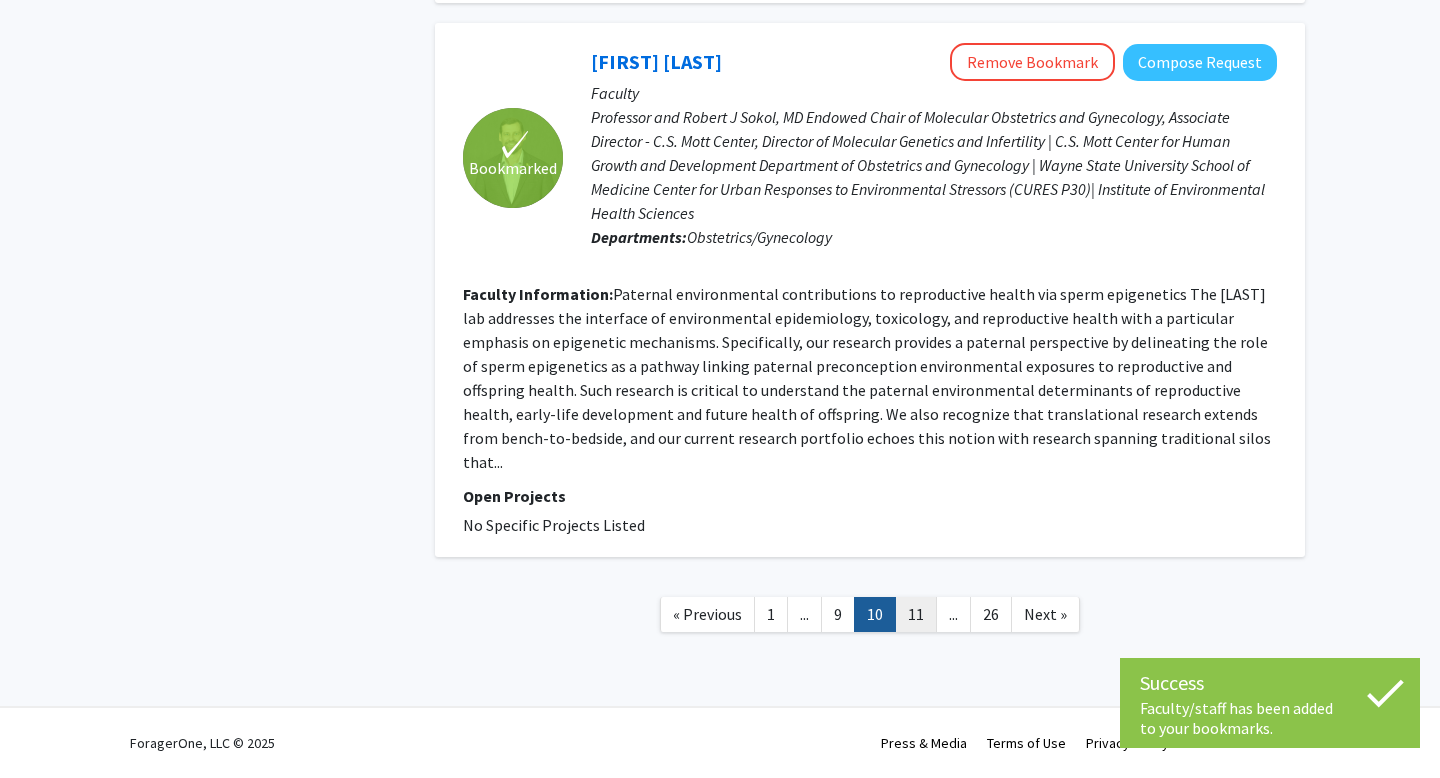 click on "11" 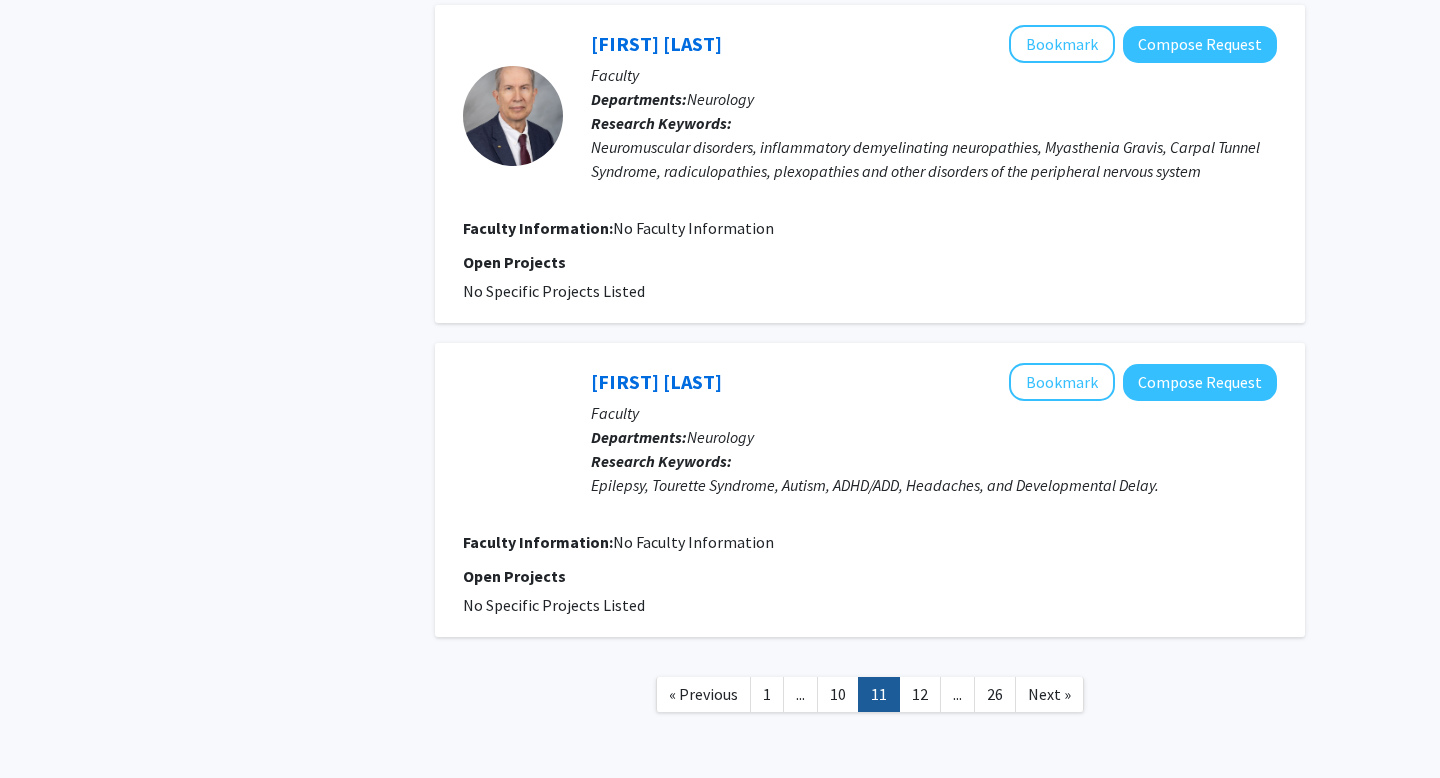 scroll, scrollTop: 2828, scrollLeft: 0, axis: vertical 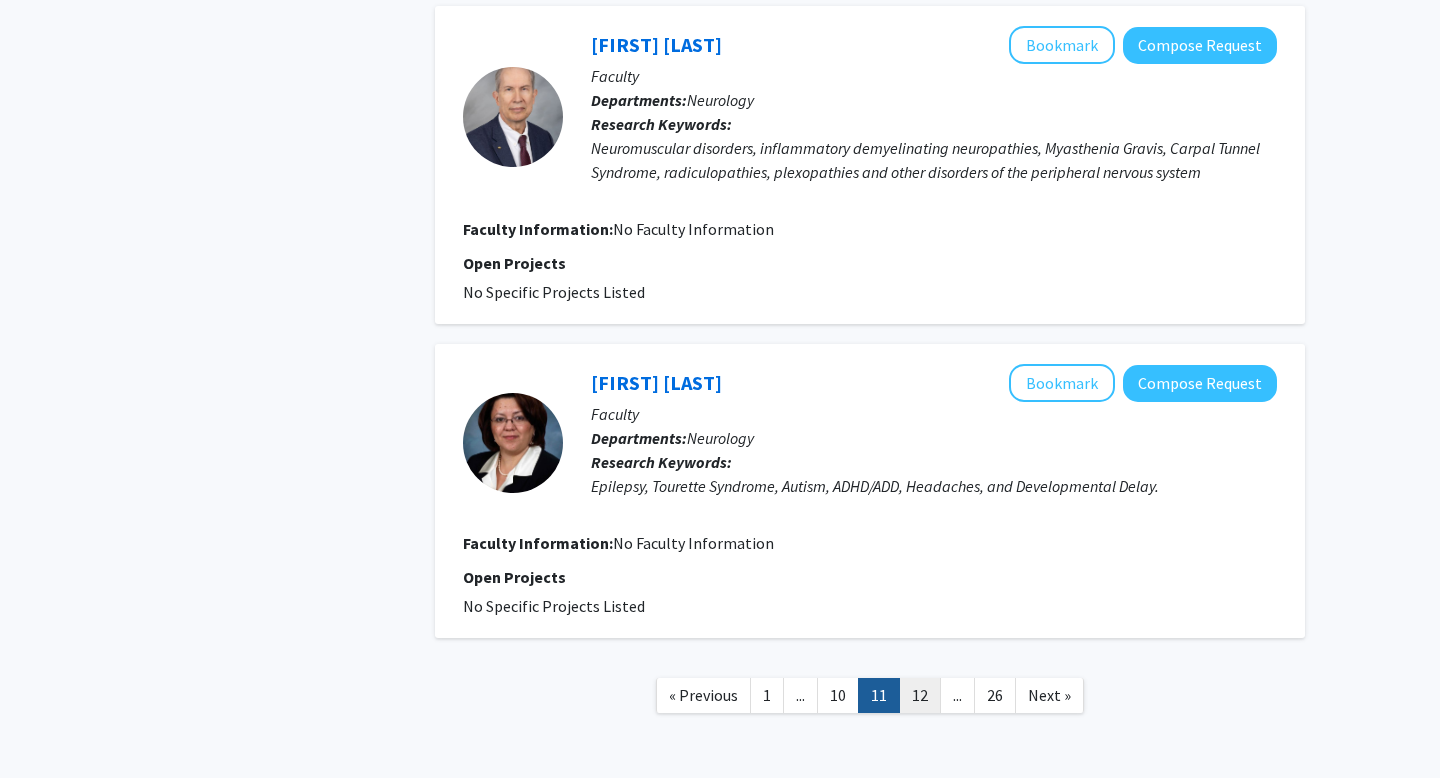 click on "12" 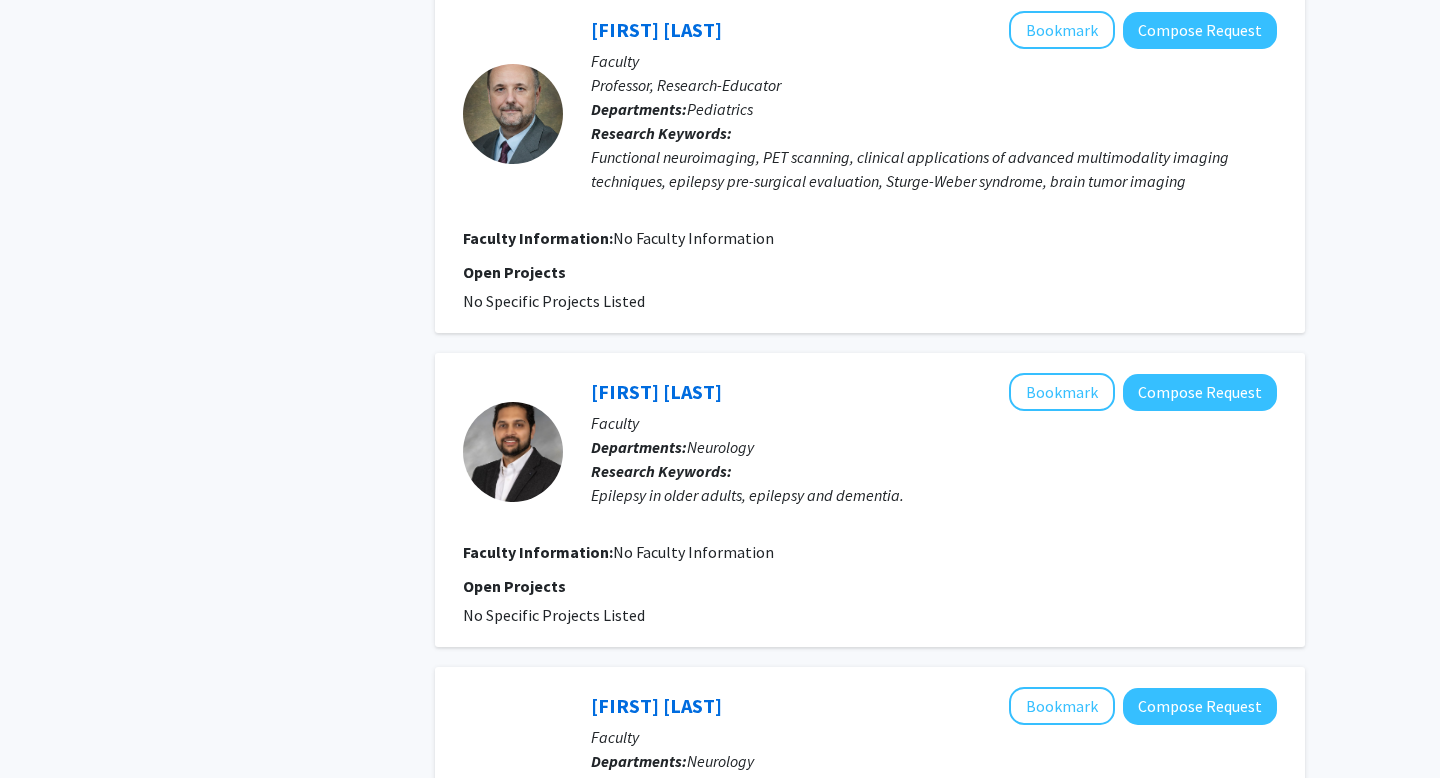scroll, scrollTop: 3045, scrollLeft: 0, axis: vertical 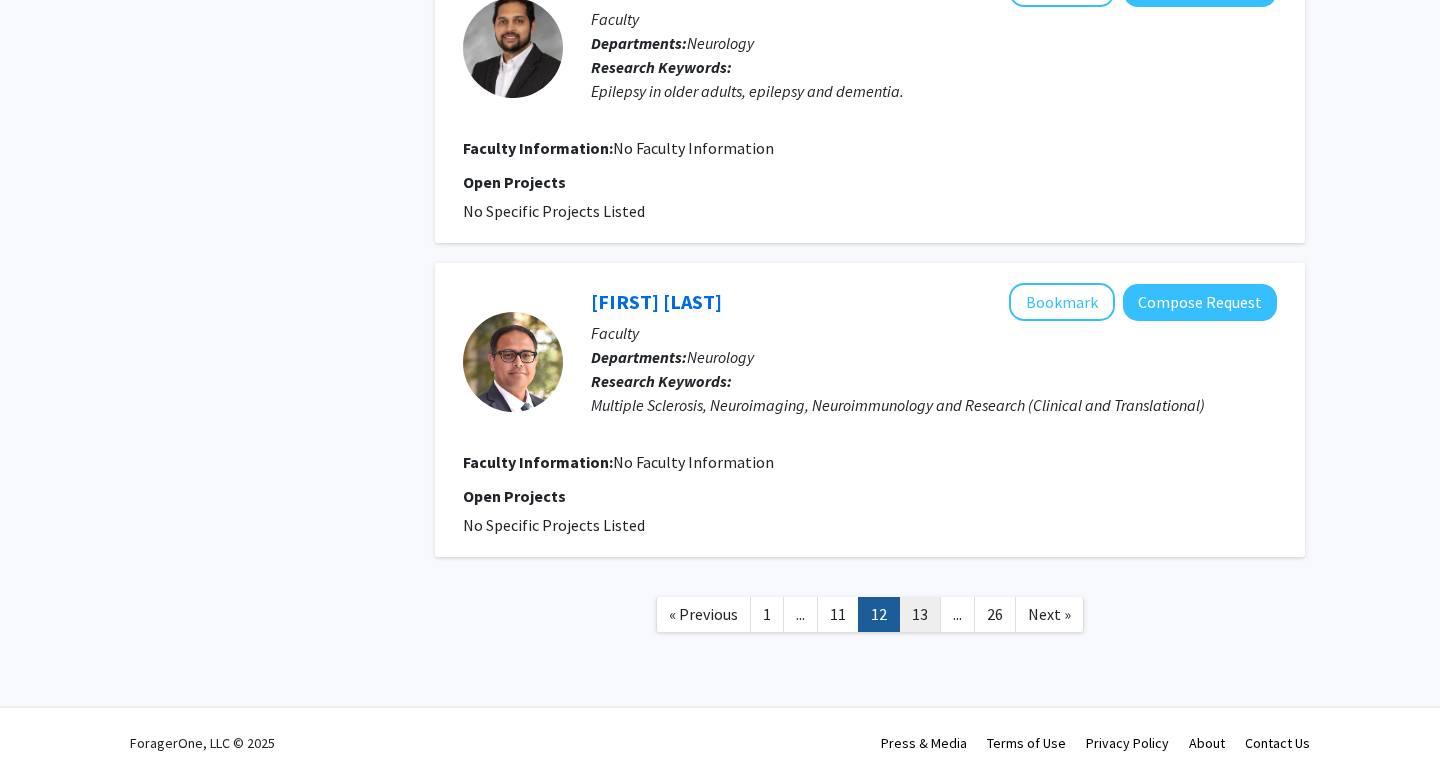 click on "13" 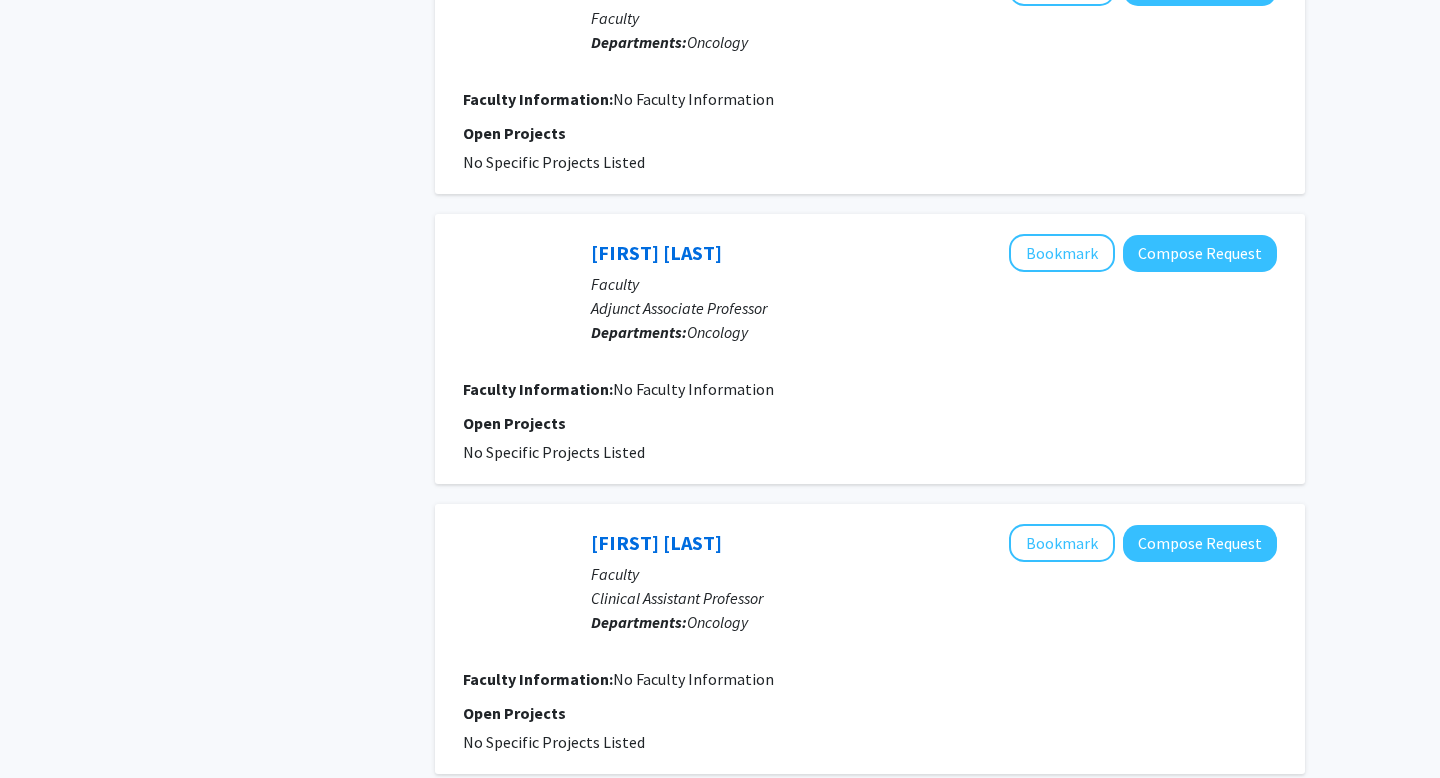 scroll, scrollTop: 2525, scrollLeft: 0, axis: vertical 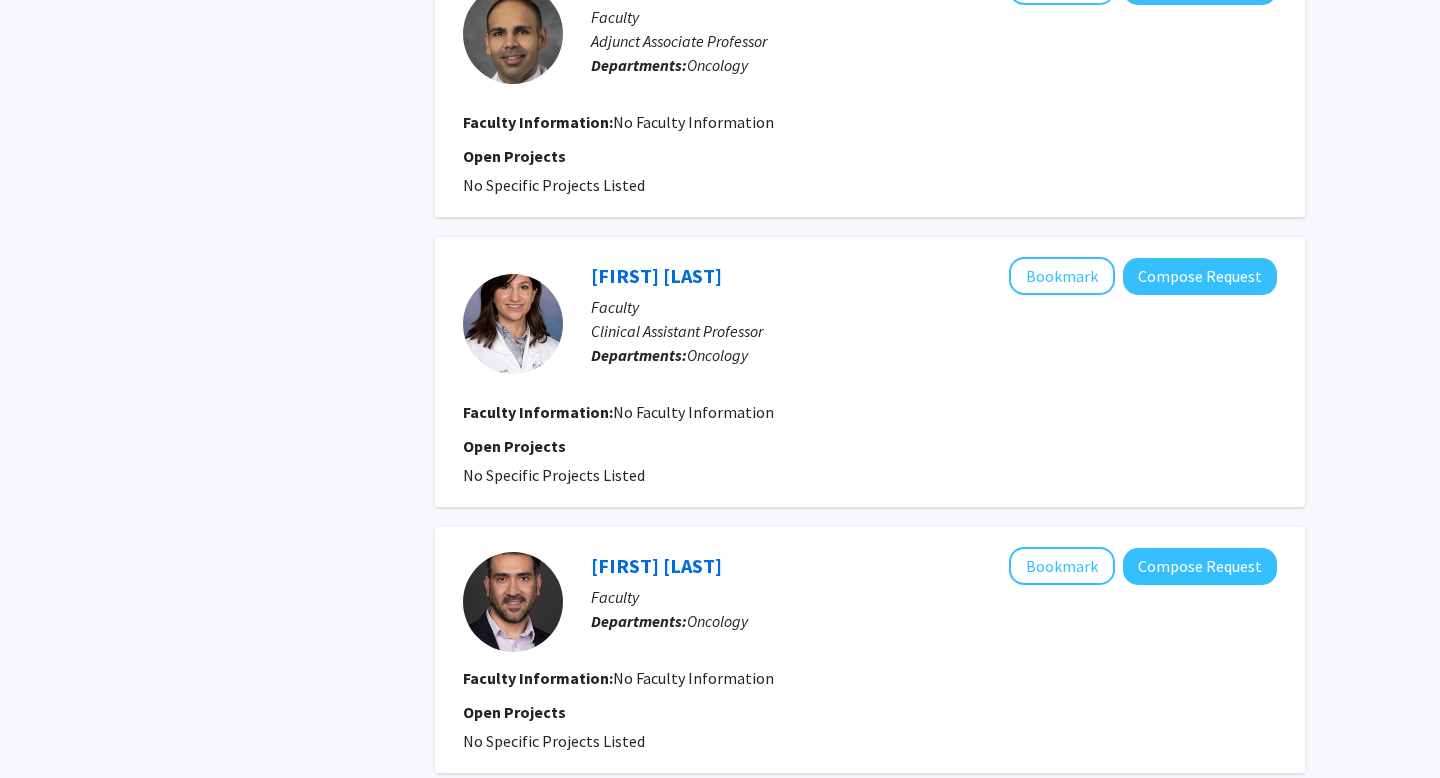 click on "14" 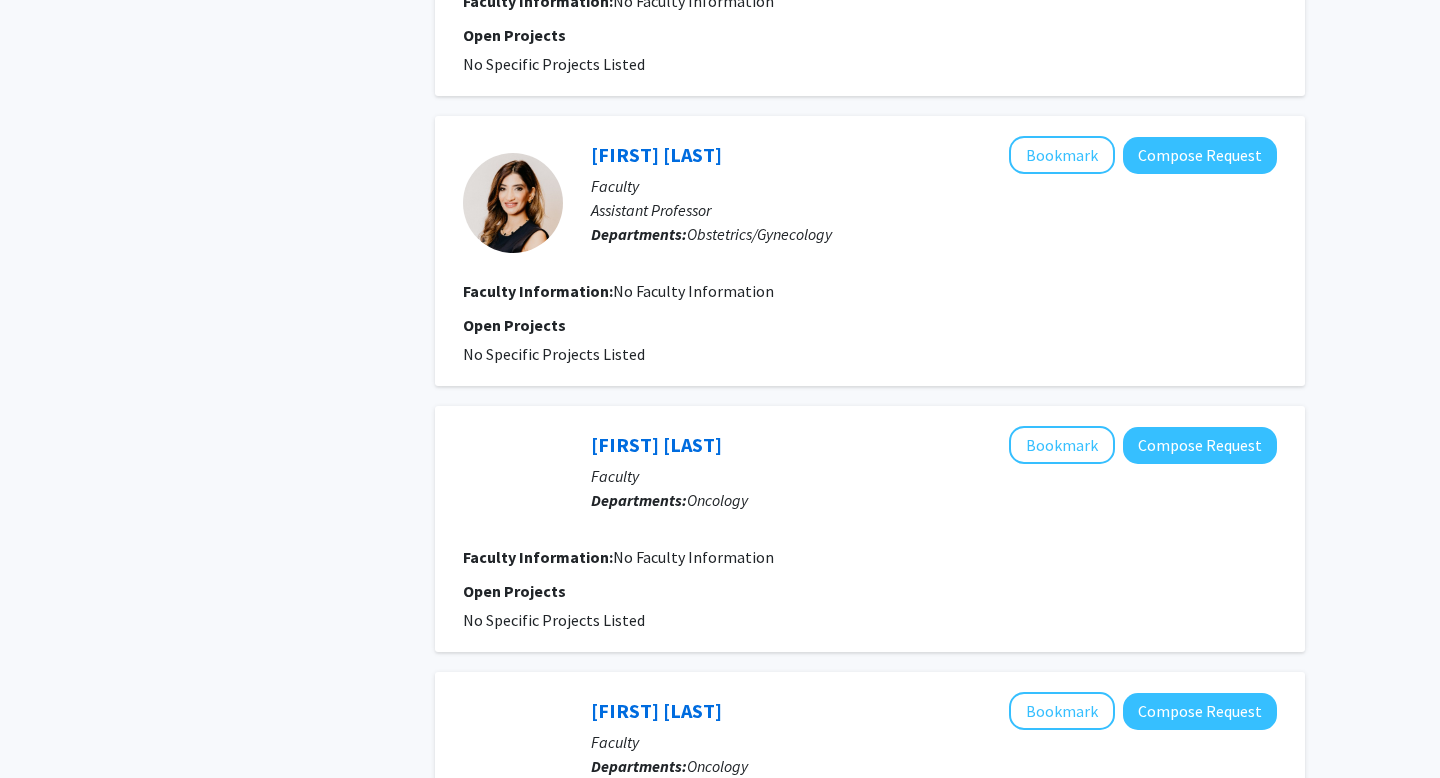 scroll, scrollTop: 2501, scrollLeft: 0, axis: vertical 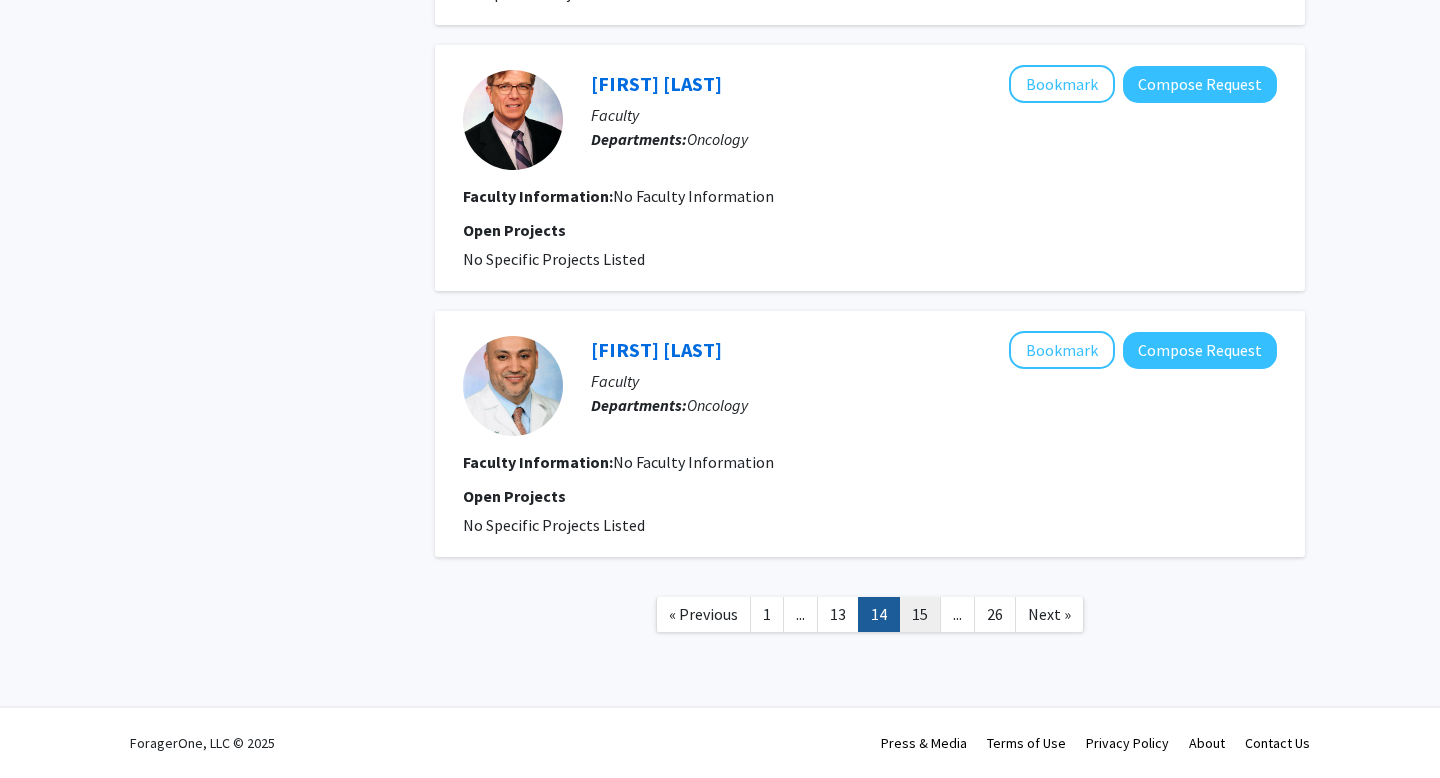 click on "15" 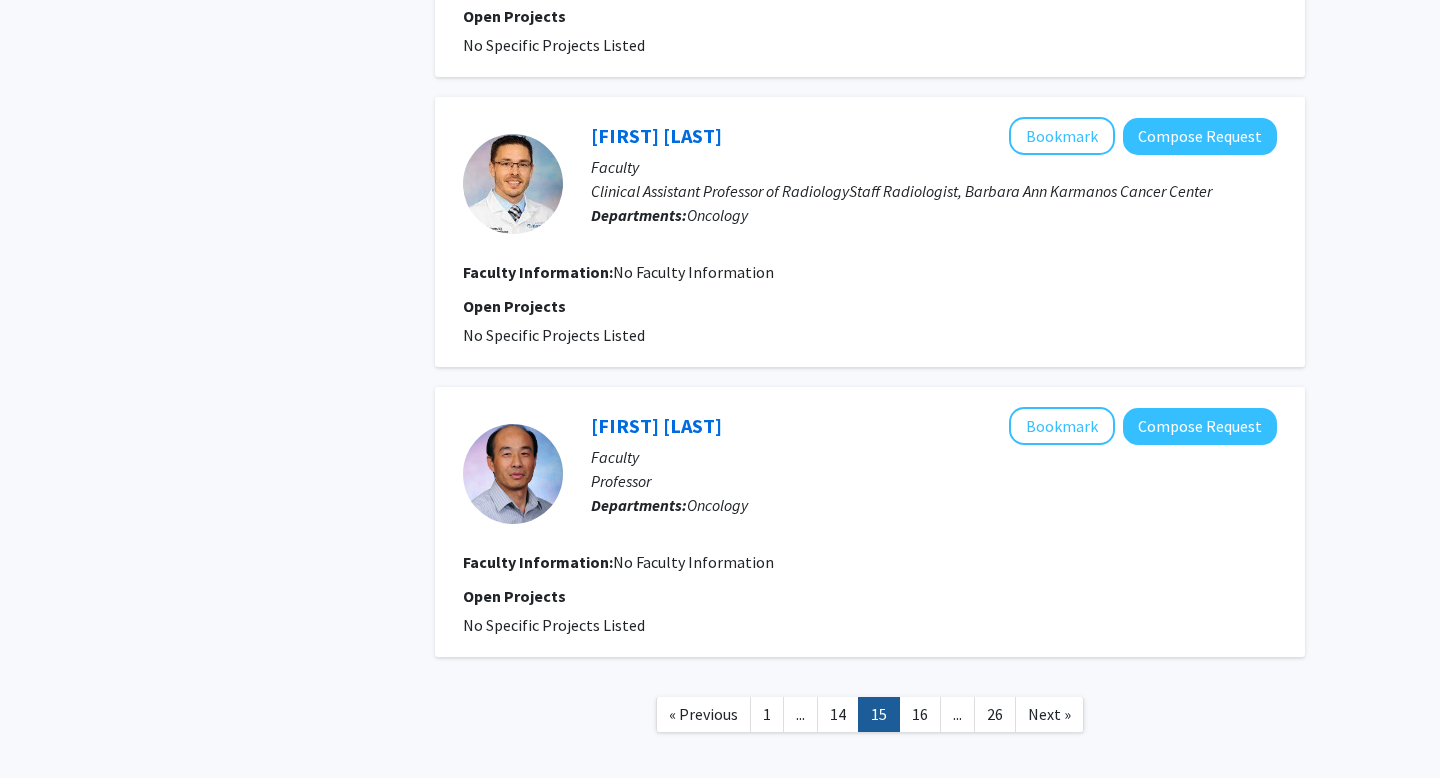scroll, scrollTop: 2350, scrollLeft: 0, axis: vertical 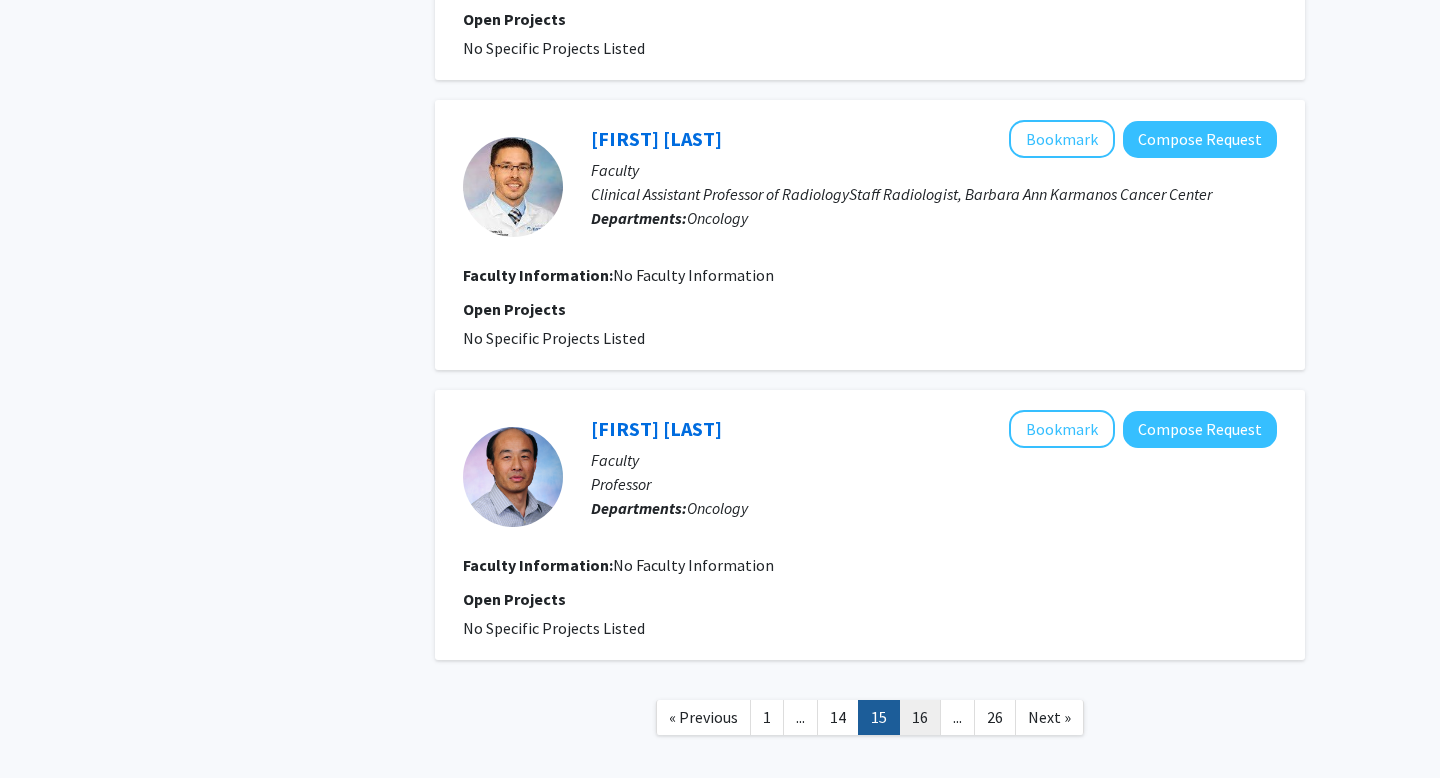 click on "16" 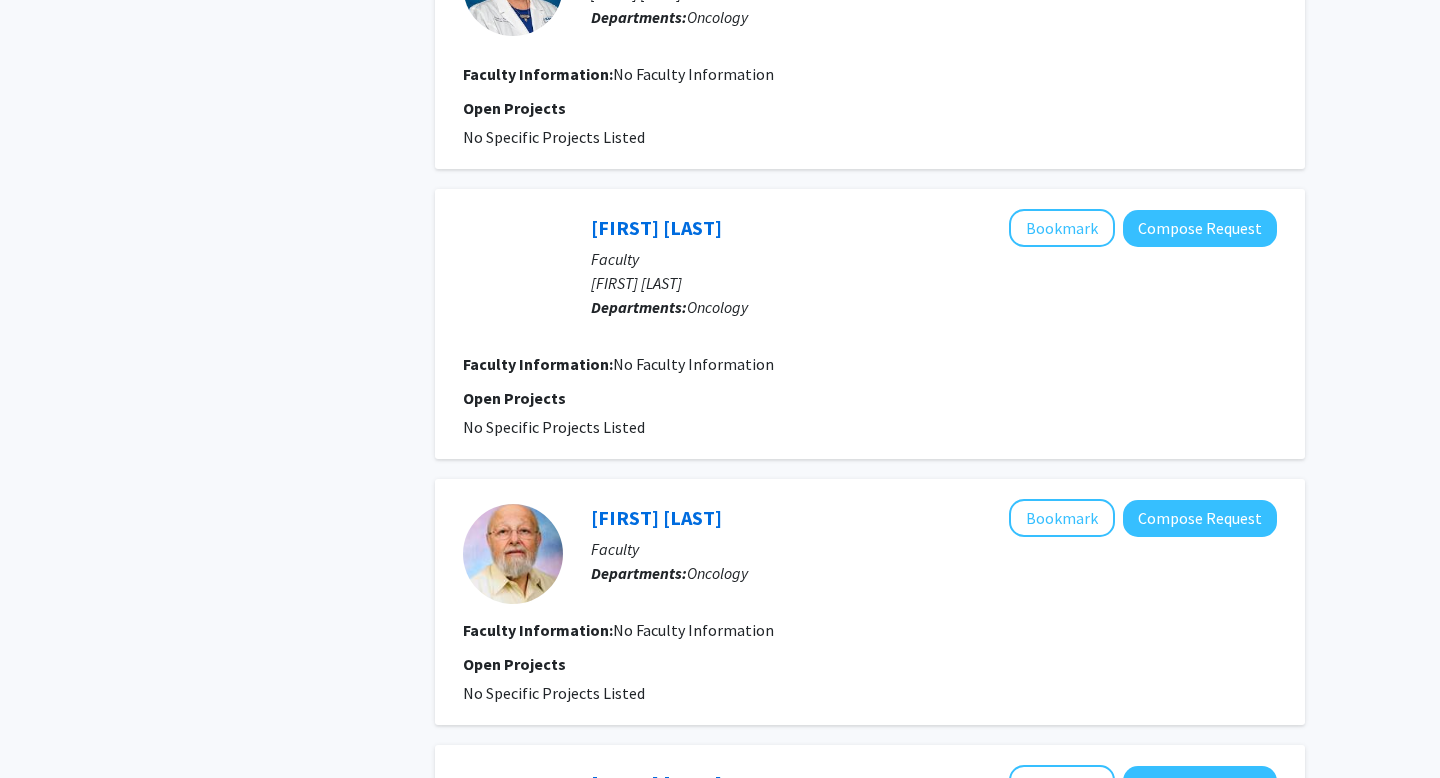 scroll, scrollTop: 1437, scrollLeft: 0, axis: vertical 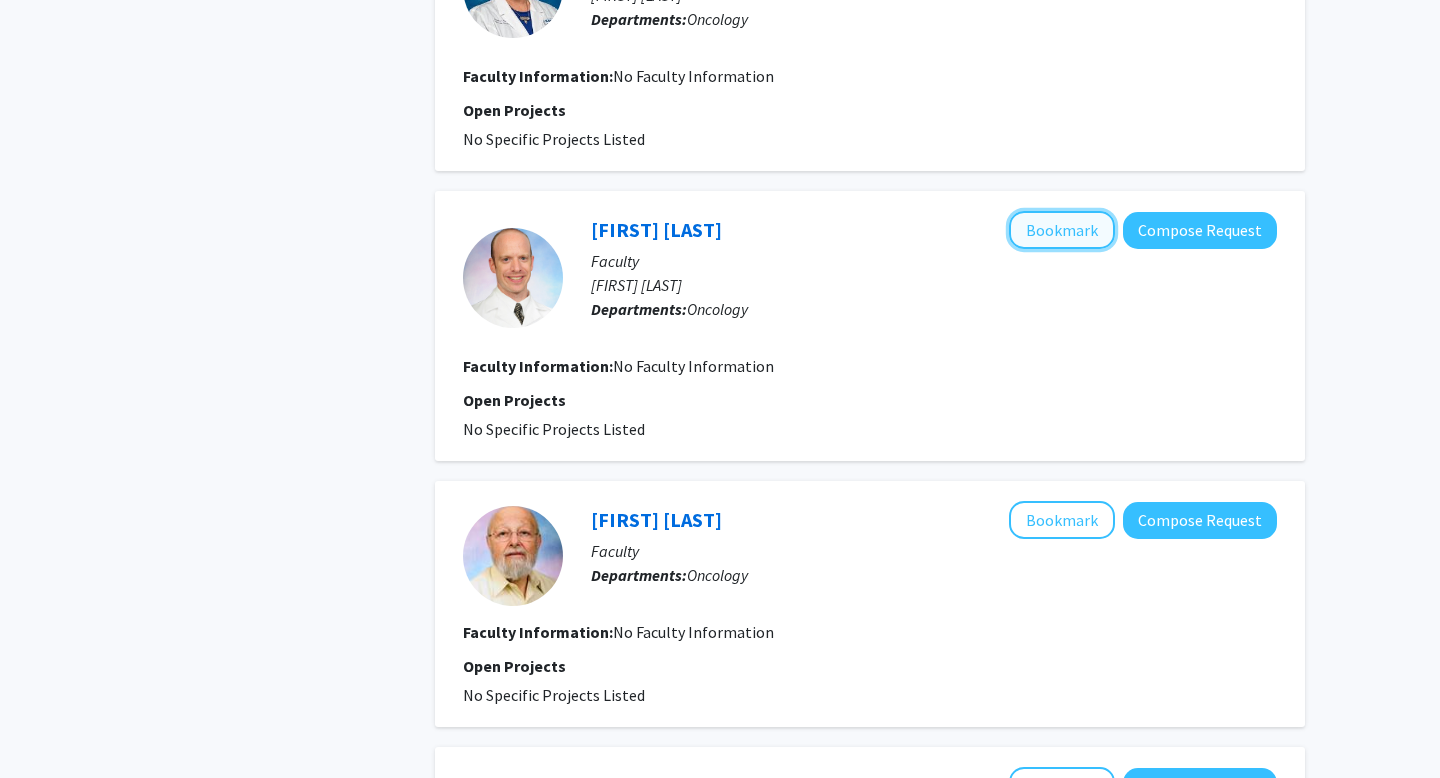 click on "Bookmark" 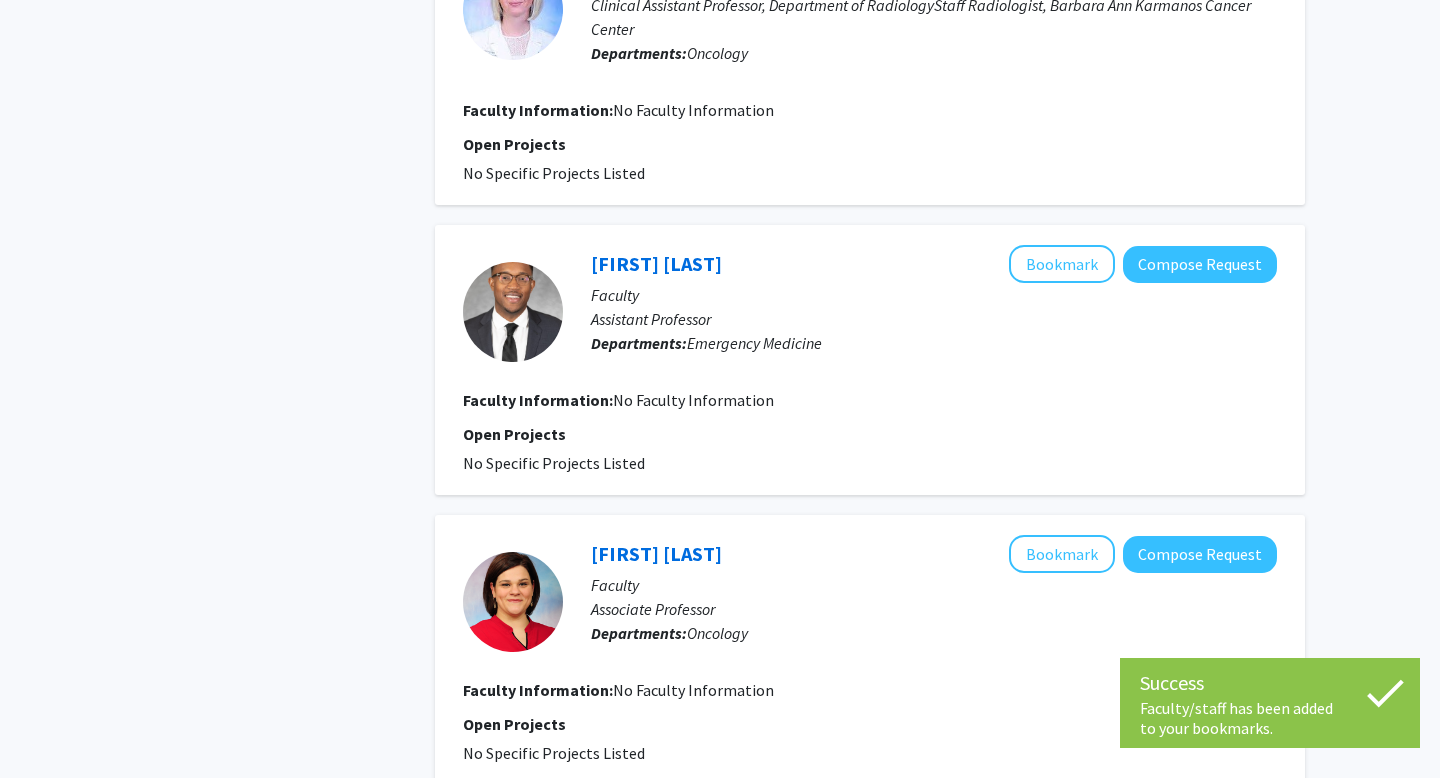 scroll, scrollTop: 2525, scrollLeft: 0, axis: vertical 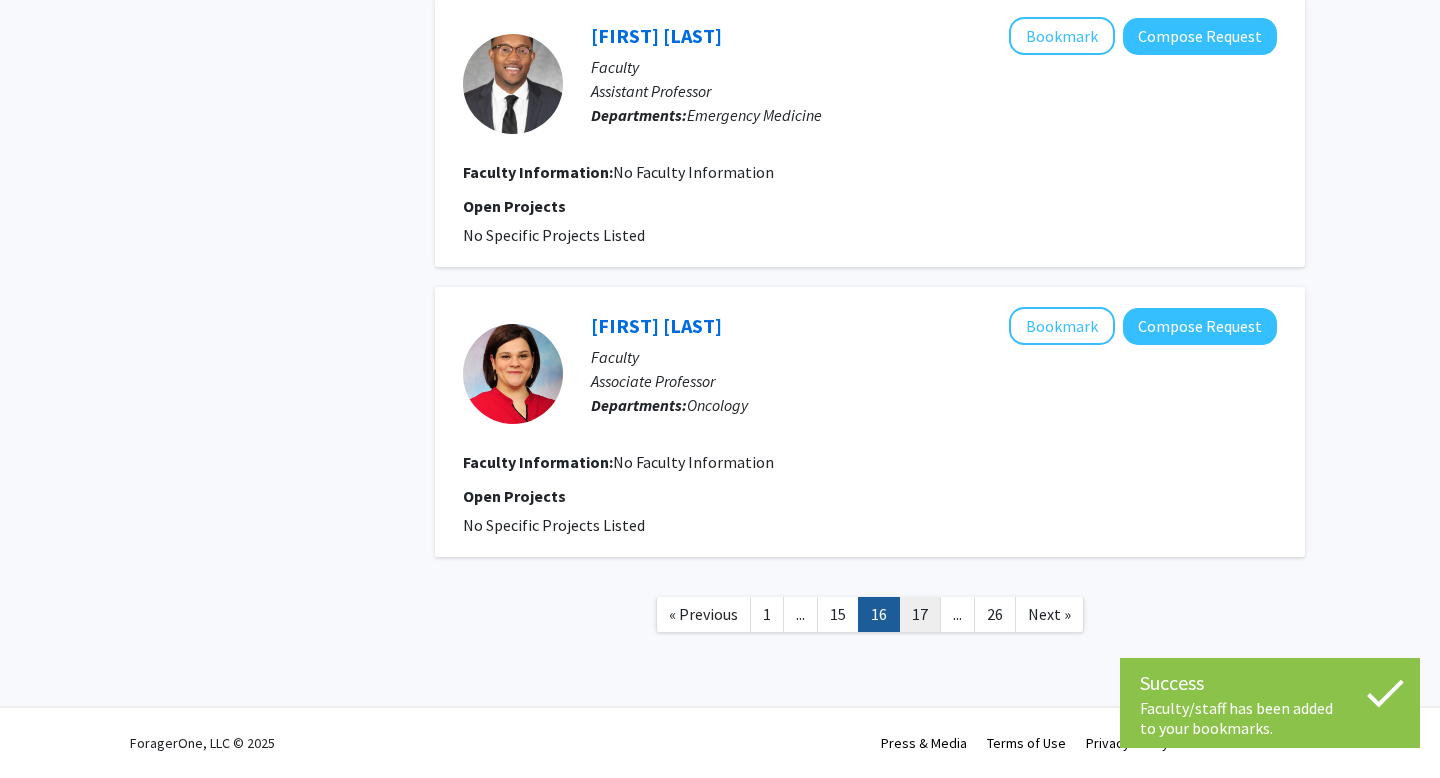 click on "17" 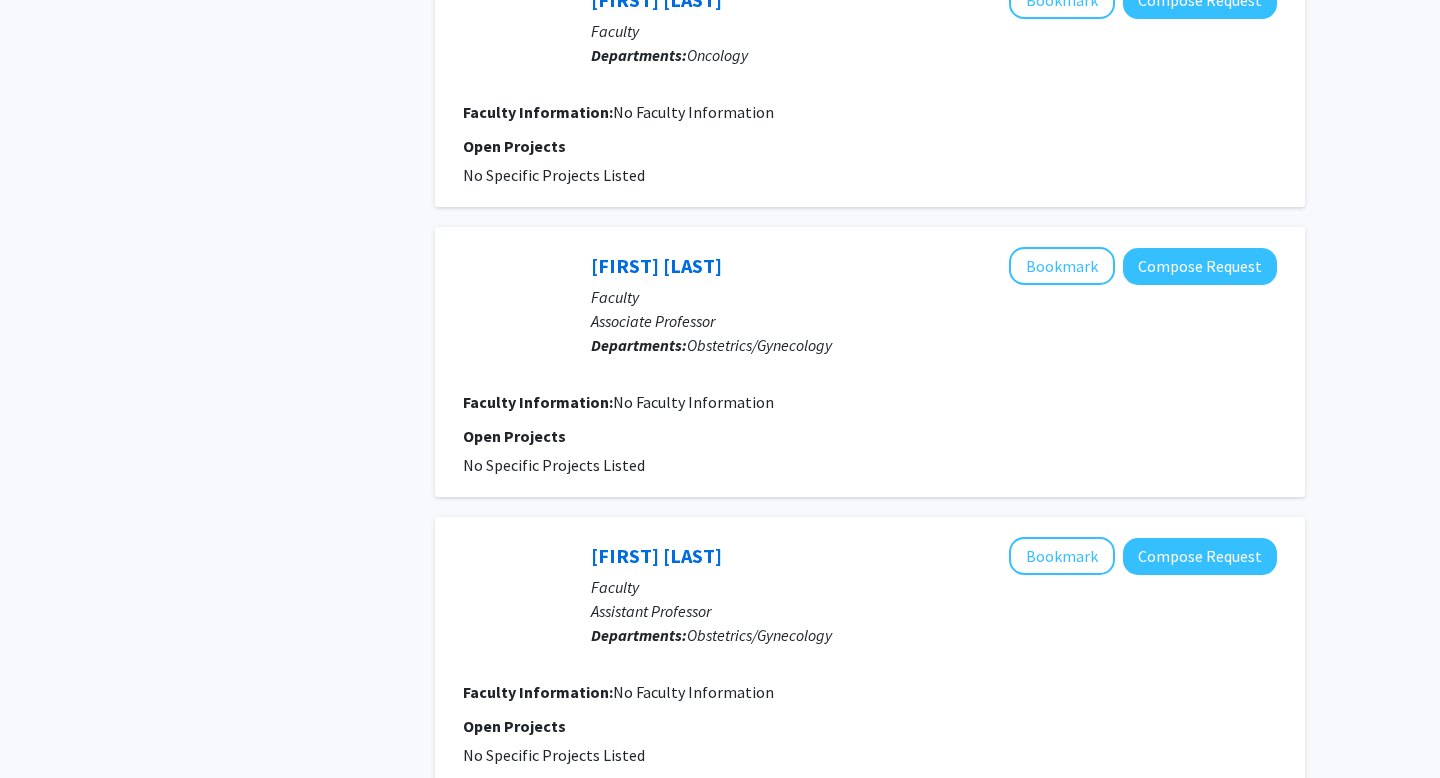 scroll, scrollTop: 2429, scrollLeft: 0, axis: vertical 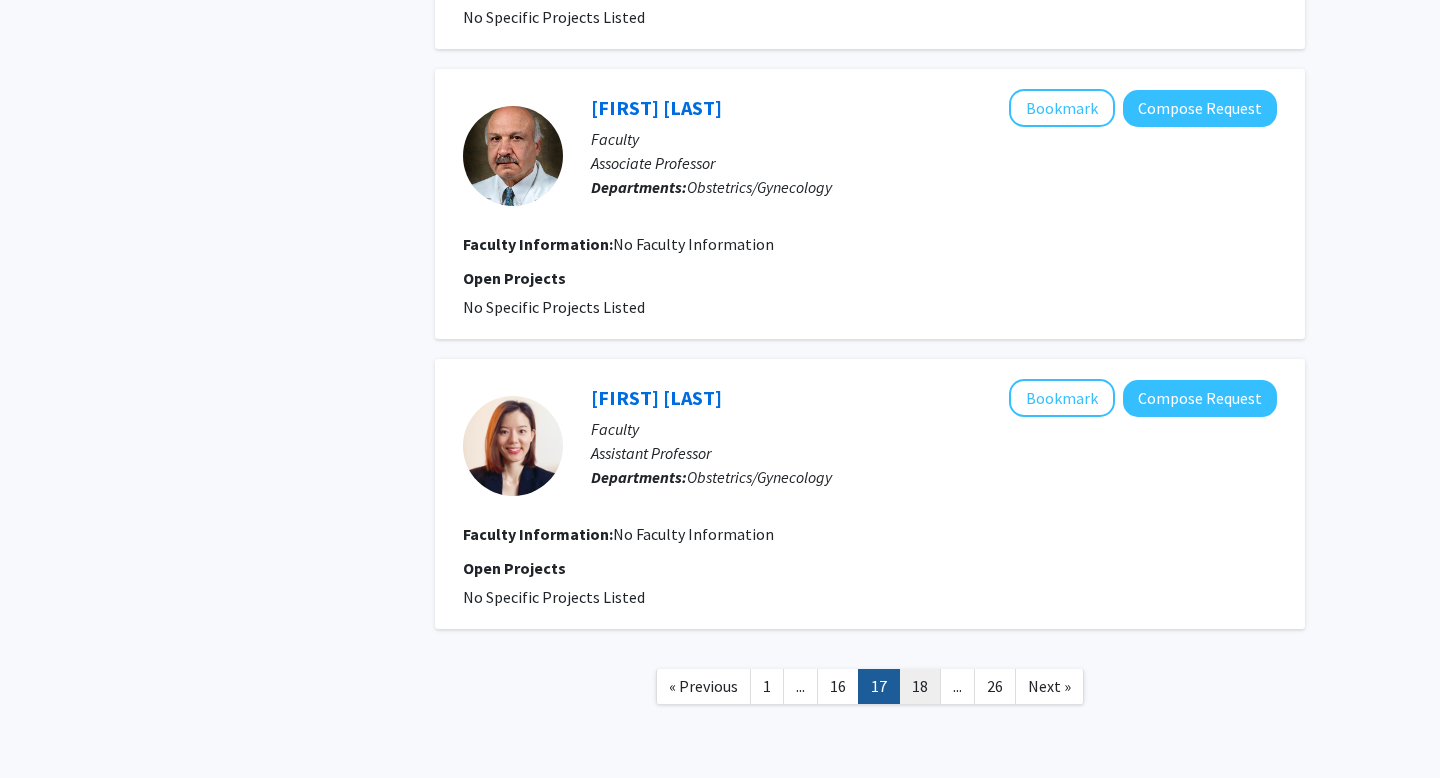 click on "18" 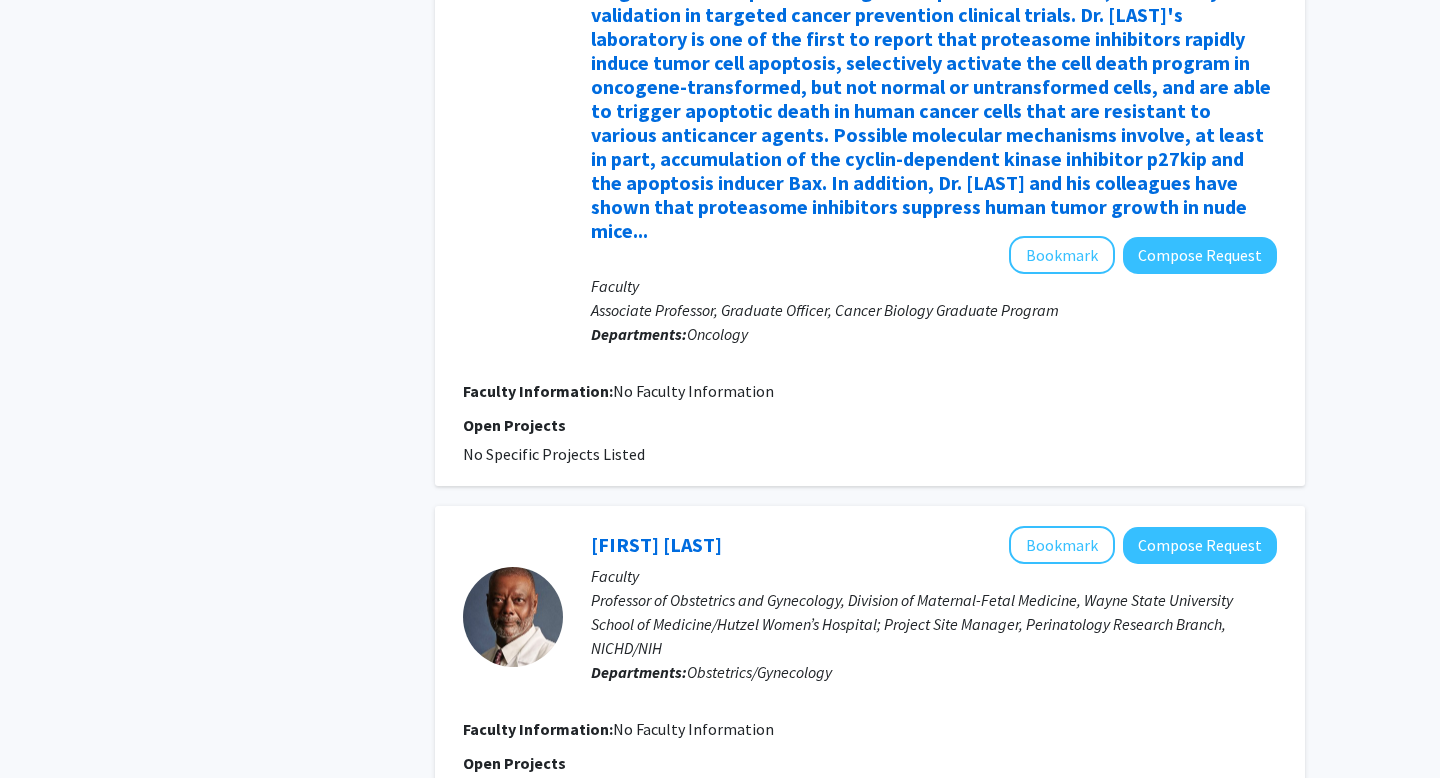 scroll, scrollTop: 2010, scrollLeft: 0, axis: vertical 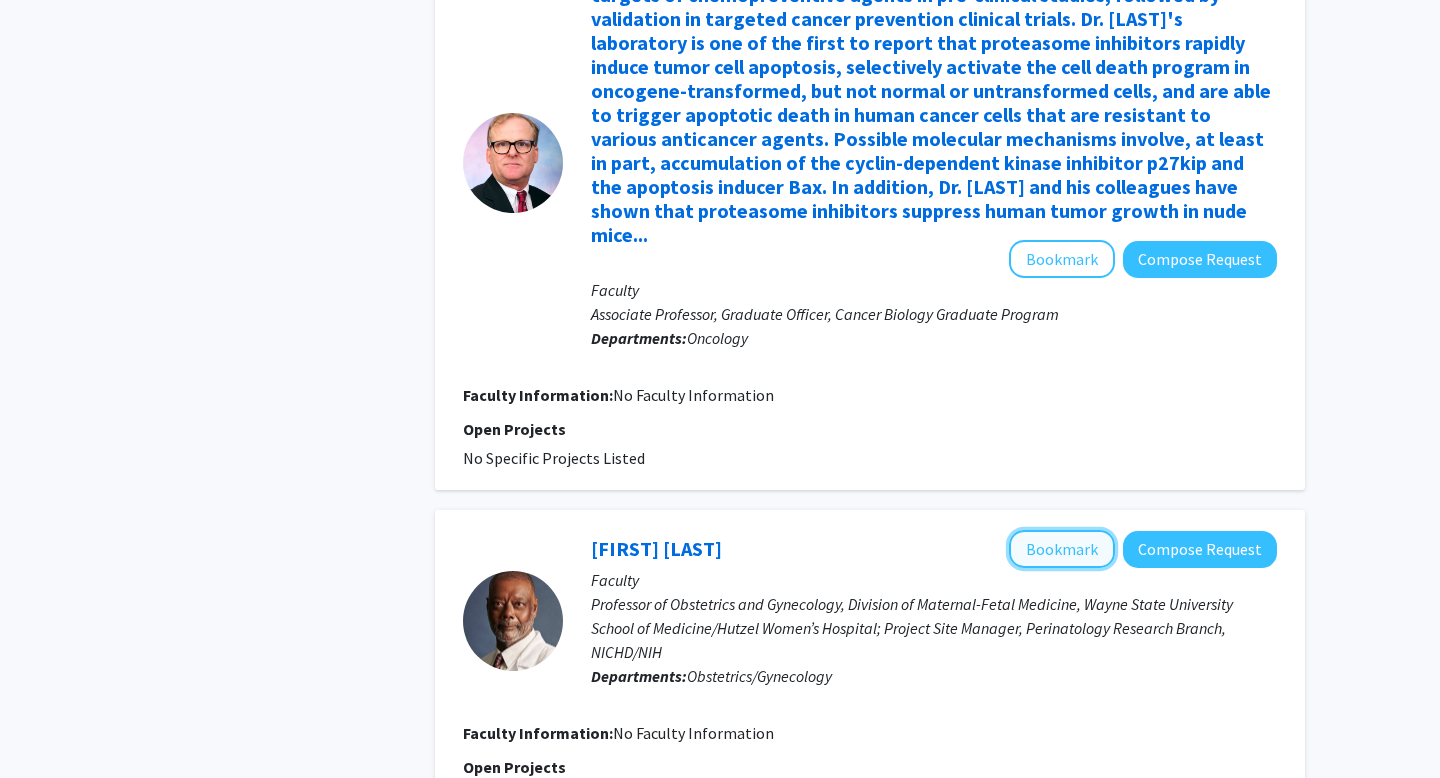 click on "Bookmark" 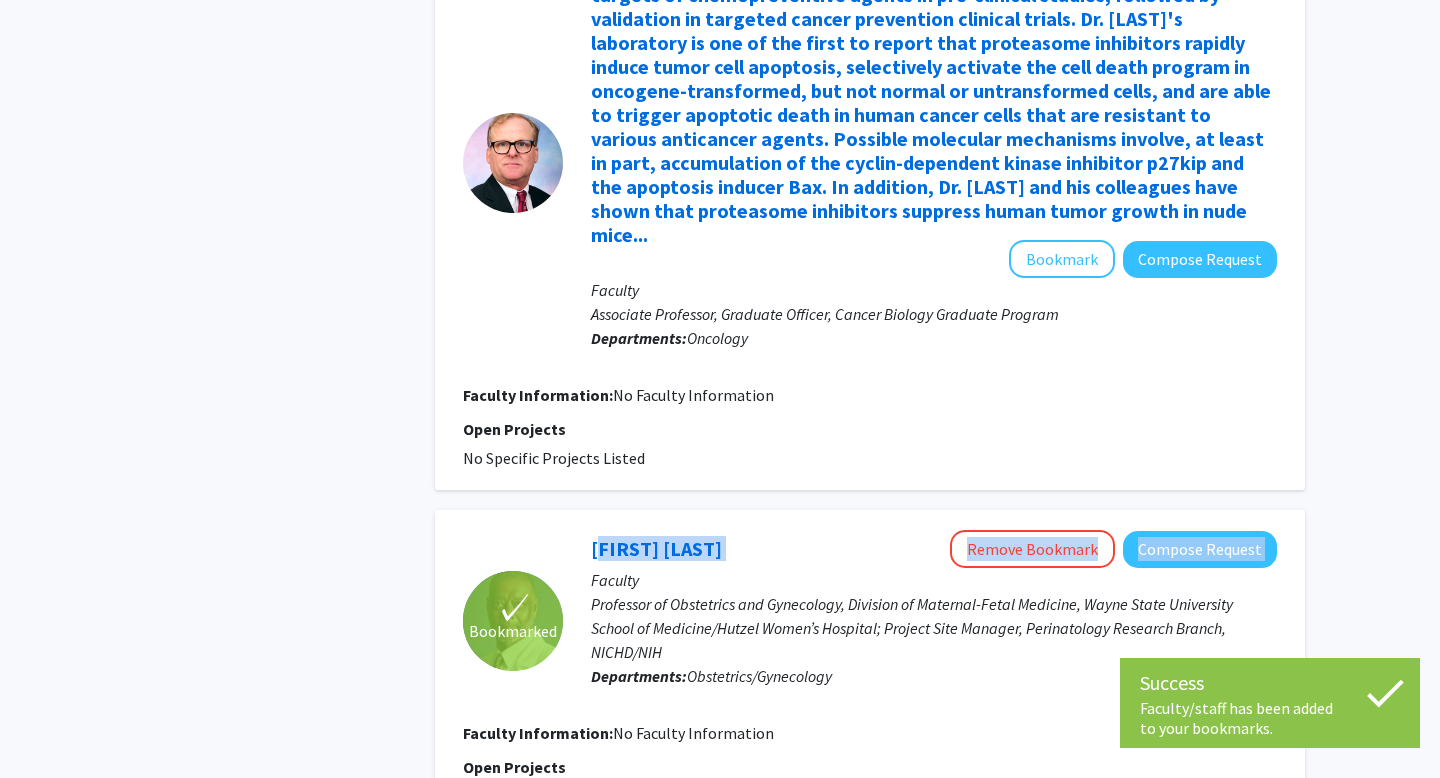 drag, startPoint x: 580, startPoint y: 259, endPoint x: 793, endPoint y: 260, distance: 213.00235 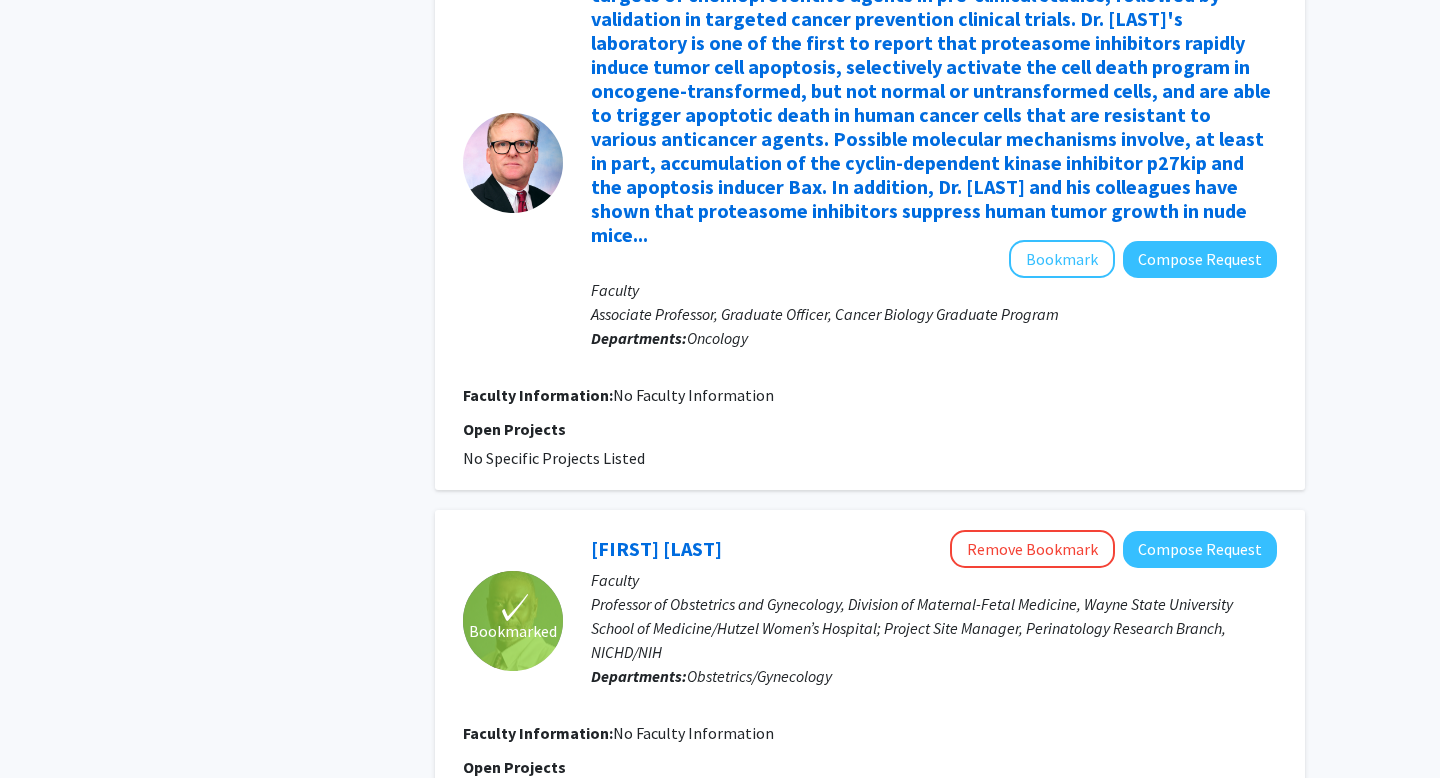 click 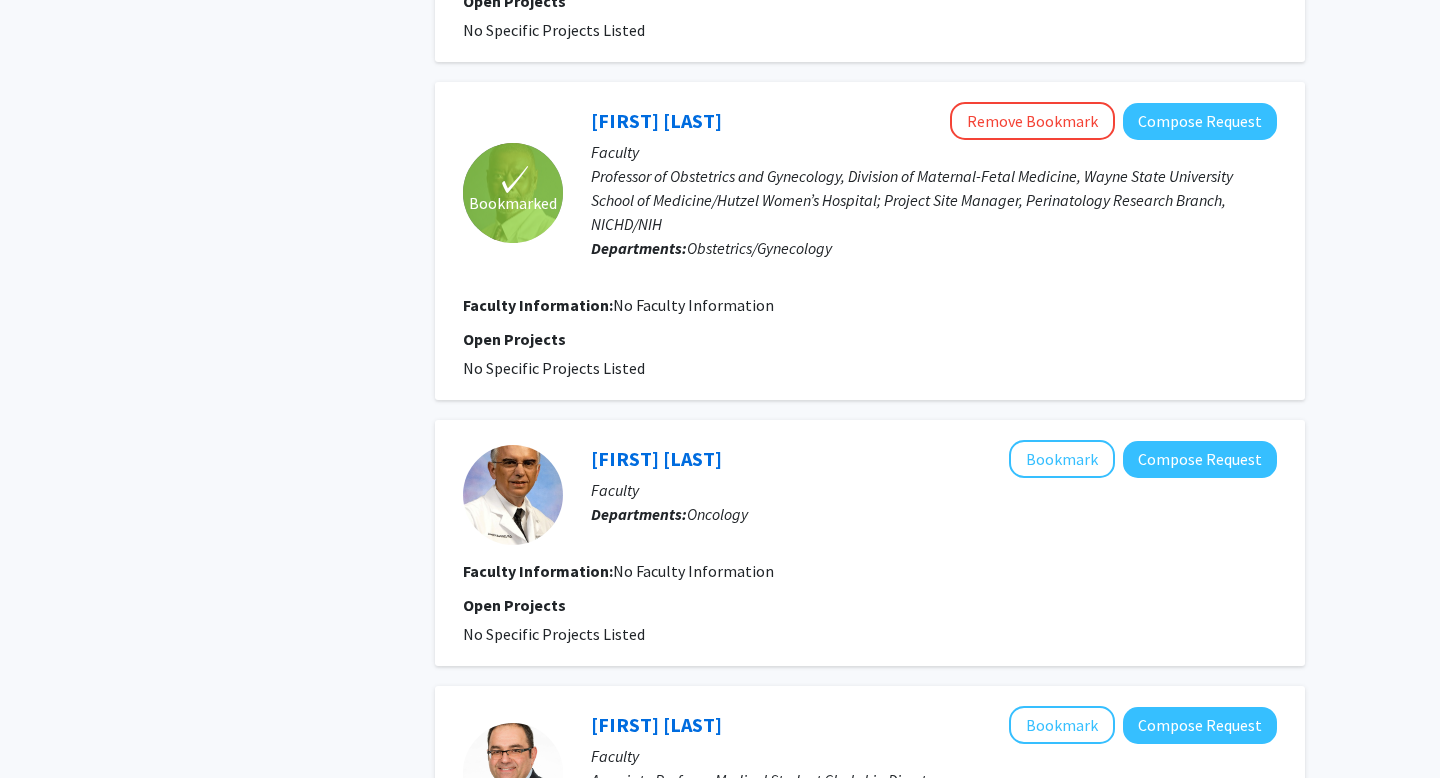 scroll, scrollTop: 2549, scrollLeft: 0, axis: vertical 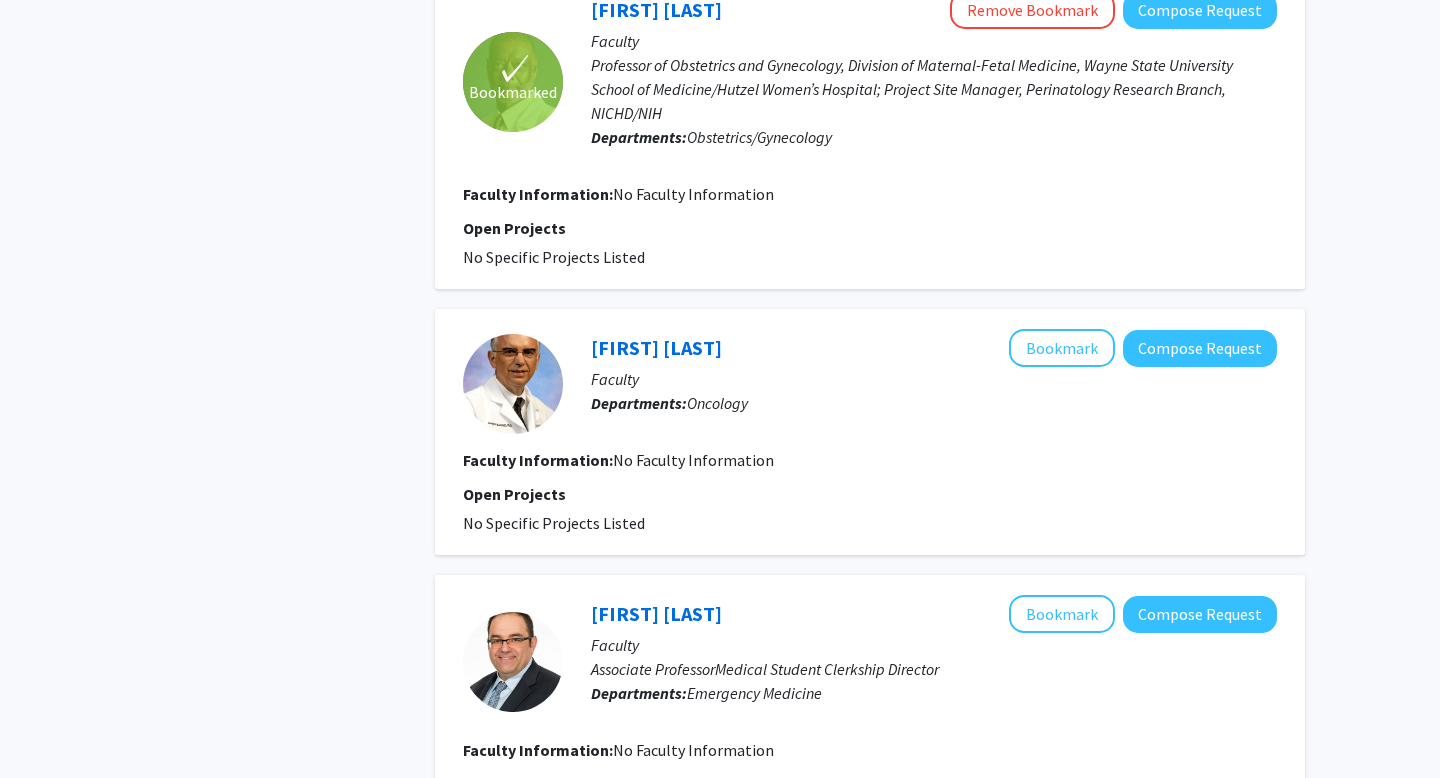 click on "19" 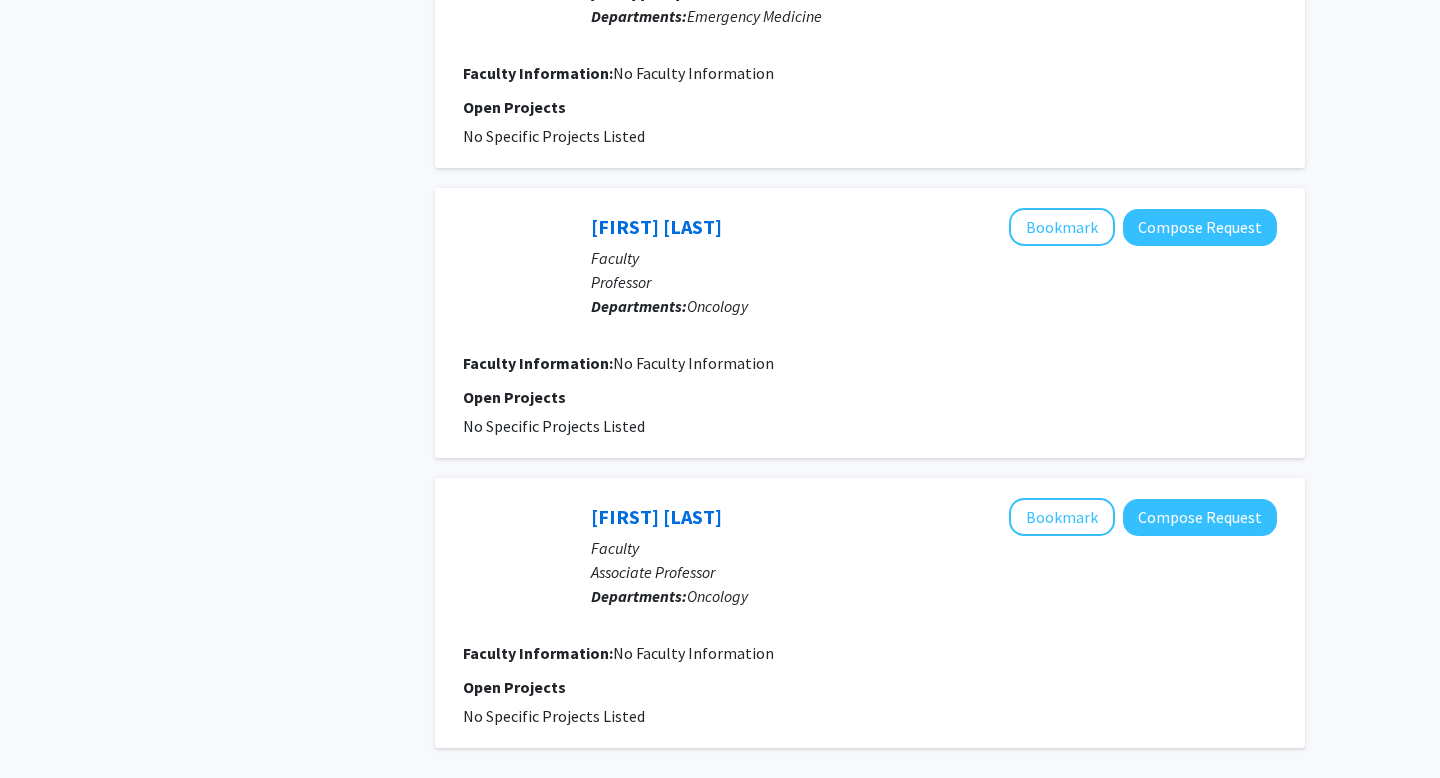 scroll, scrollTop: 2501, scrollLeft: 0, axis: vertical 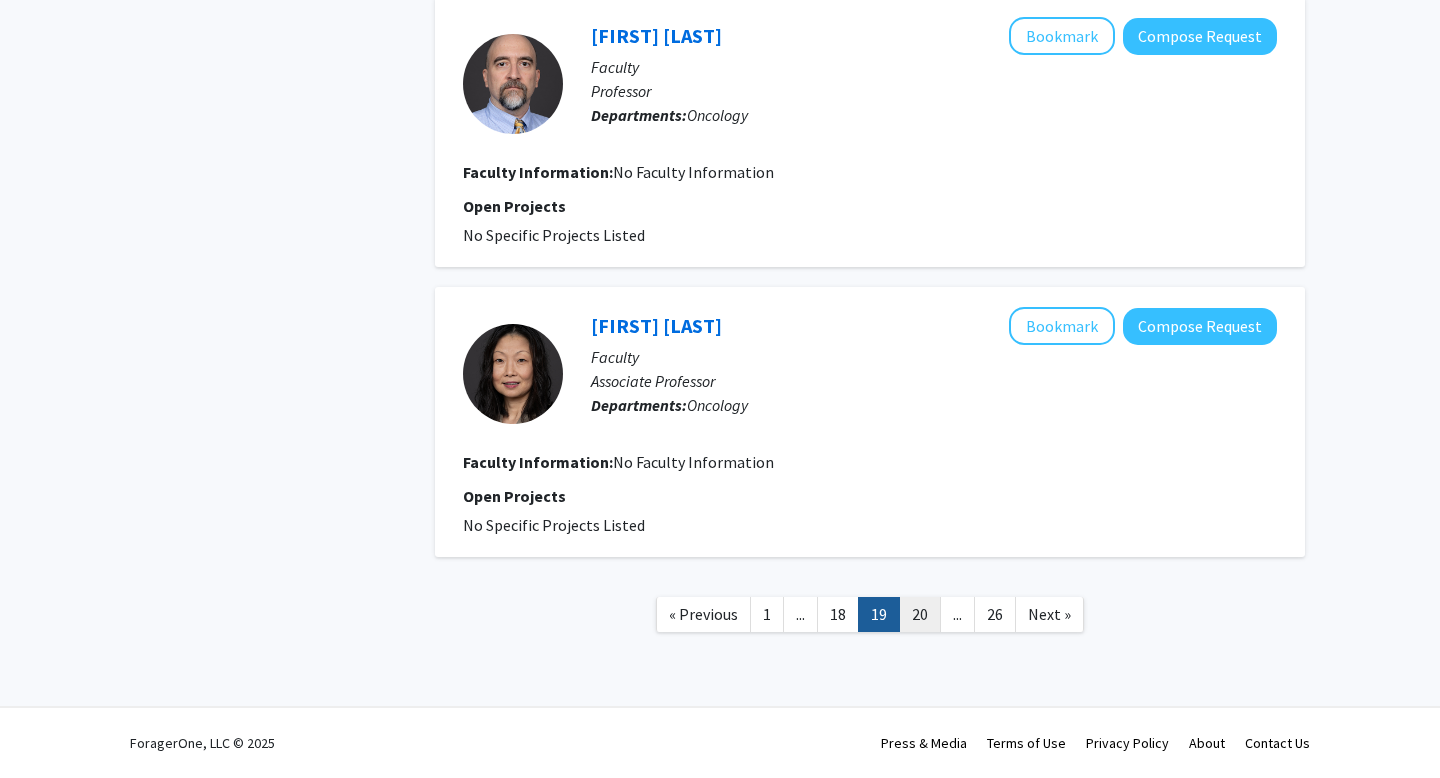 click on "20" 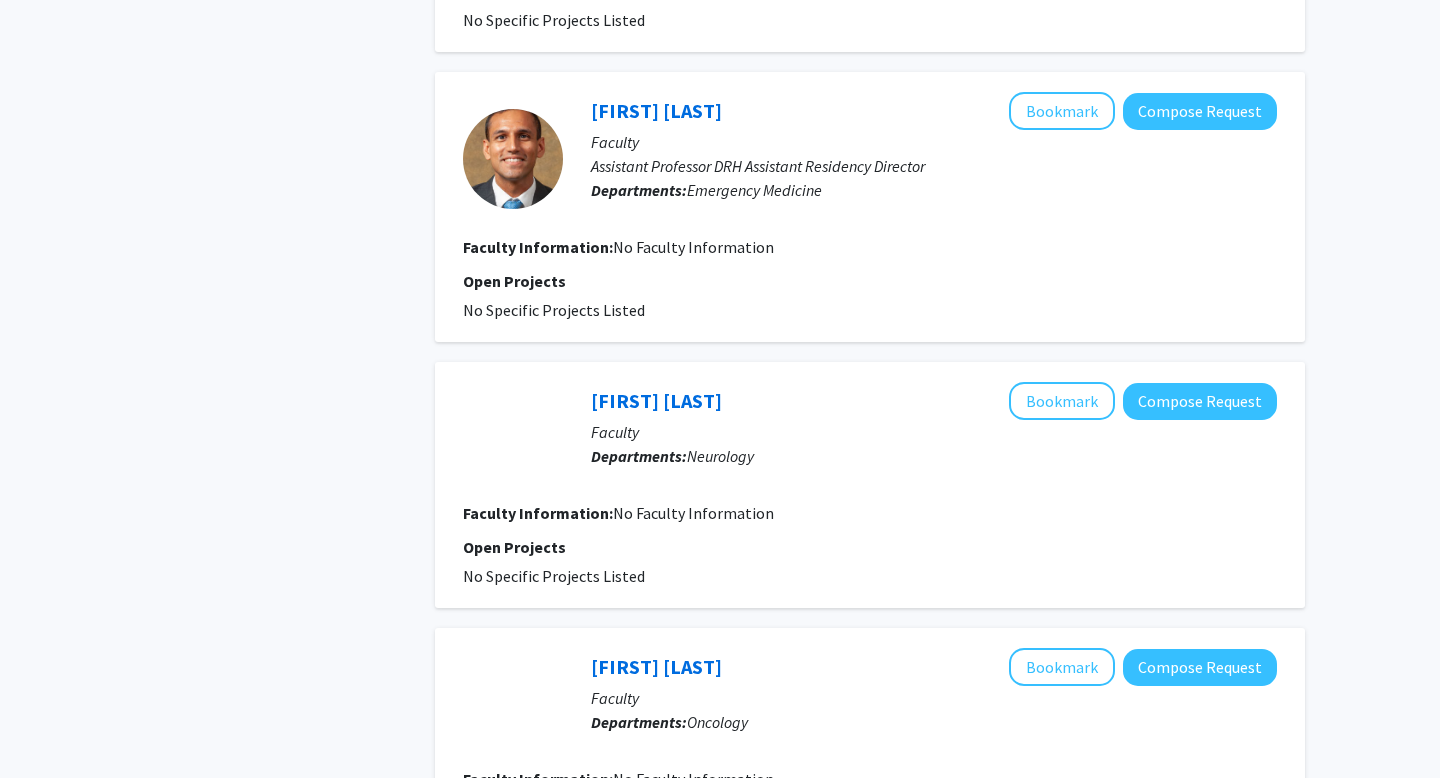 scroll, scrollTop: 1776, scrollLeft: 0, axis: vertical 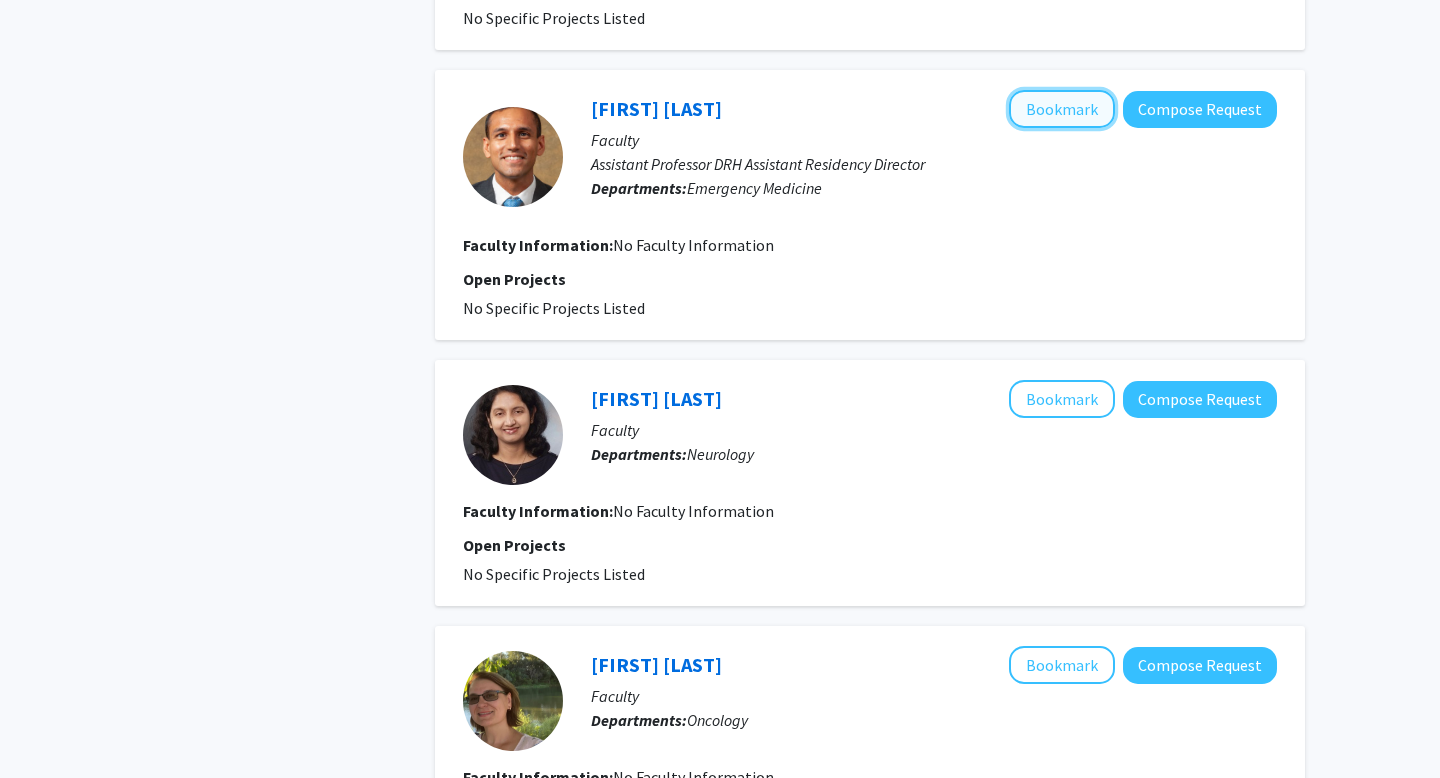 click on "Bookmark" 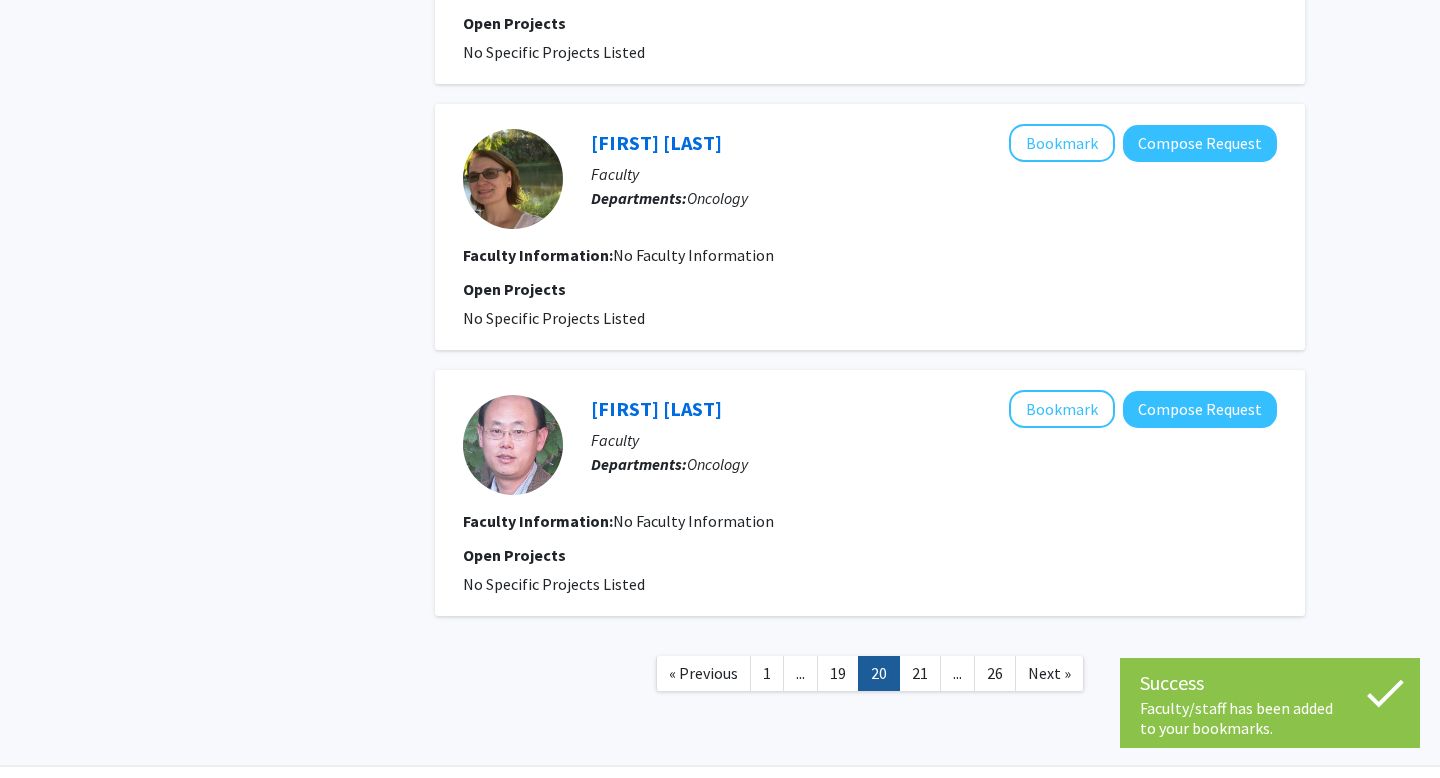 scroll, scrollTop: 2357, scrollLeft: 0, axis: vertical 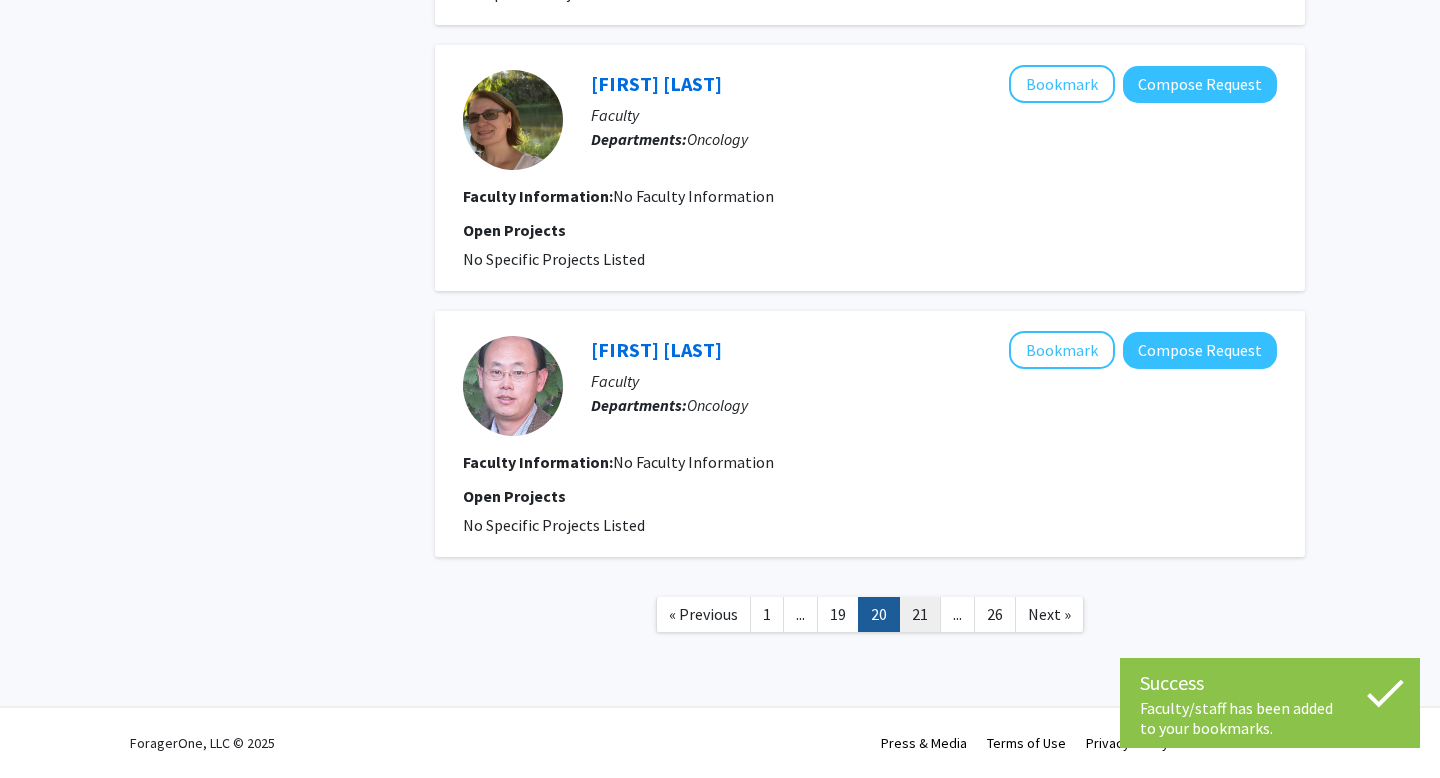 click on "21" 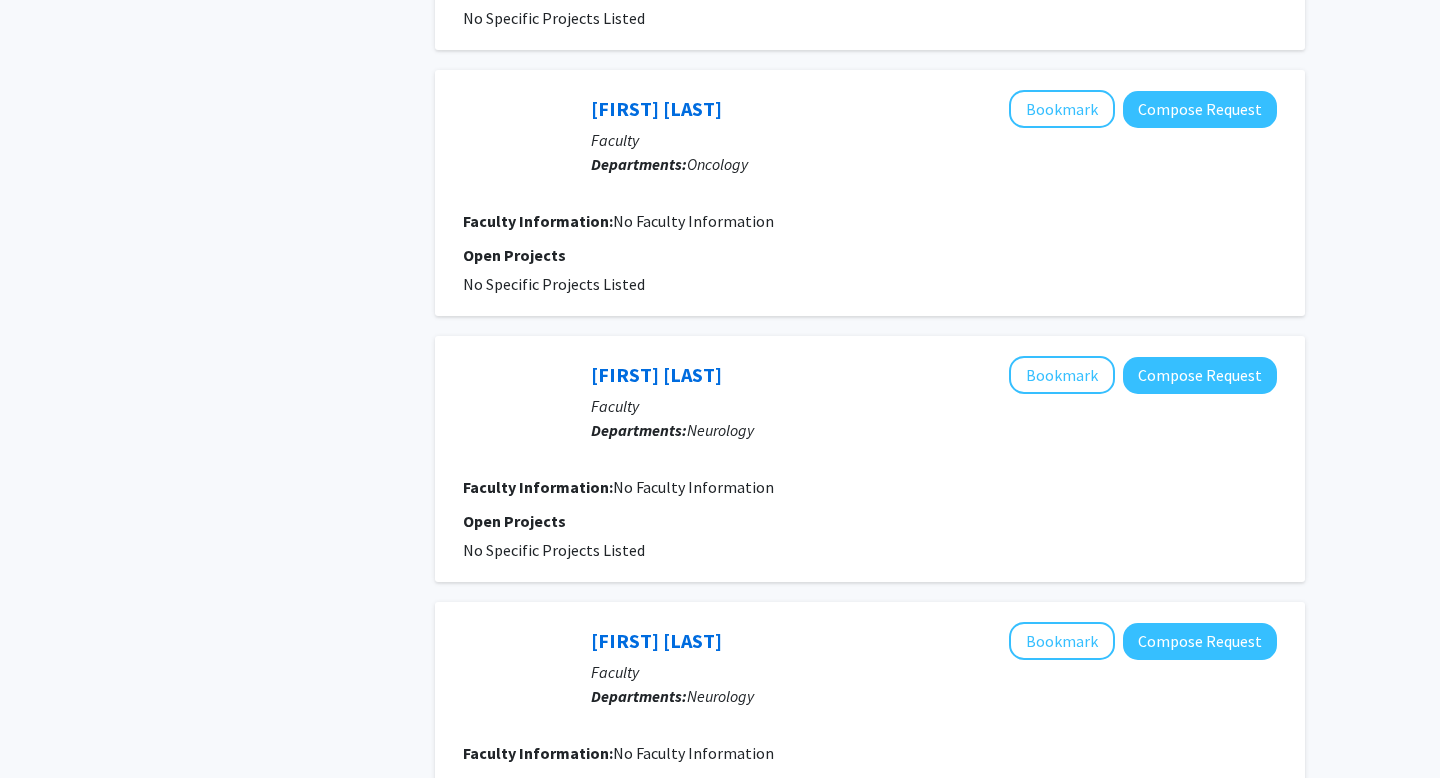 scroll, scrollTop: 2285, scrollLeft: 0, axis: vertical 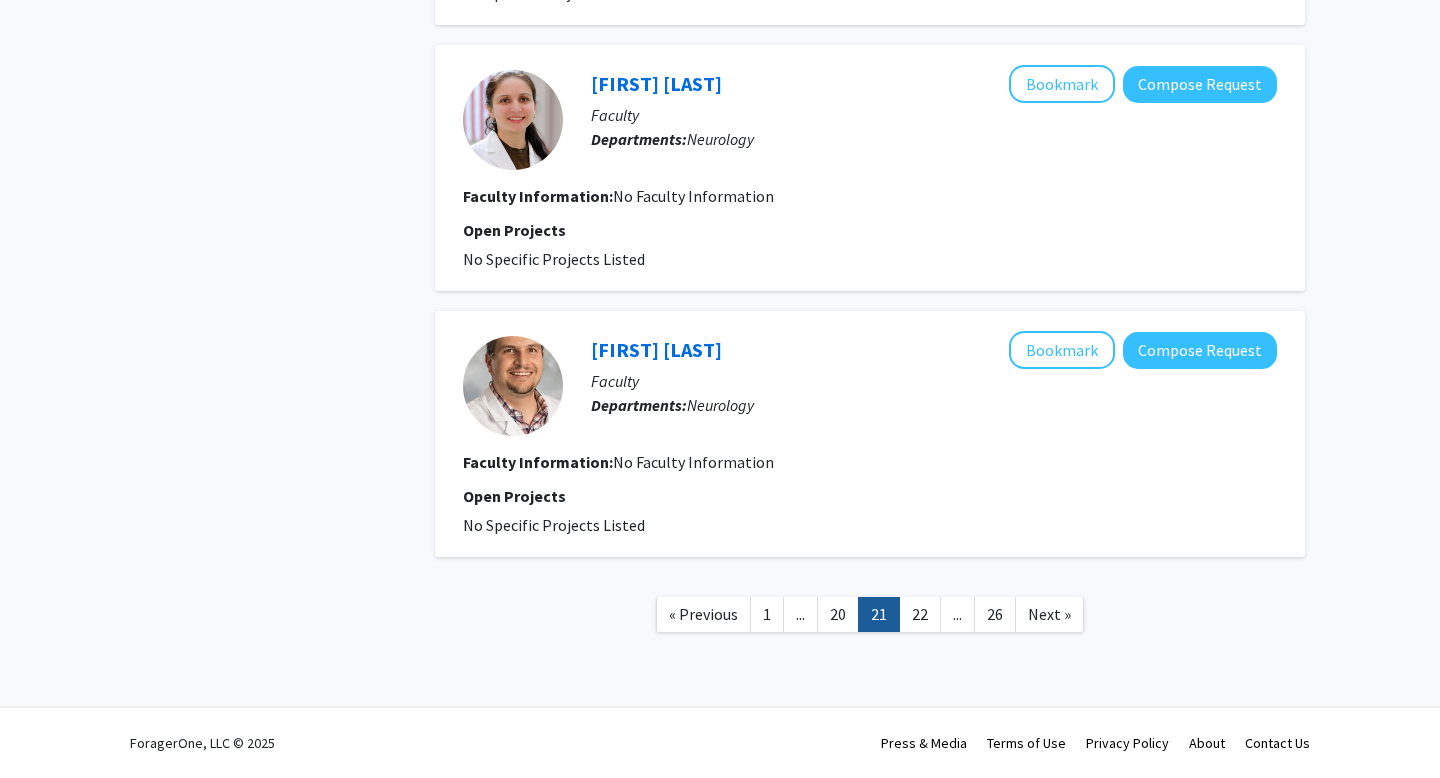 click on "22" 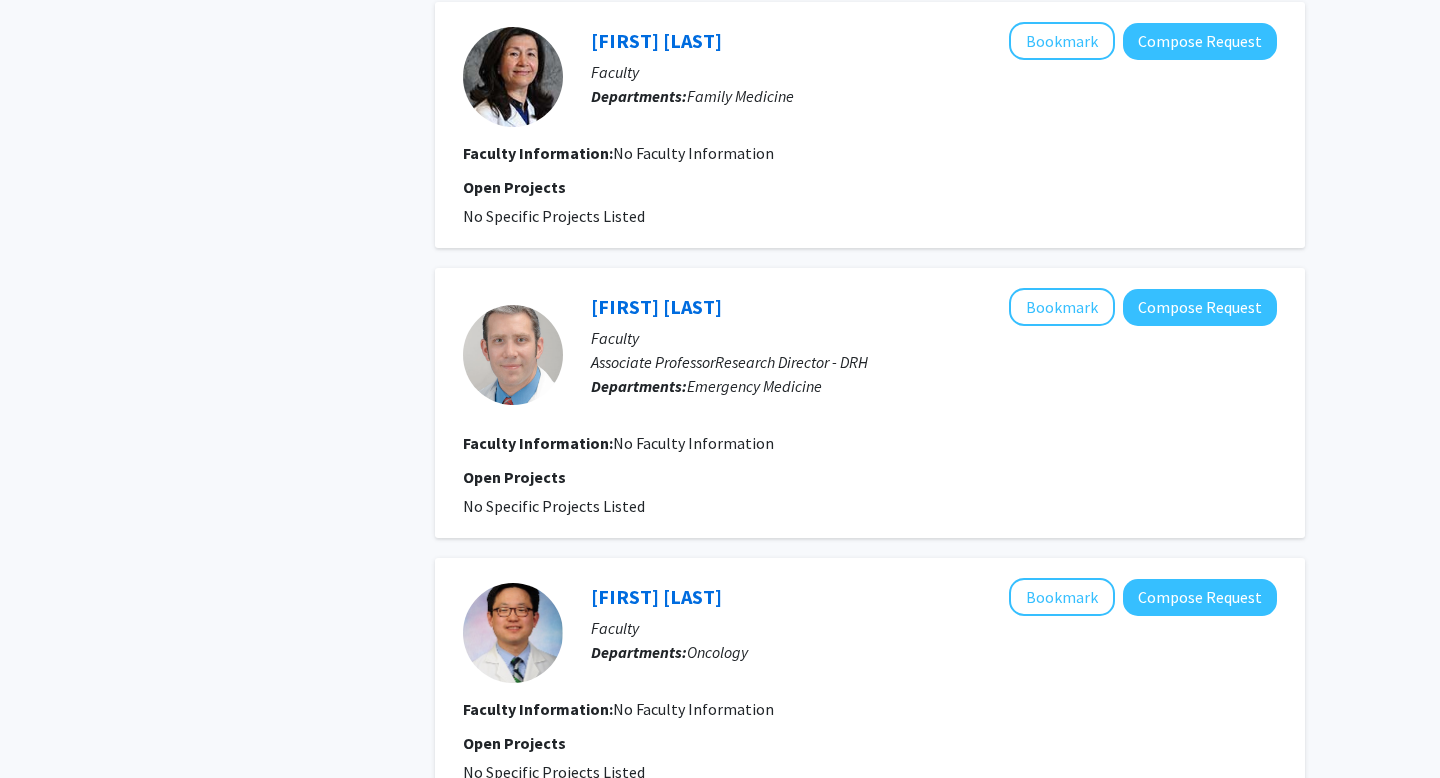 scroll, scrollTop: 1526, scrollLeft: 0, axis: vertical 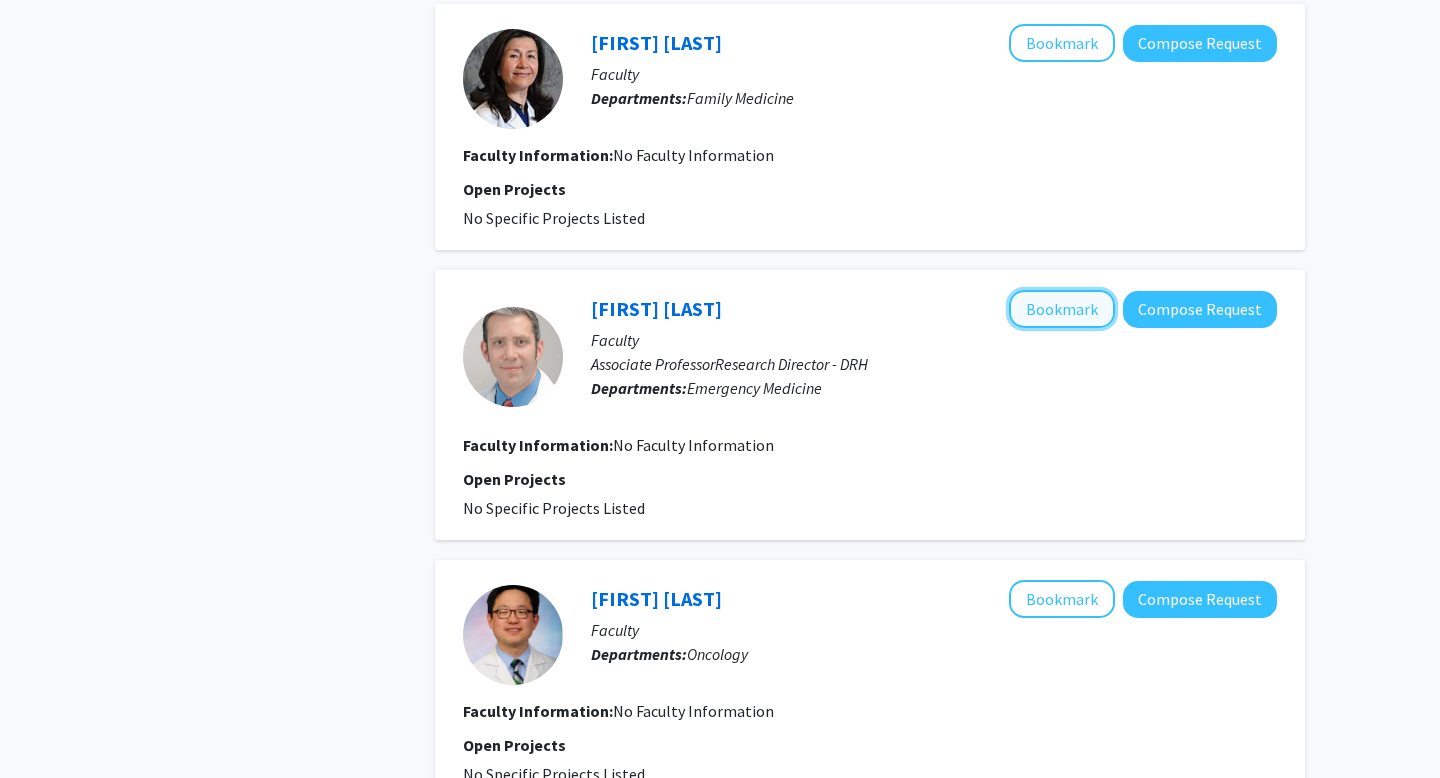 click on "Bookmark" 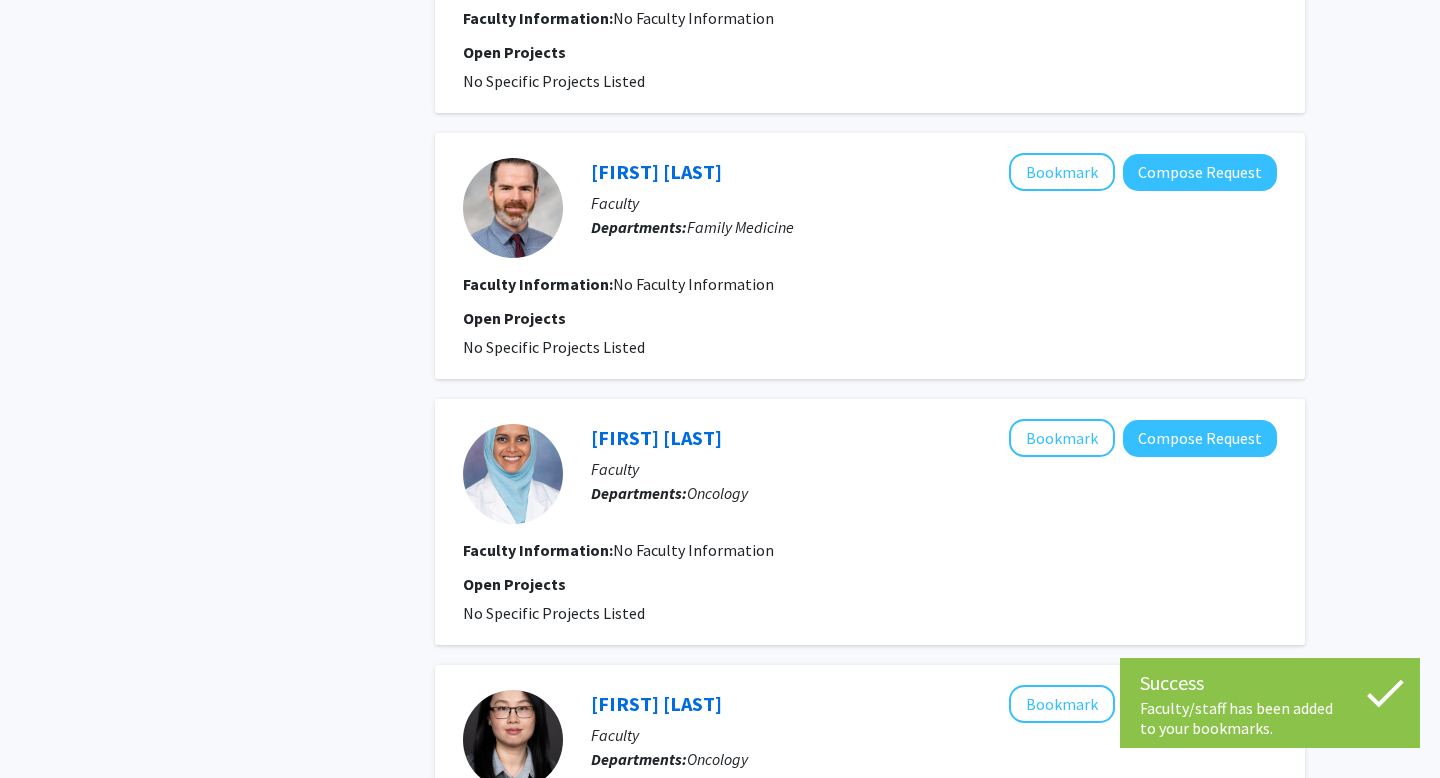 scroll, scrollTop: 2309, scrollLeft: 0, axis: vertical 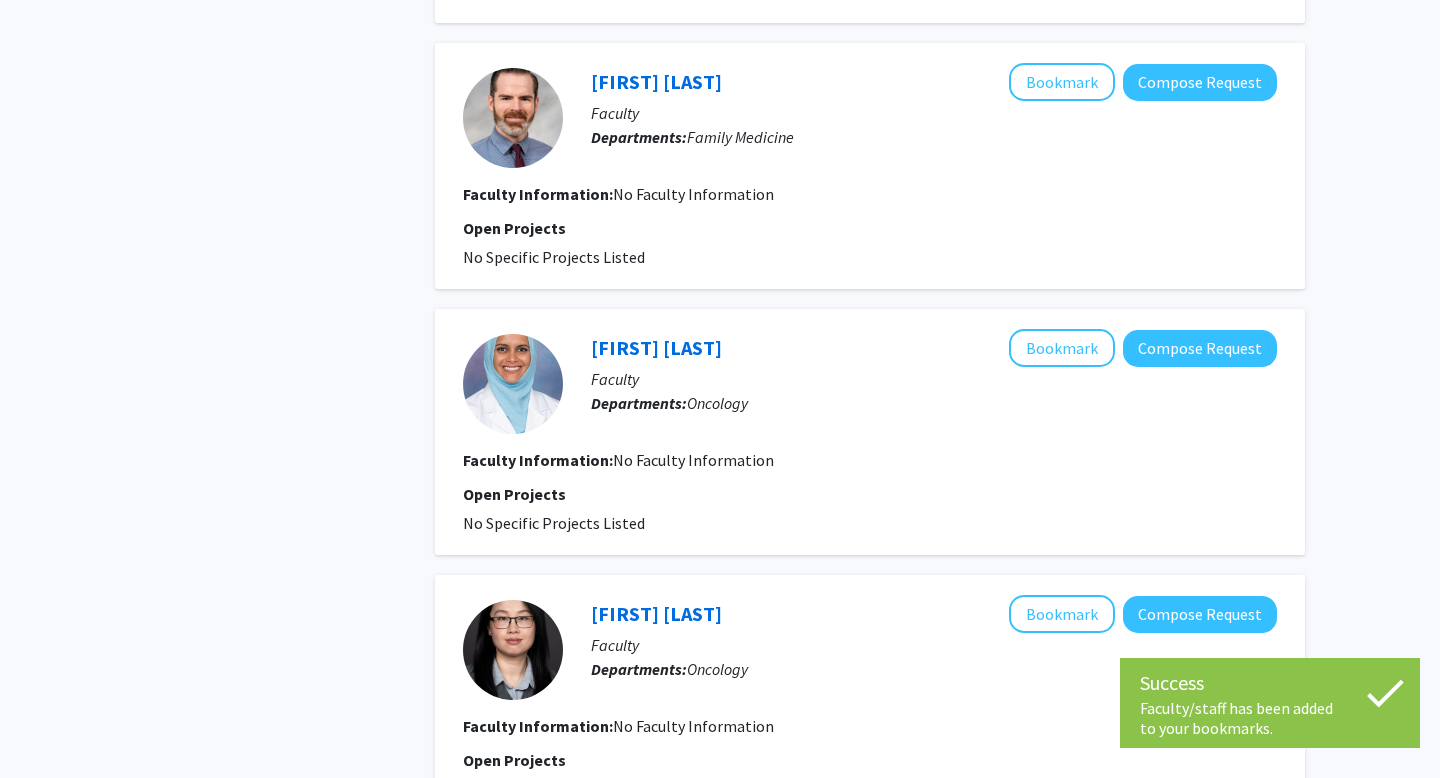 click on "23" 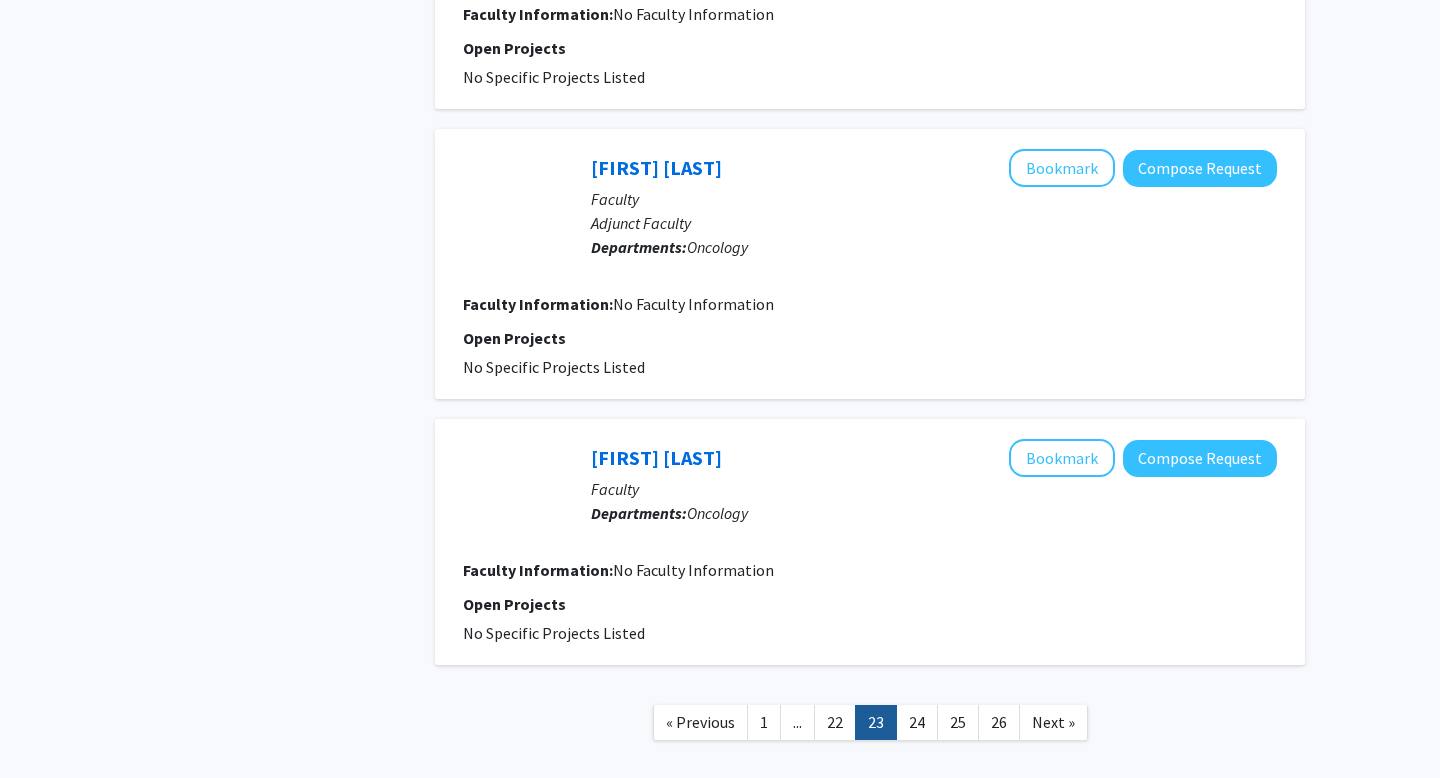 scroll, scrollTop: 2417, scrollLeft: 0, axis: vertical 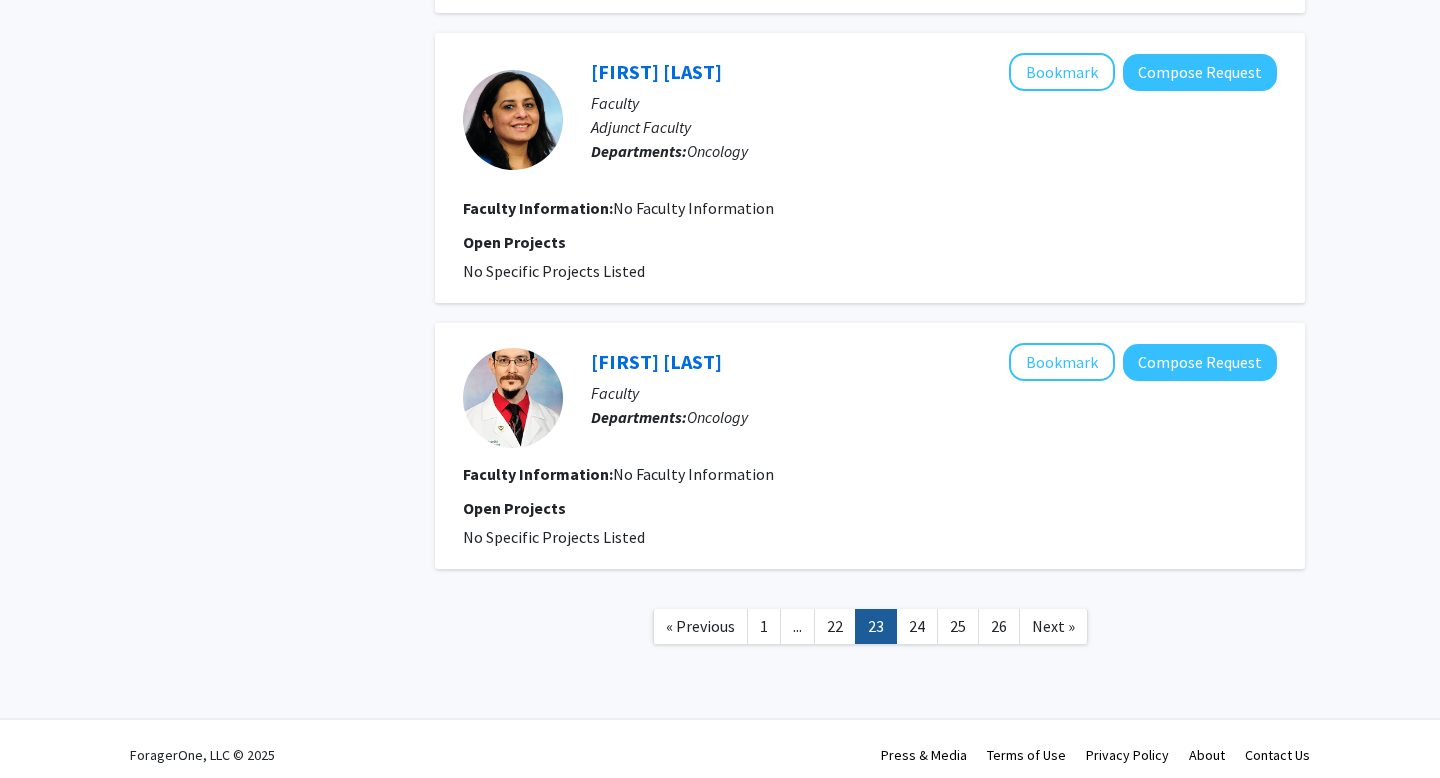 click on "« Previous 1 ... 22 23 24 25 26 Next »" 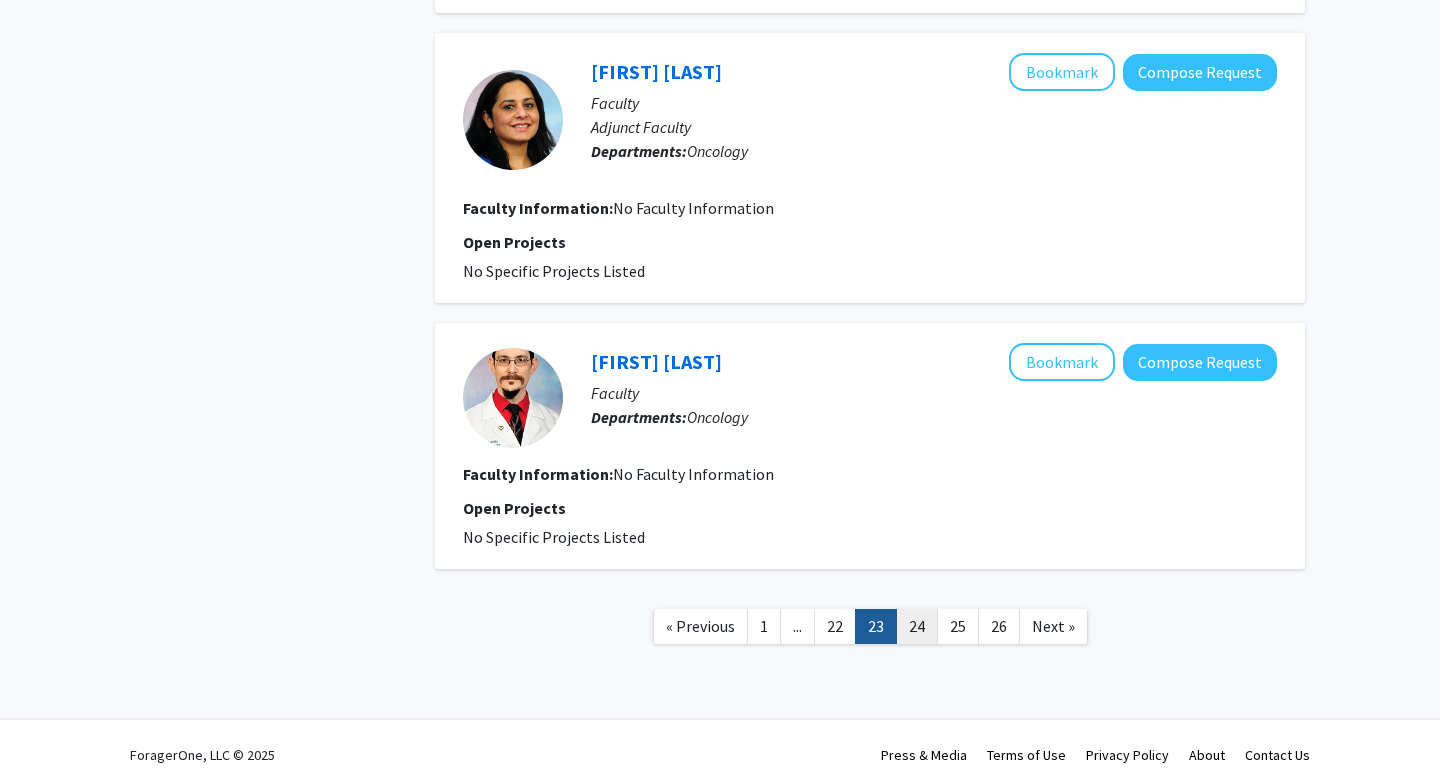 click on "24" 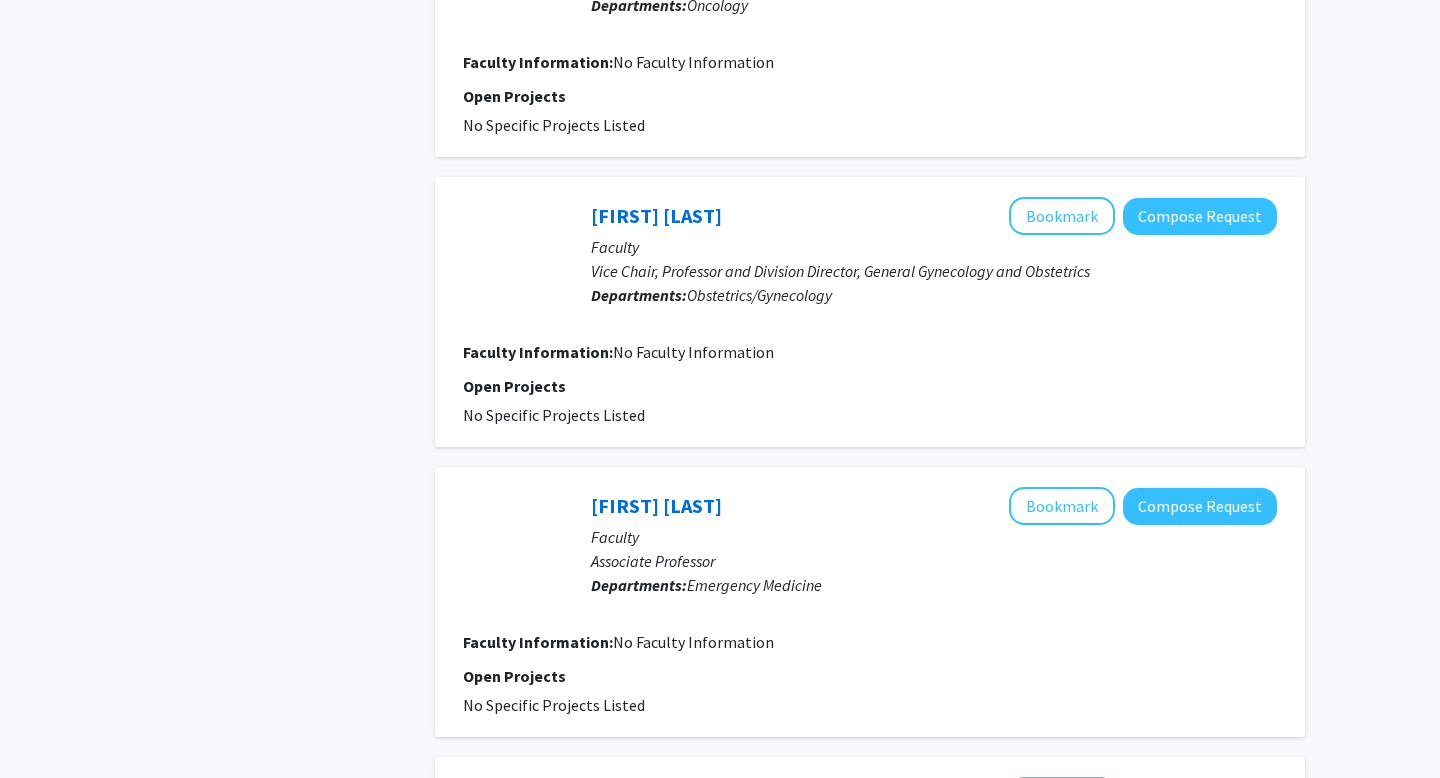 scroll, scrollTop: 1697, scrollLeft: 0, axis: vertical 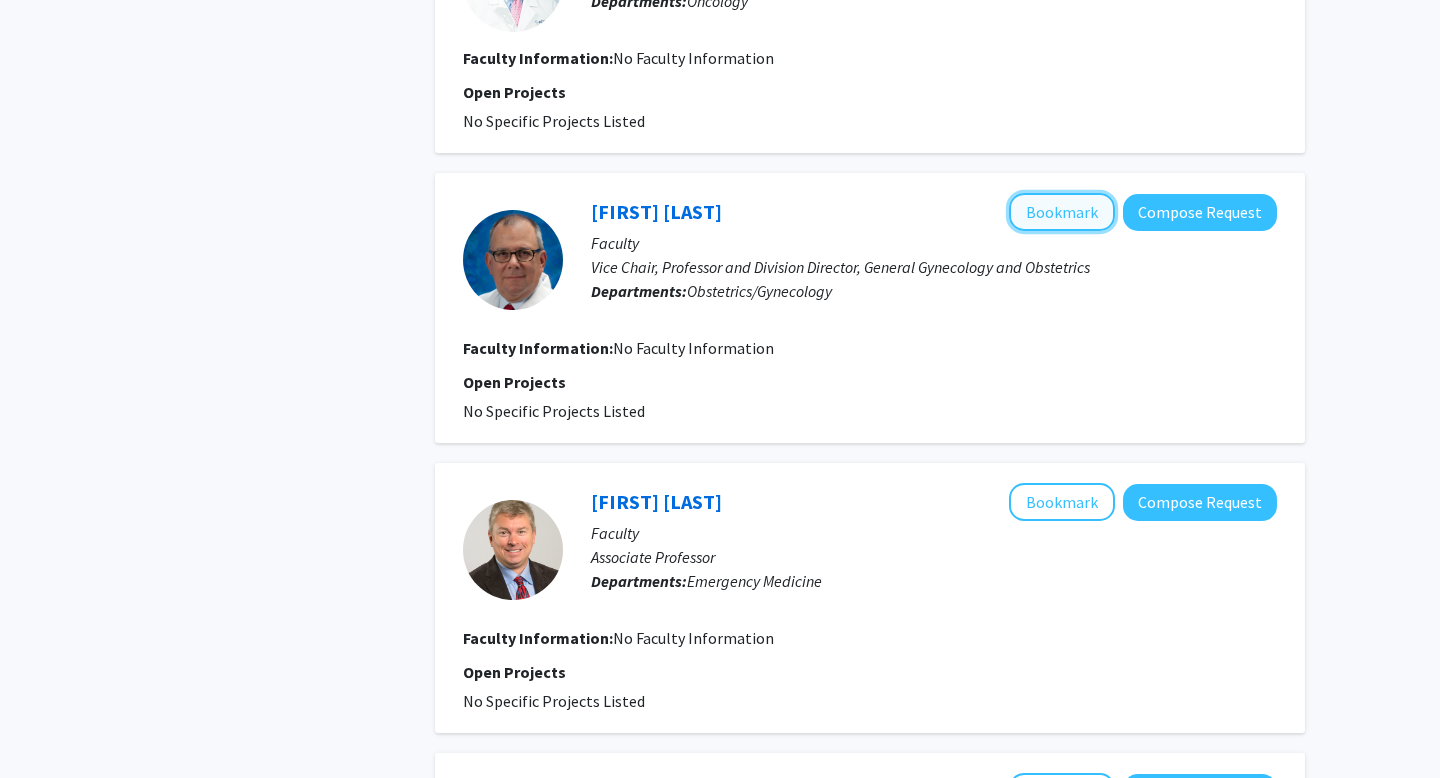 click on "Bookmark" 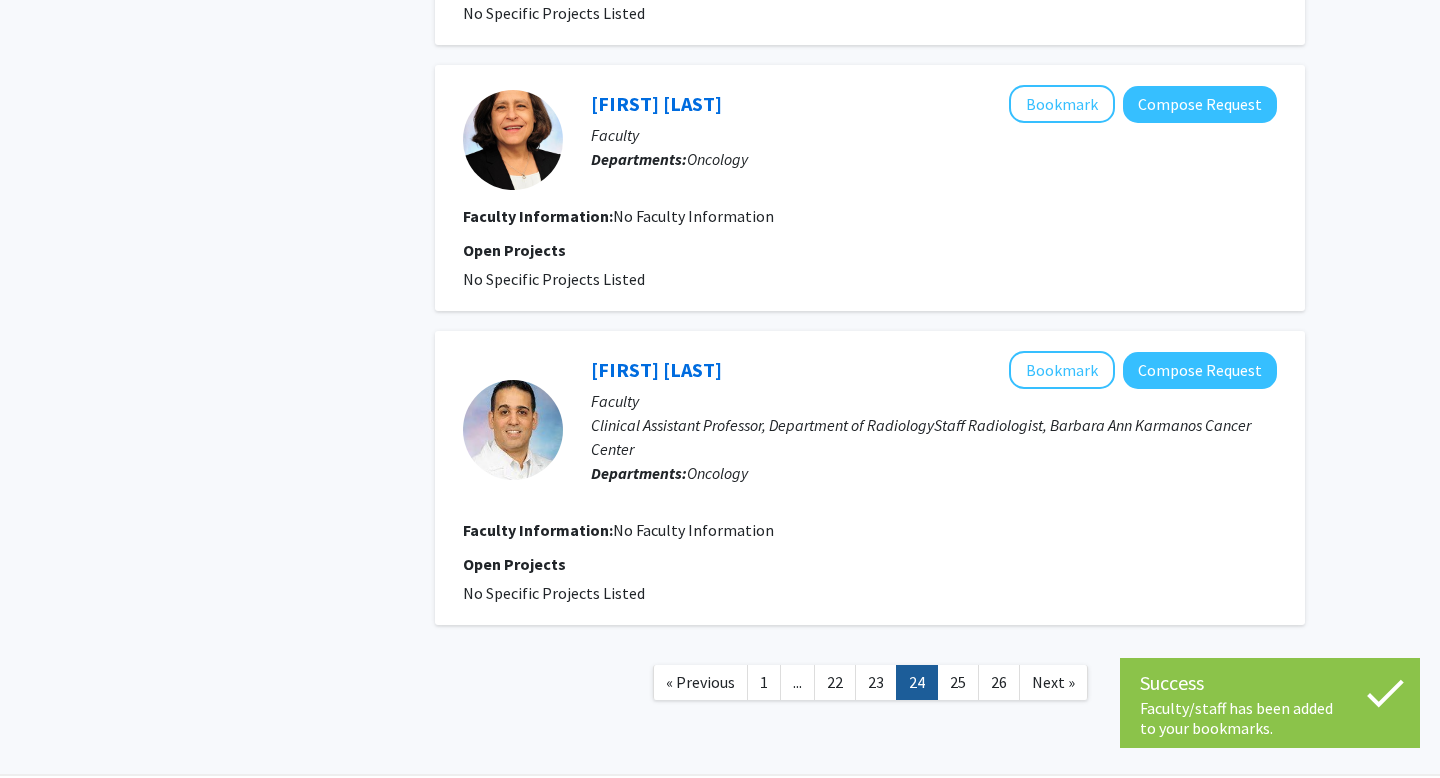 scroll, scrollTop: 2382, scrollLeft: 0, axis: vertical 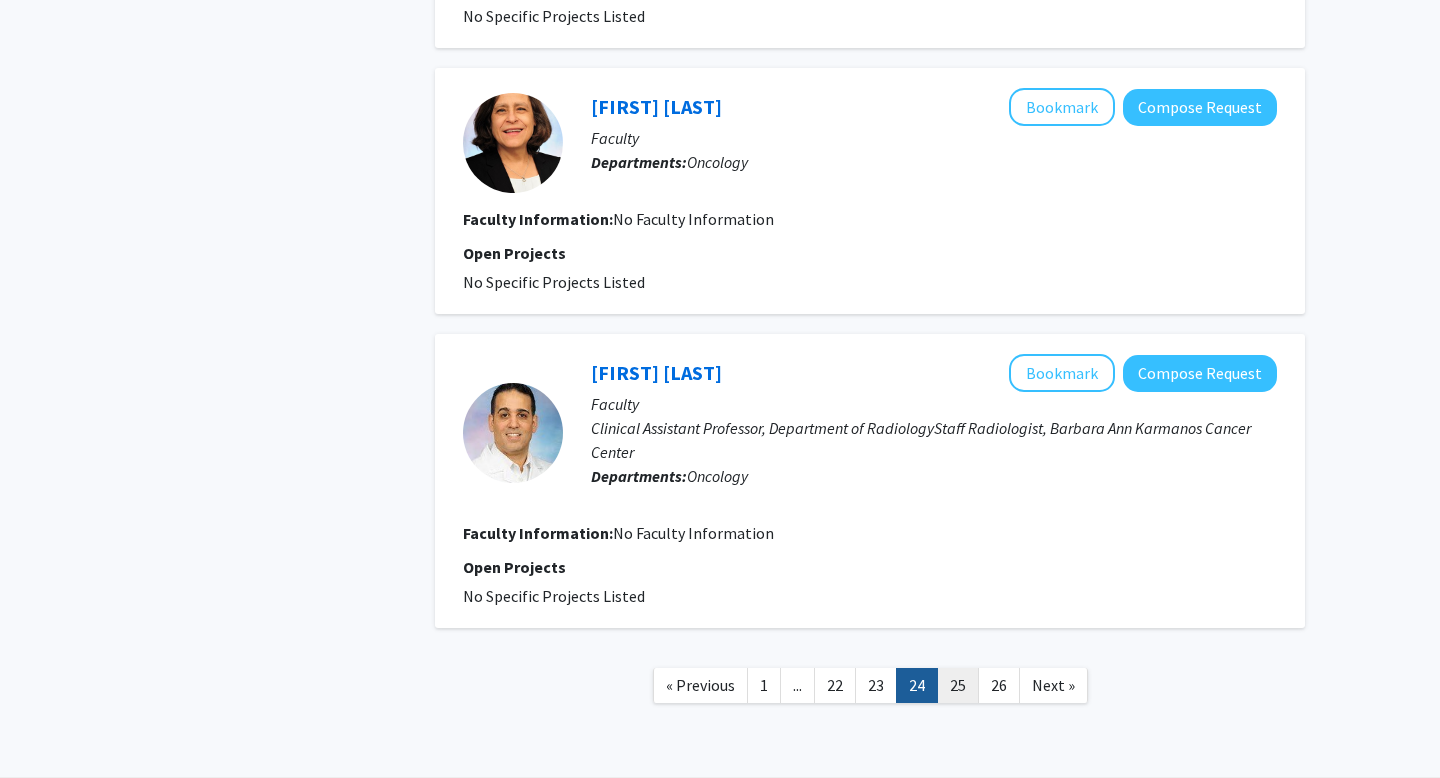 click on "25" 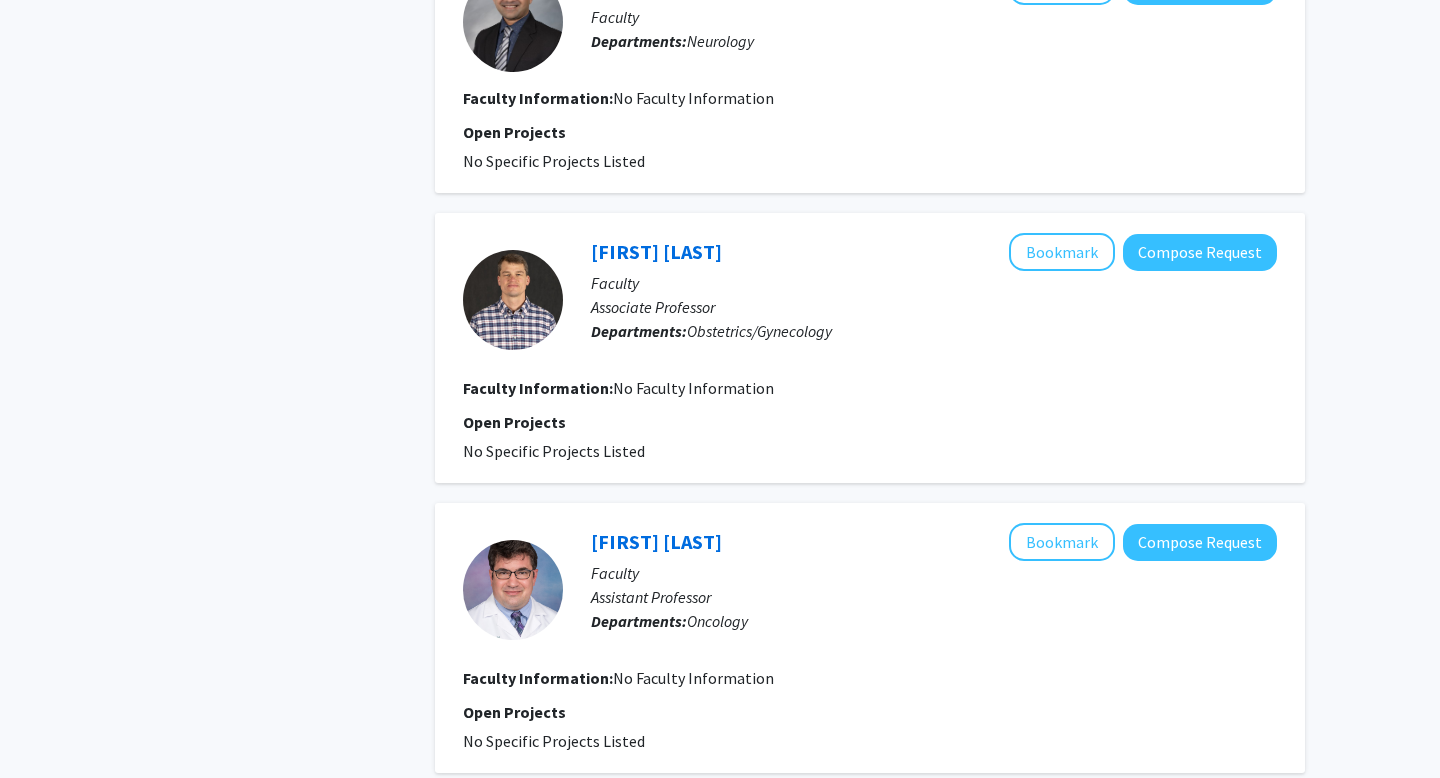 scroll, scrollTop: 2405, scrollLeft: 0, axis: vertical 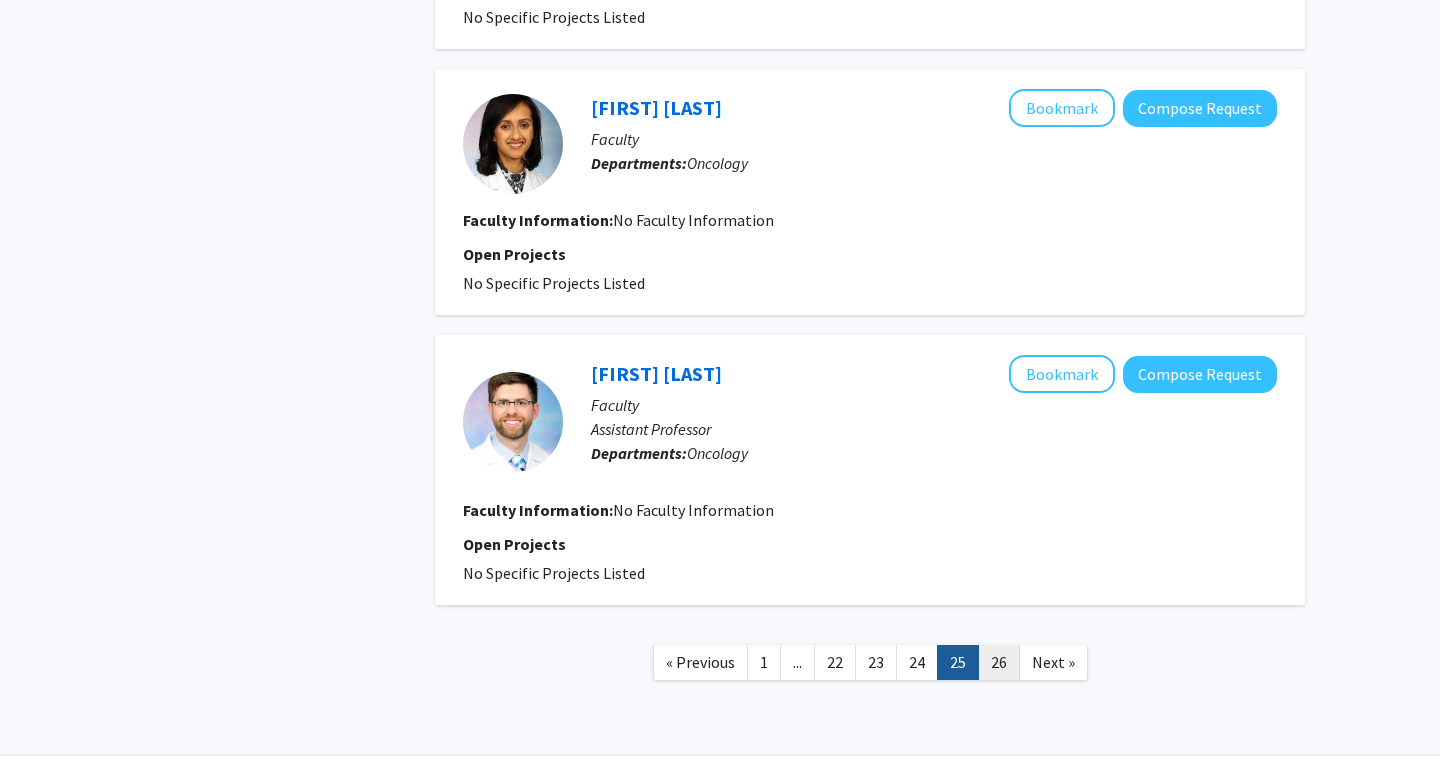 click on "26" 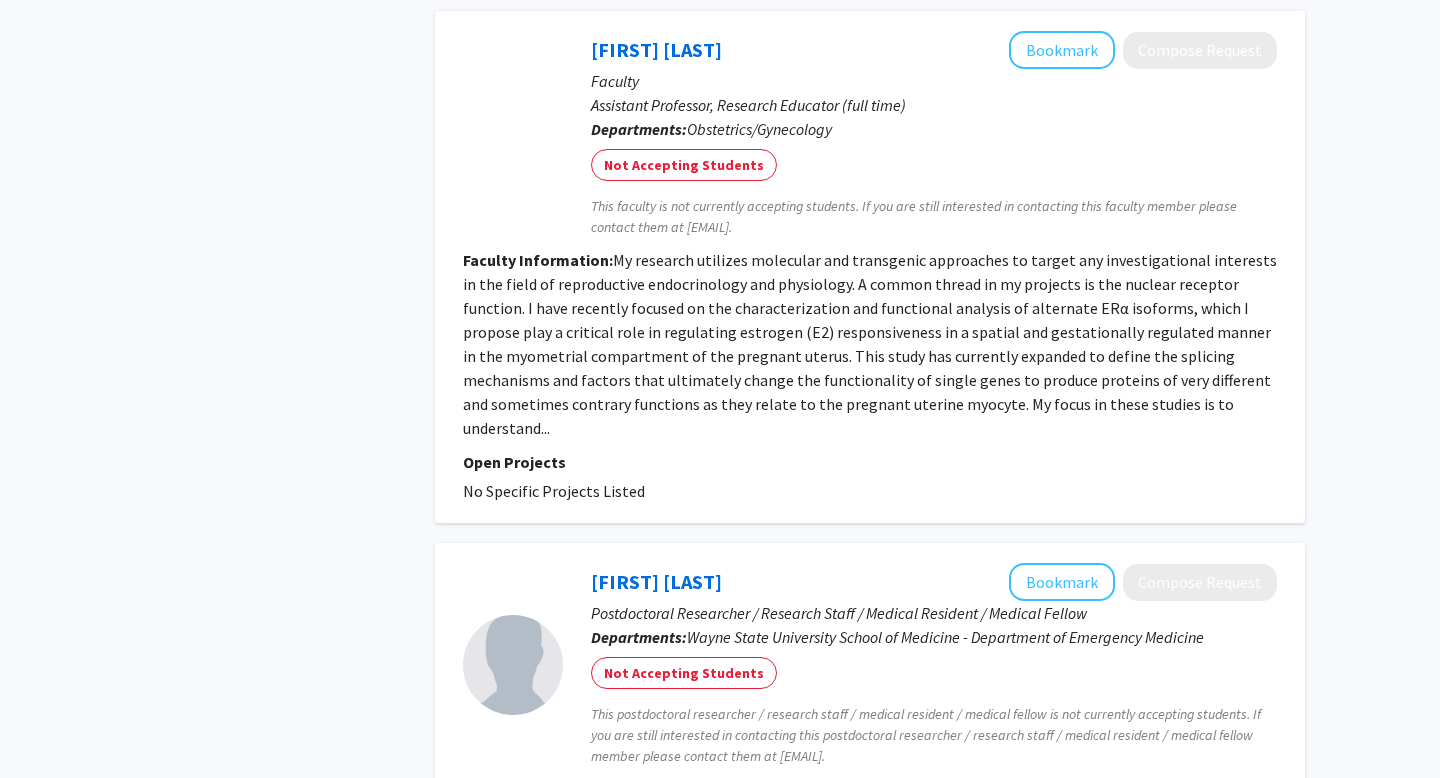 scroll, scrollTop: 1617, scrollLeft: 0, axis: vertical 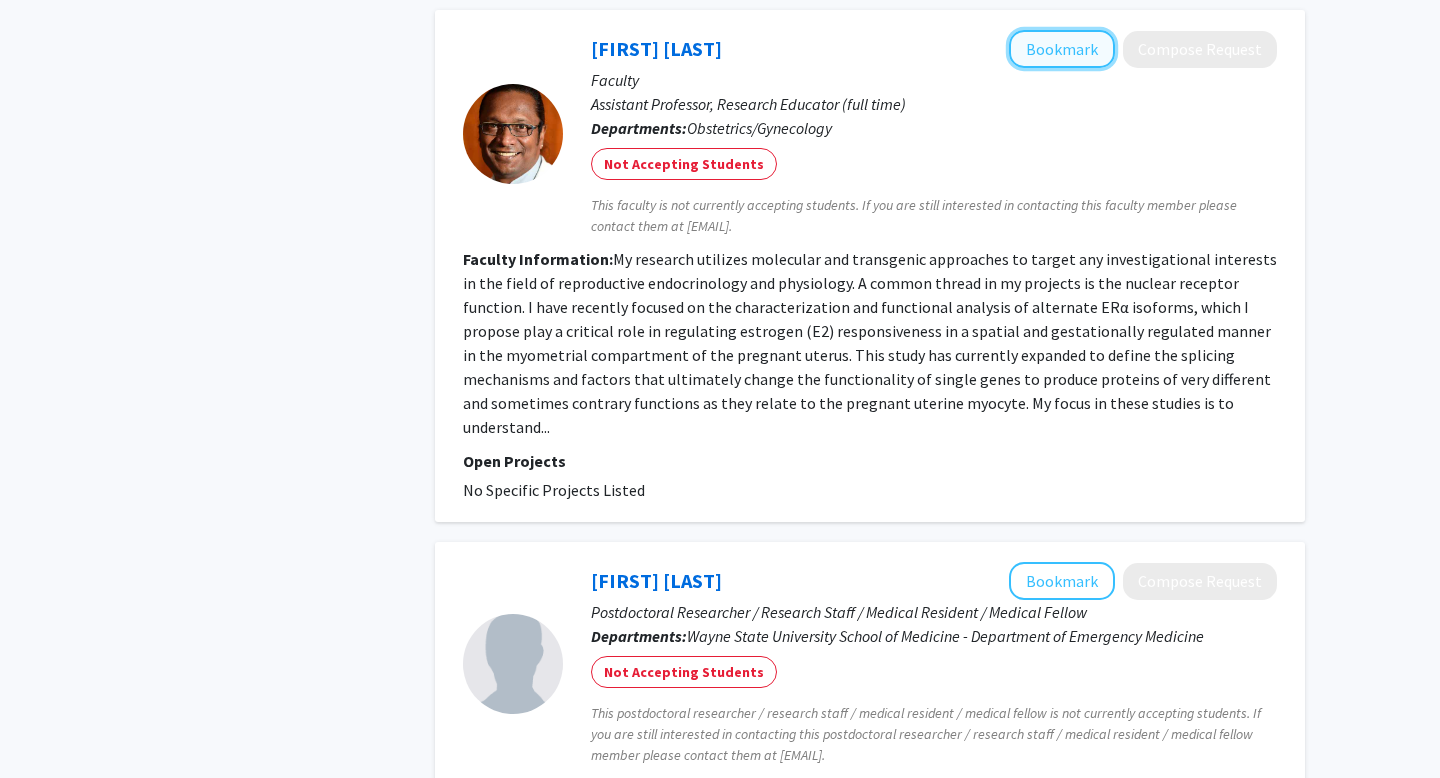 click on "Bookmark" 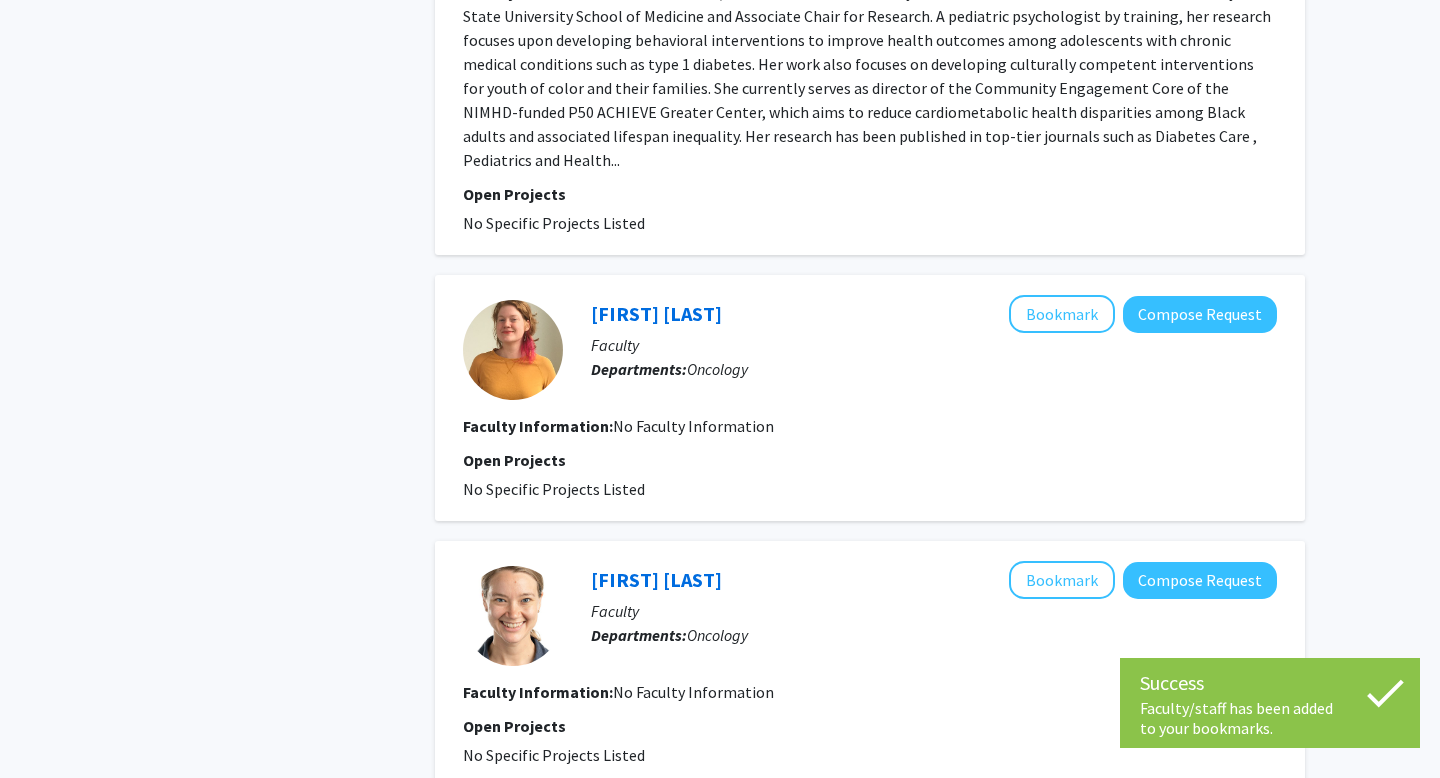 scroll, scrollTop: 2959, scrollLeft: 0, axis: vertical 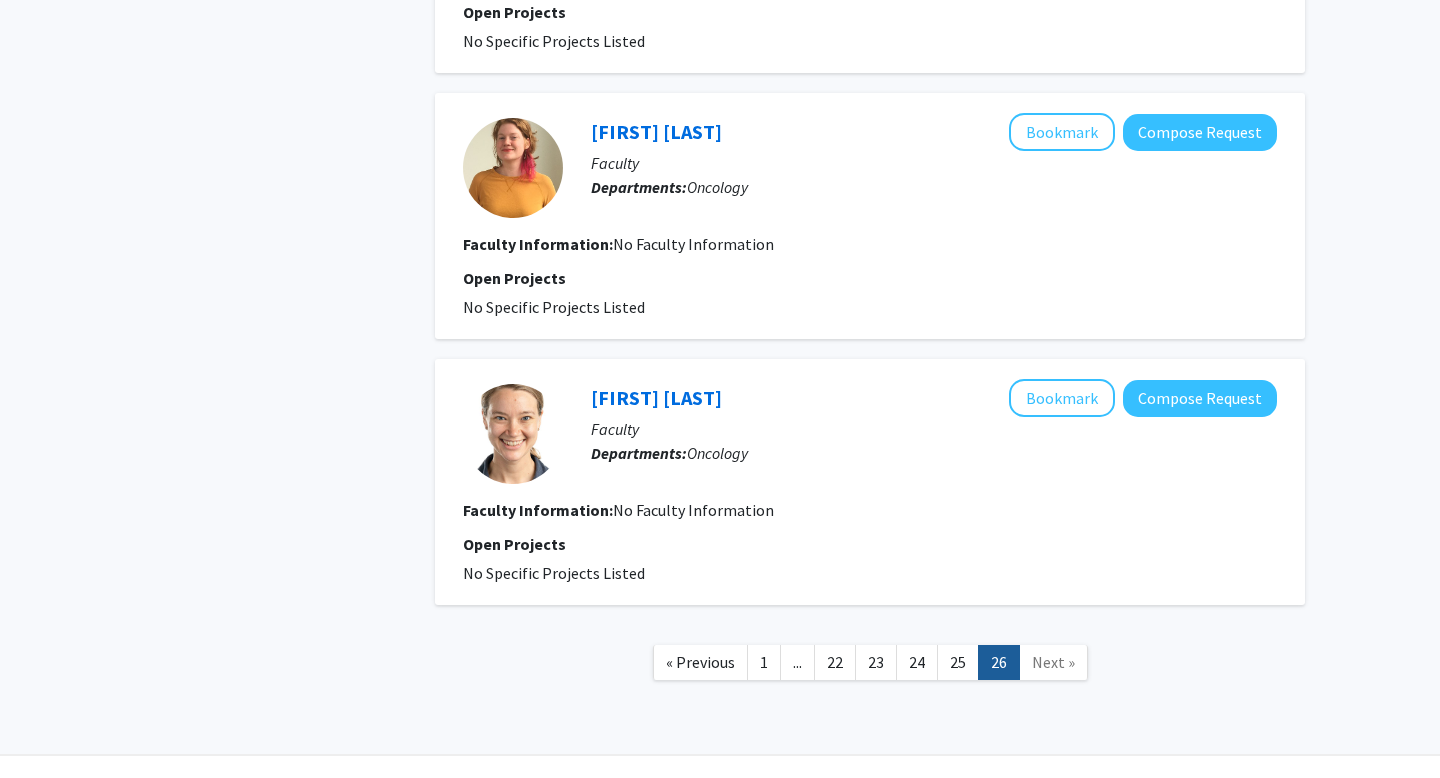 click on "« Previous 1 ... 22 23 24 25 26 Next »" 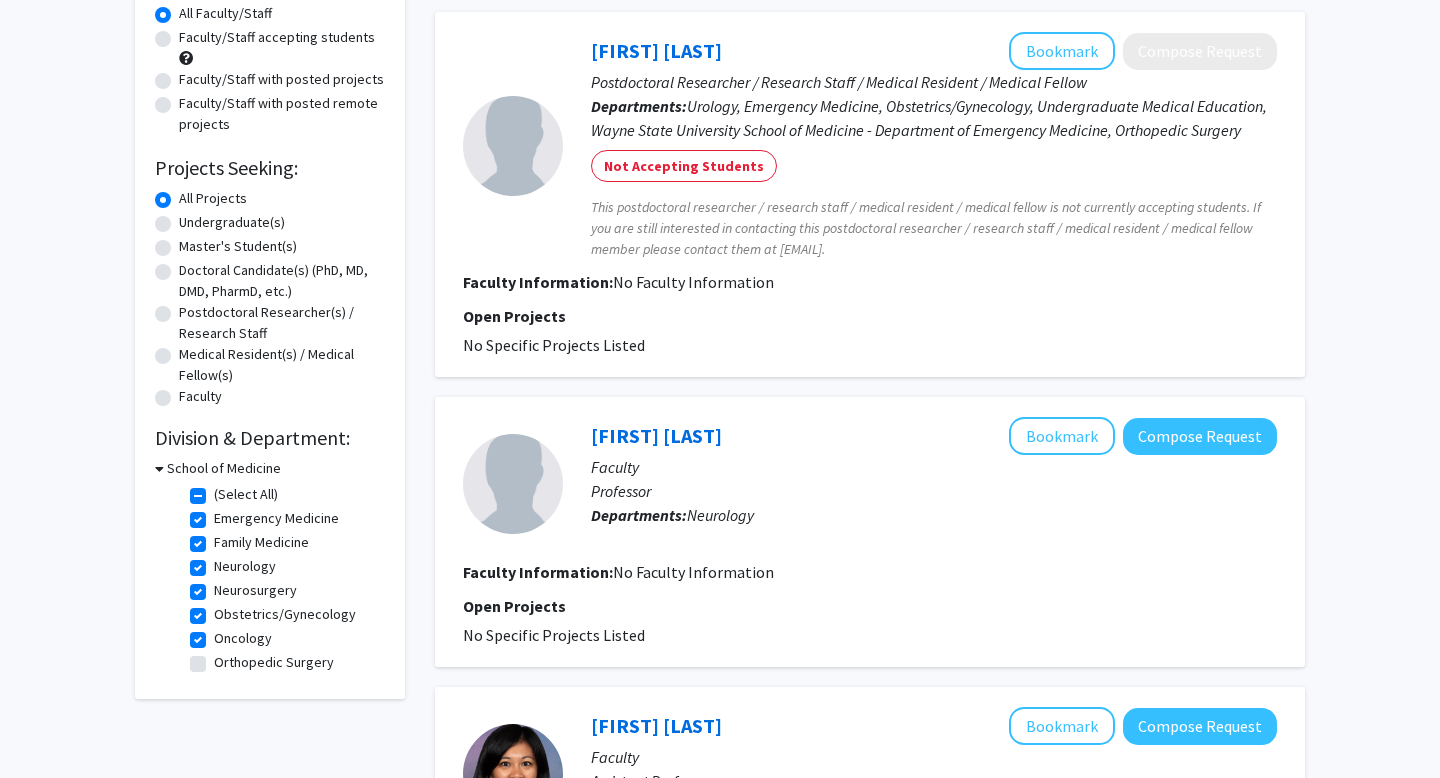 scroll, scrollTop: 182, scrollLeft: 0, axis: vertical 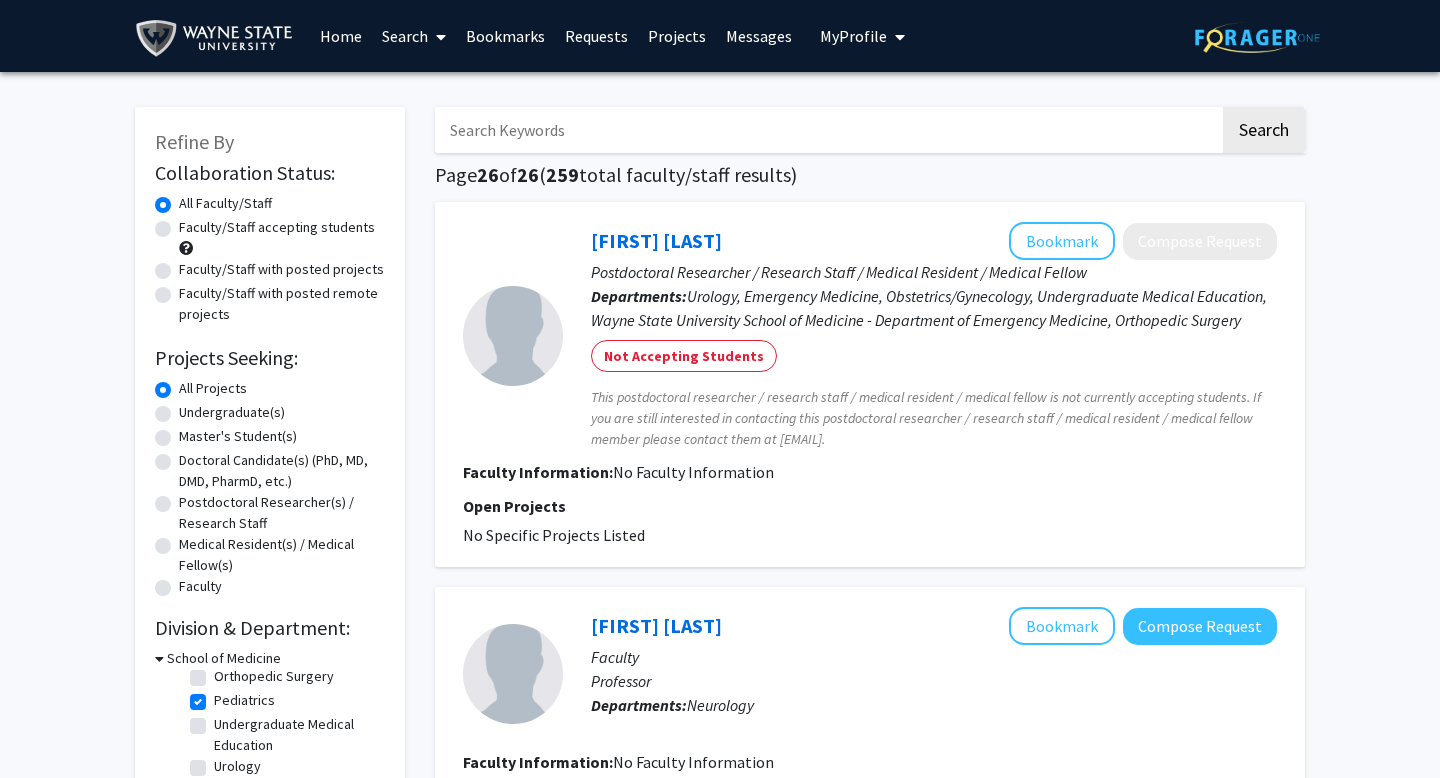 click on "Bookmarks" at bounding box center [505, 36] 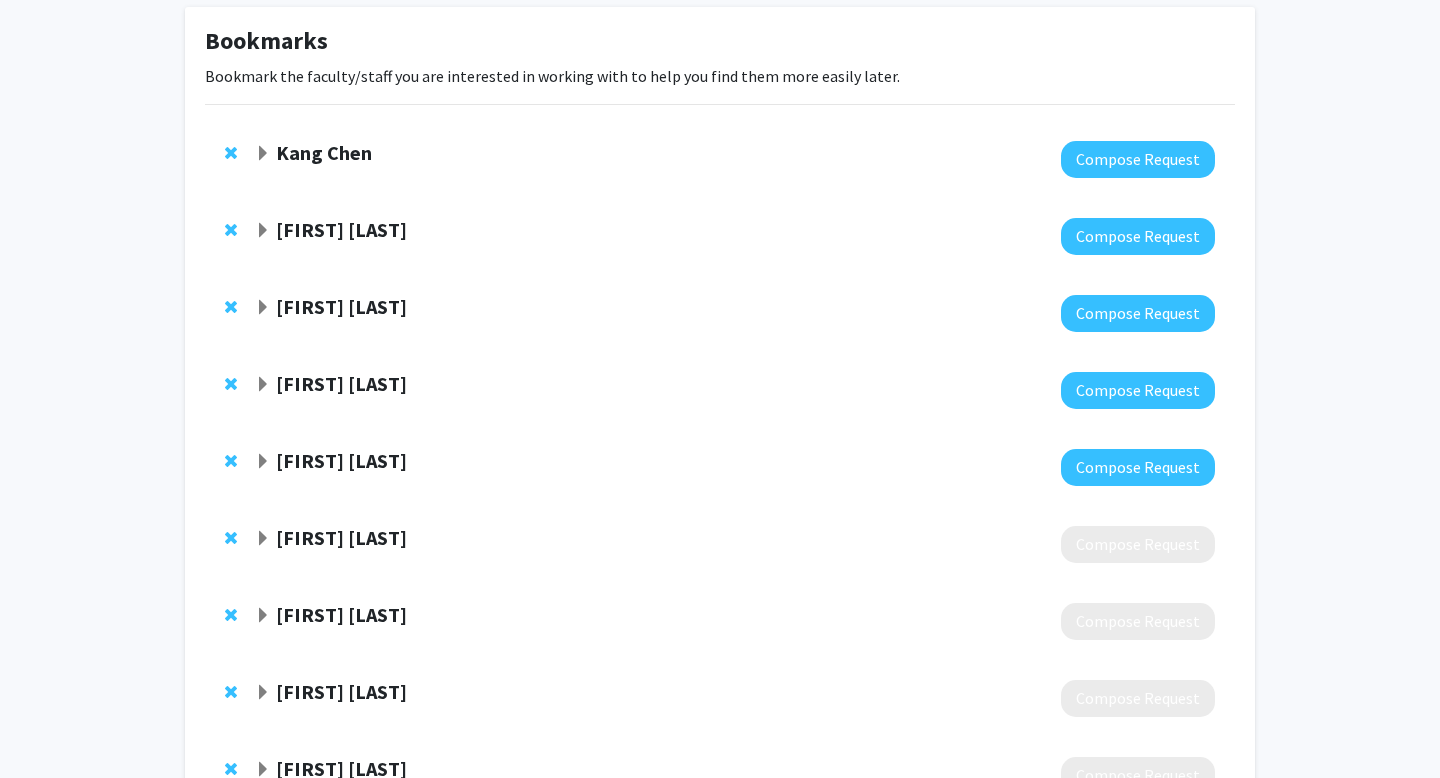 scroll, scrollTop: 52, scrollLeft: 0, axis: vertical 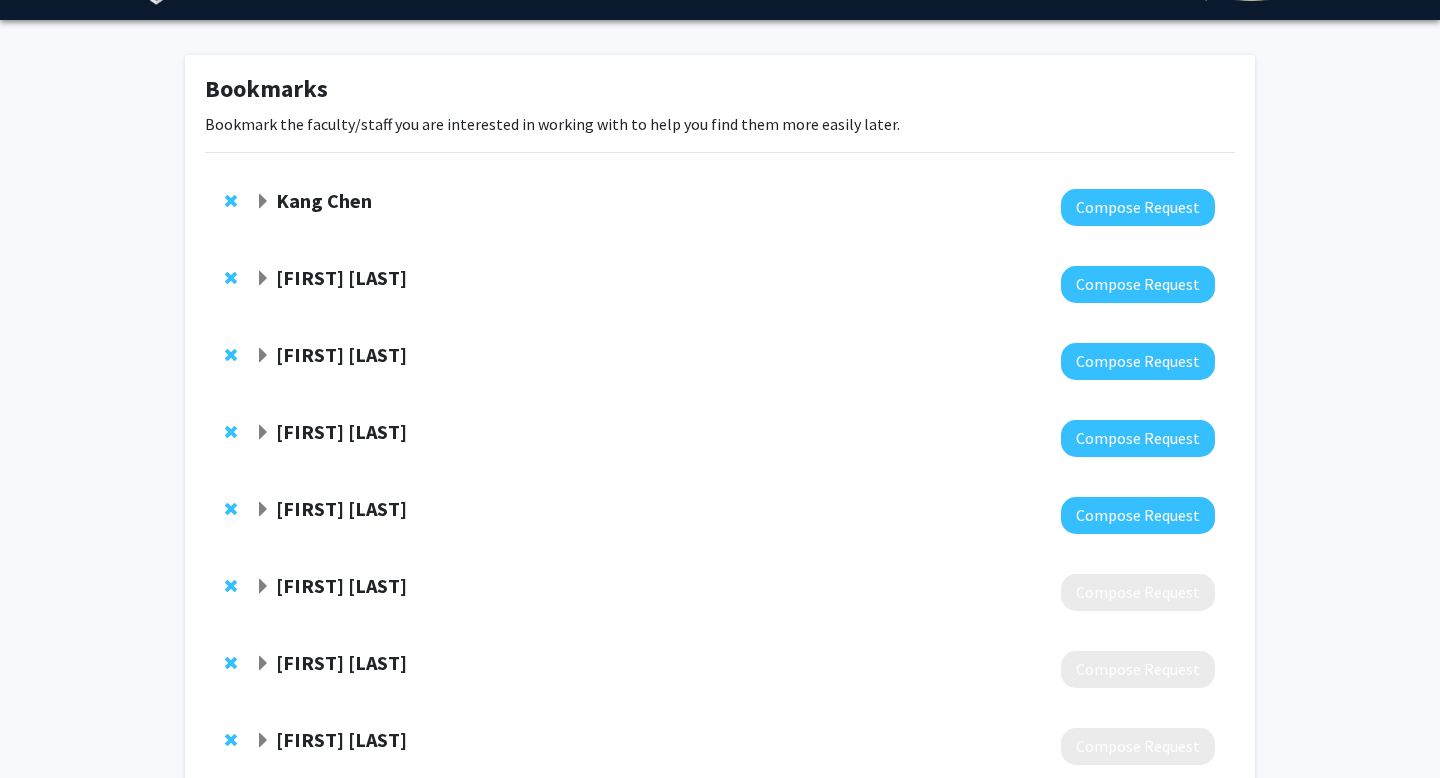 click 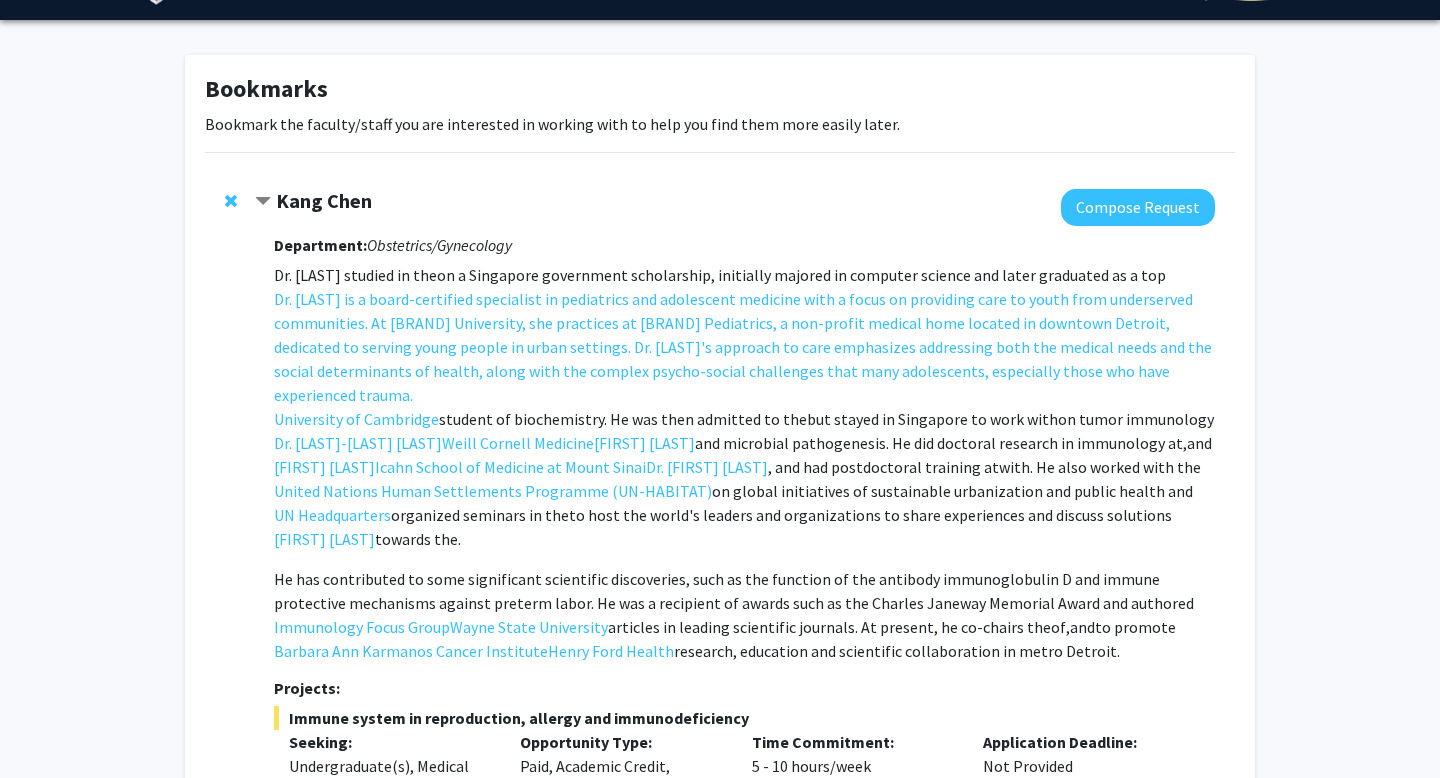 click 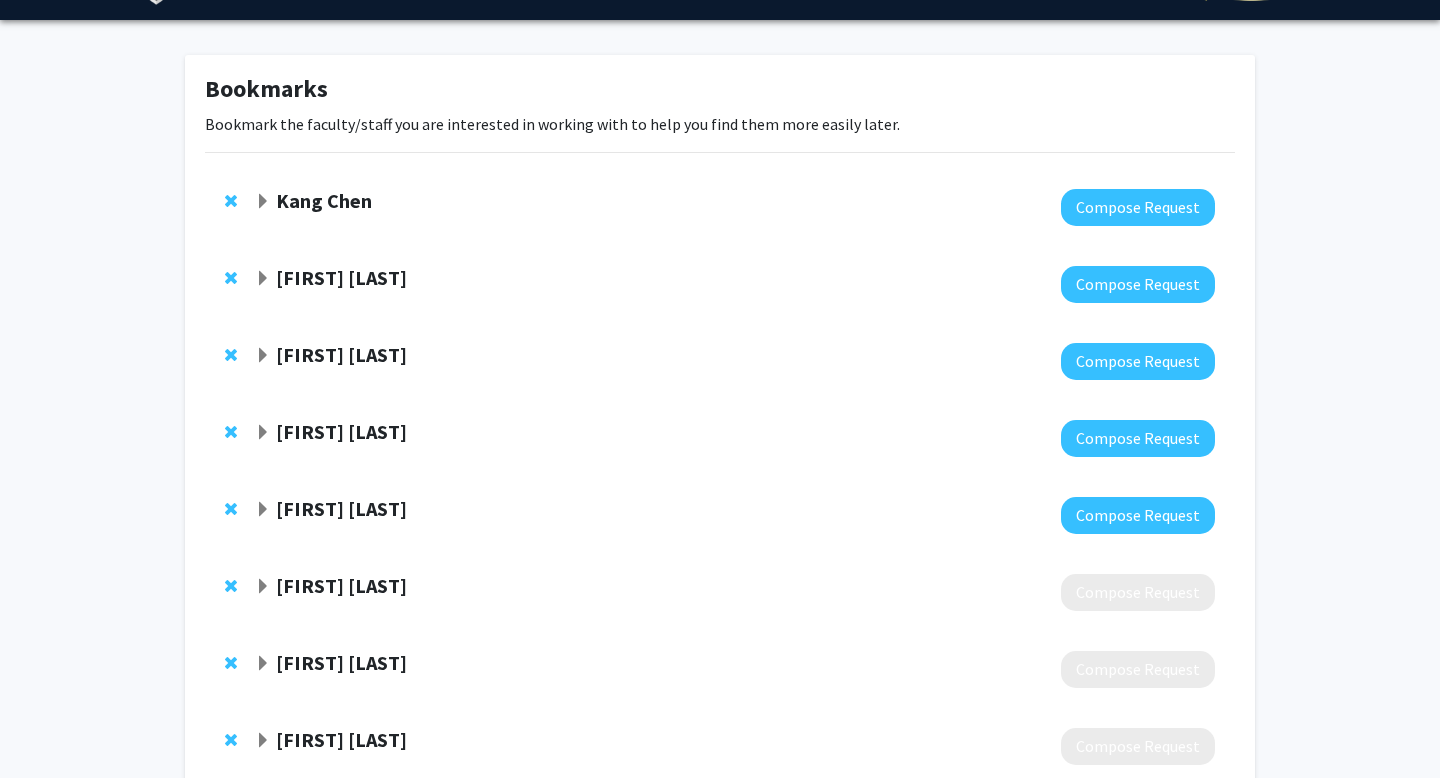 click 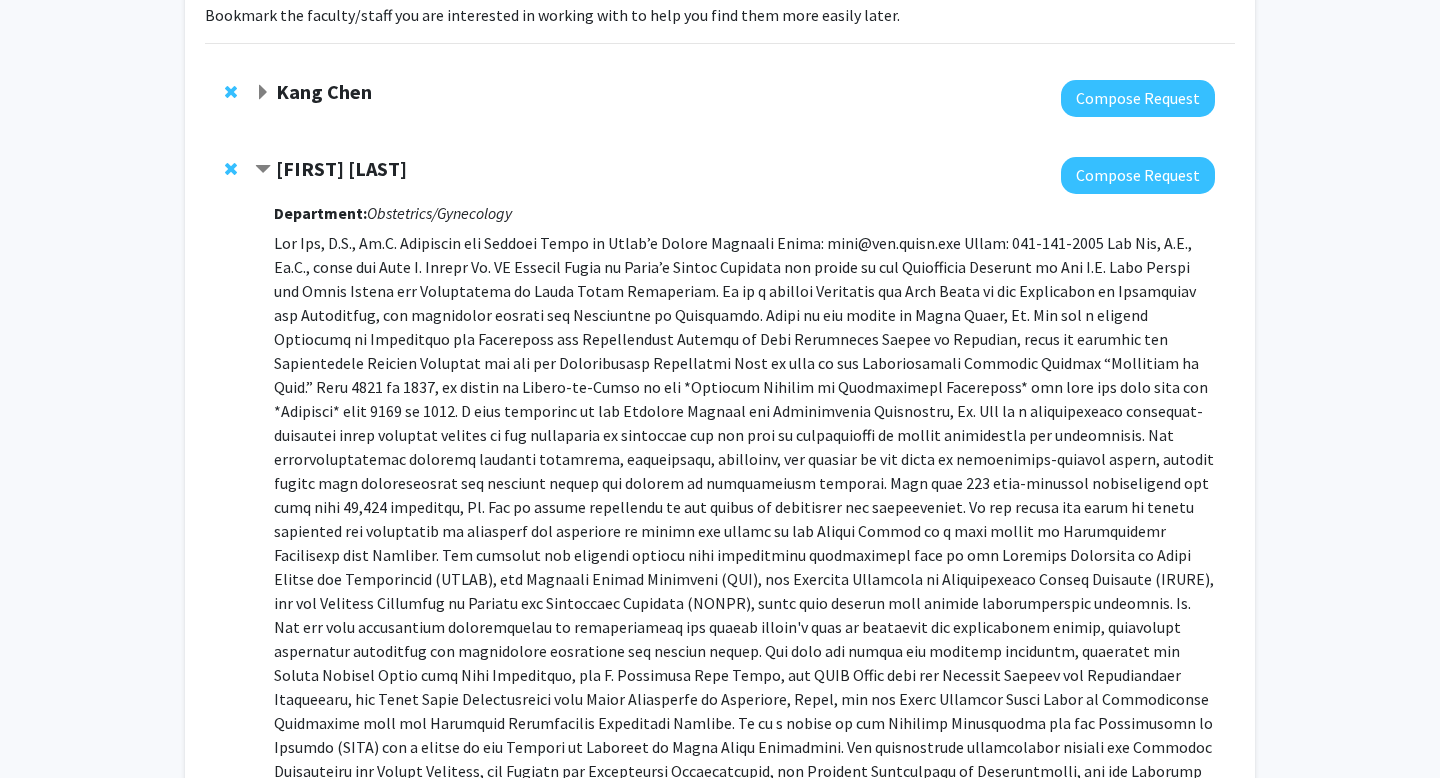 scroll, scrollTop: 138, scrollLeft: 0, axis: vertical 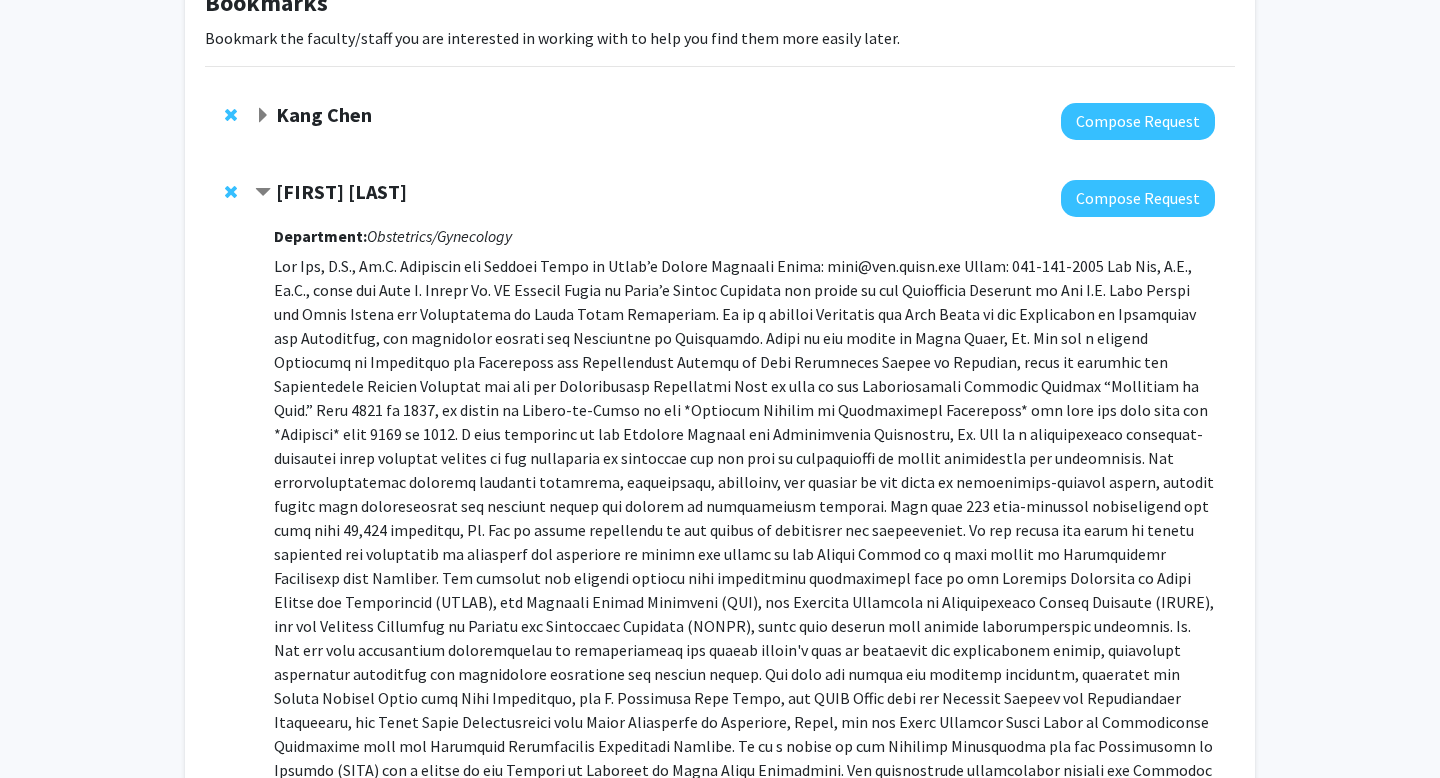 click 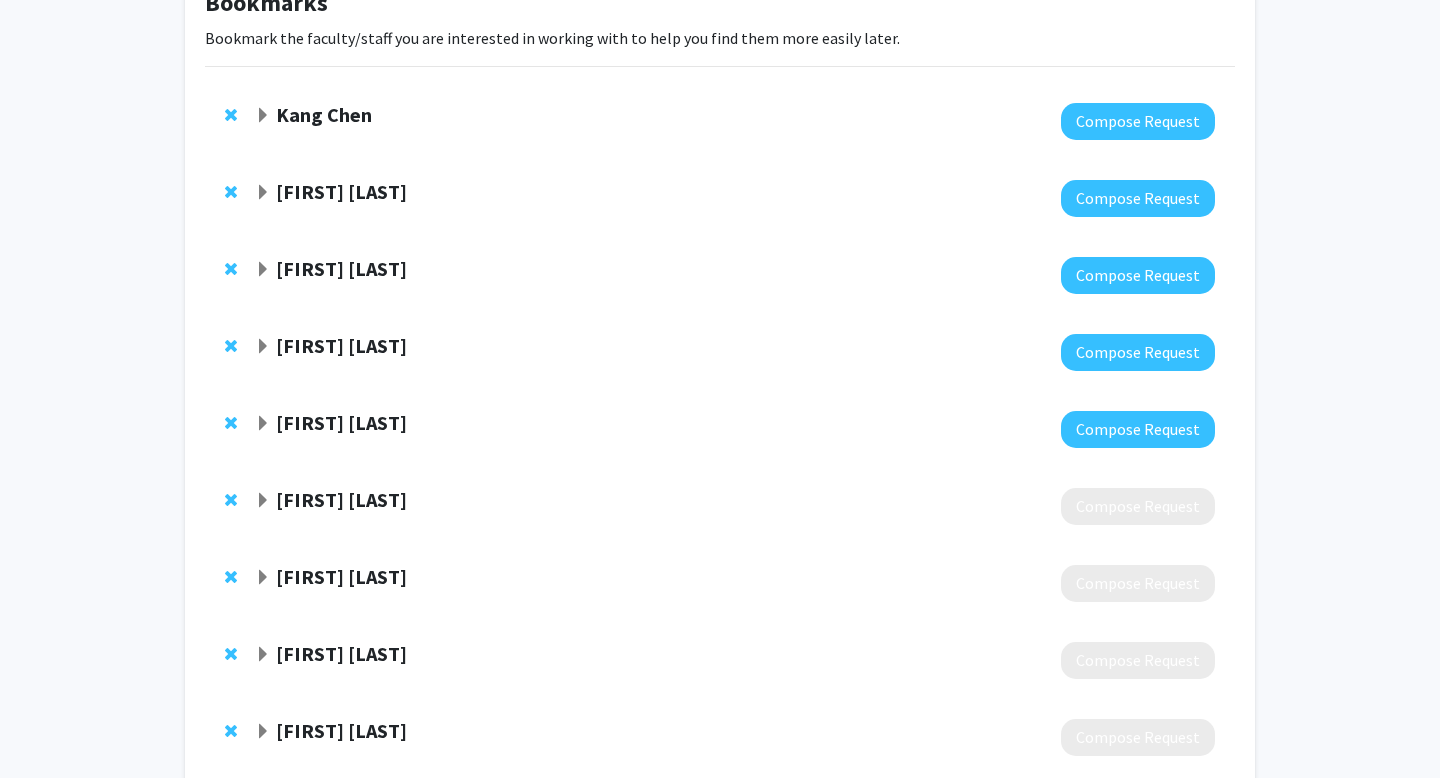 click 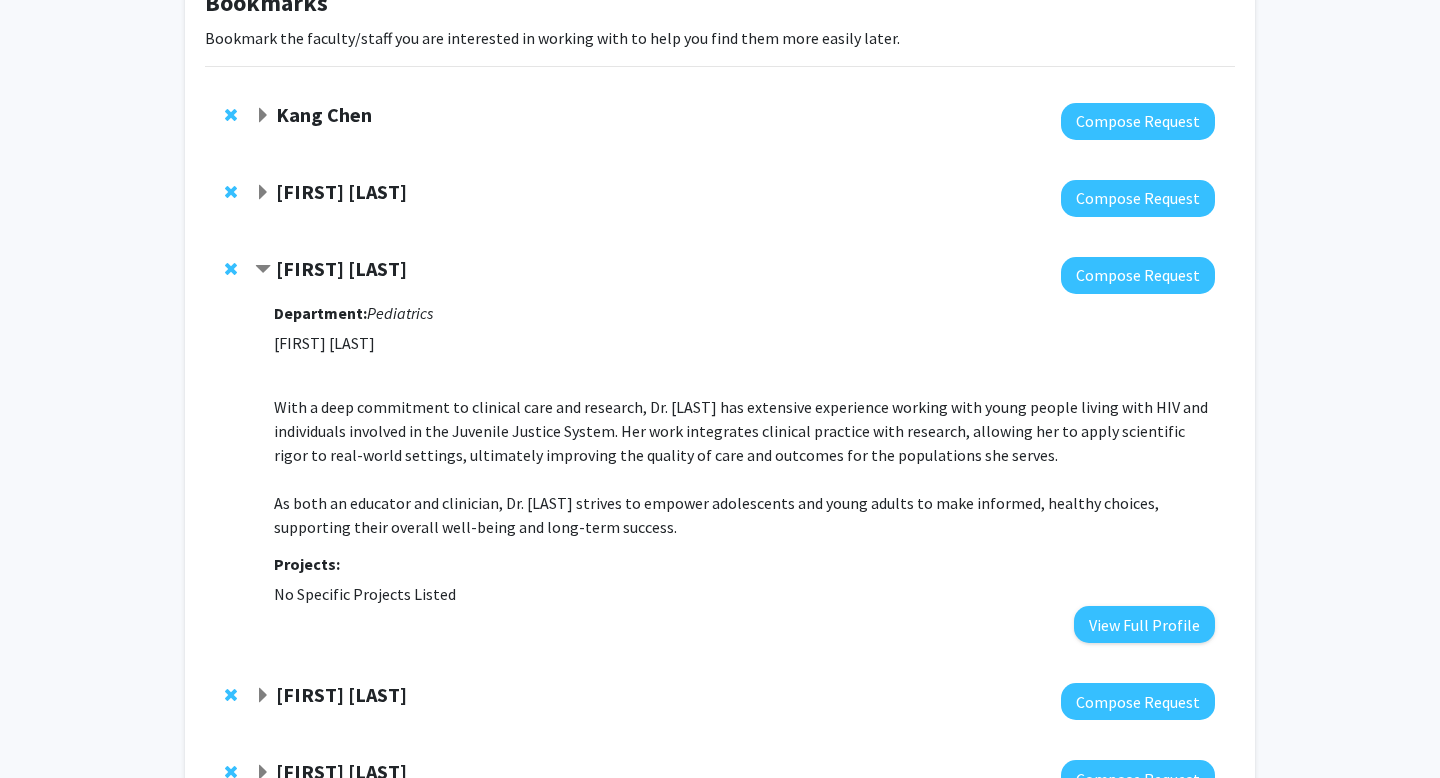 click 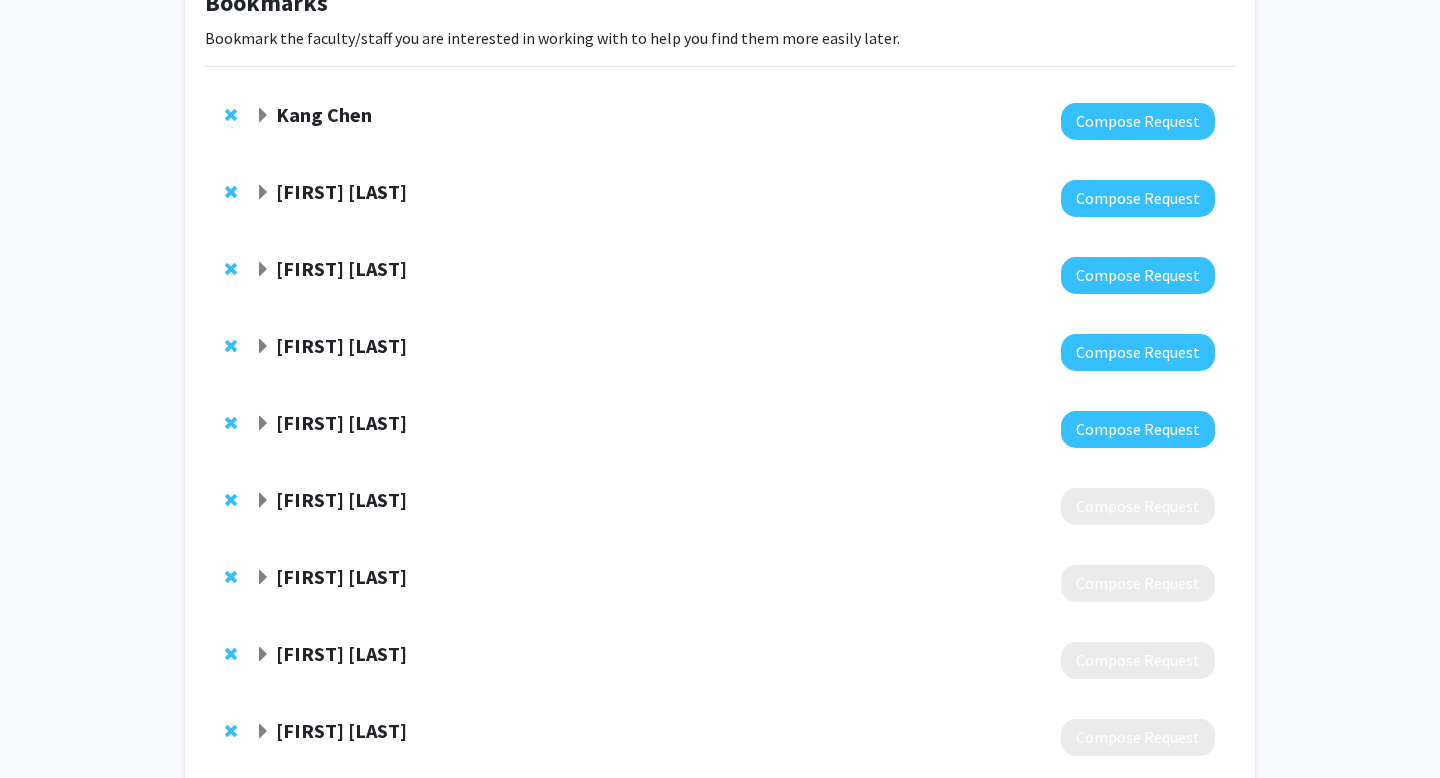 click 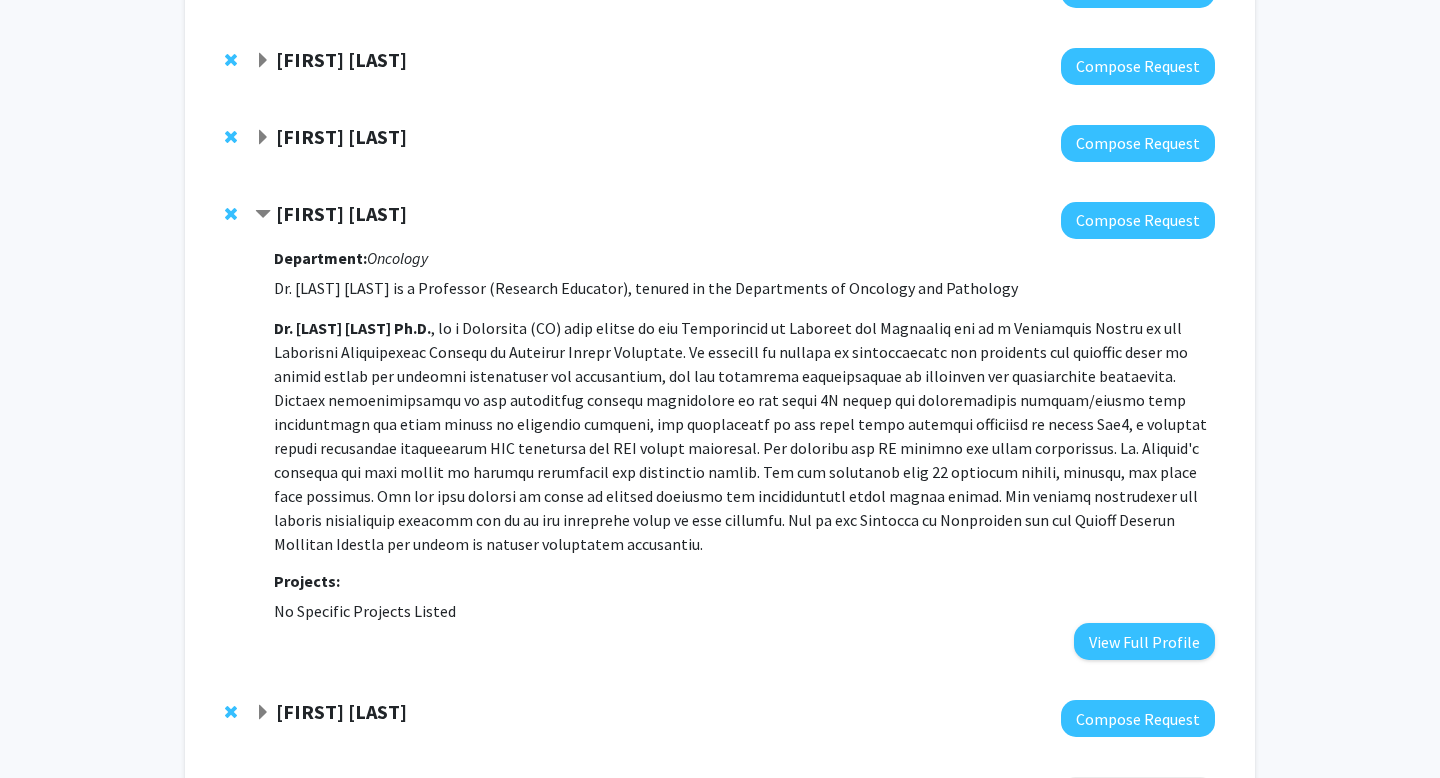 scroll, scrollTop: 278, scrollLeft: 0, axis: vertical 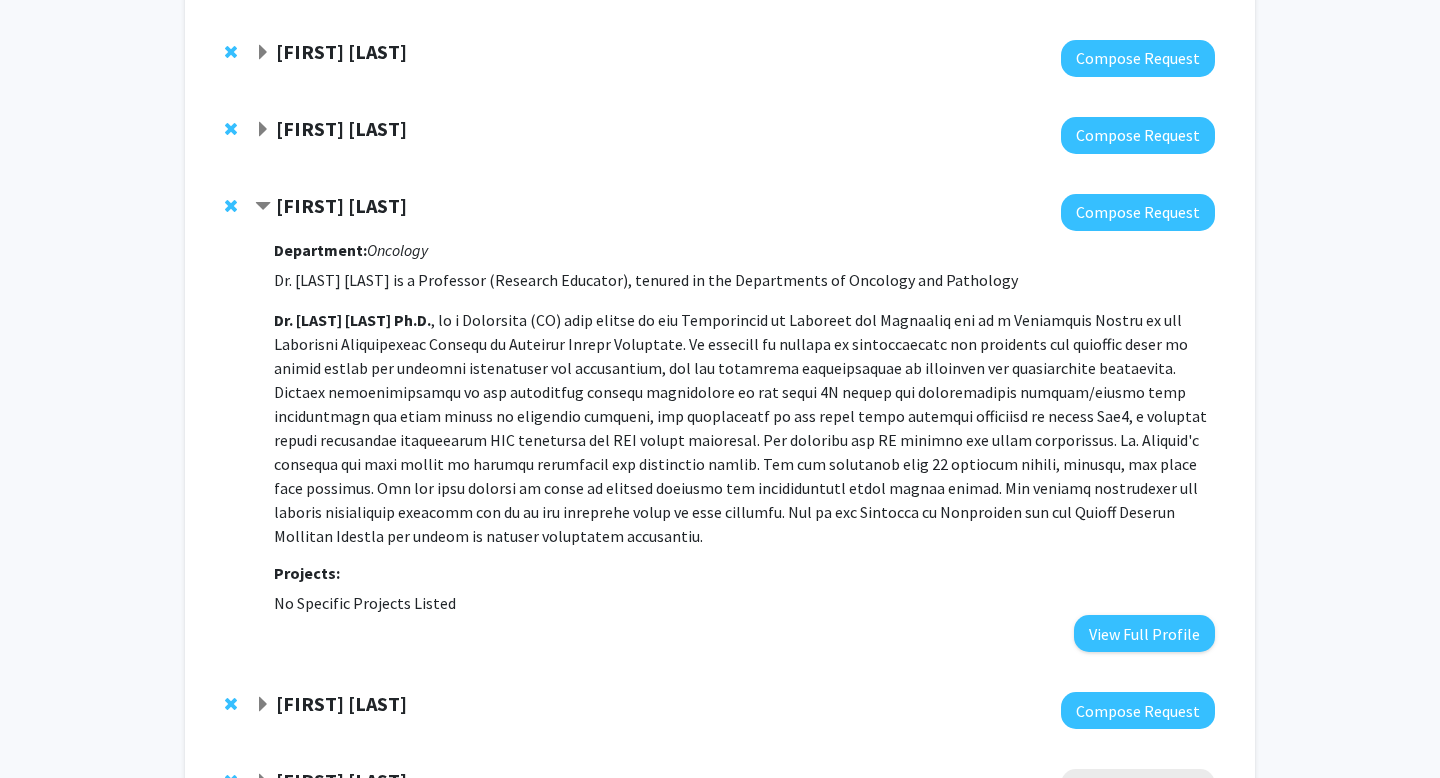 click 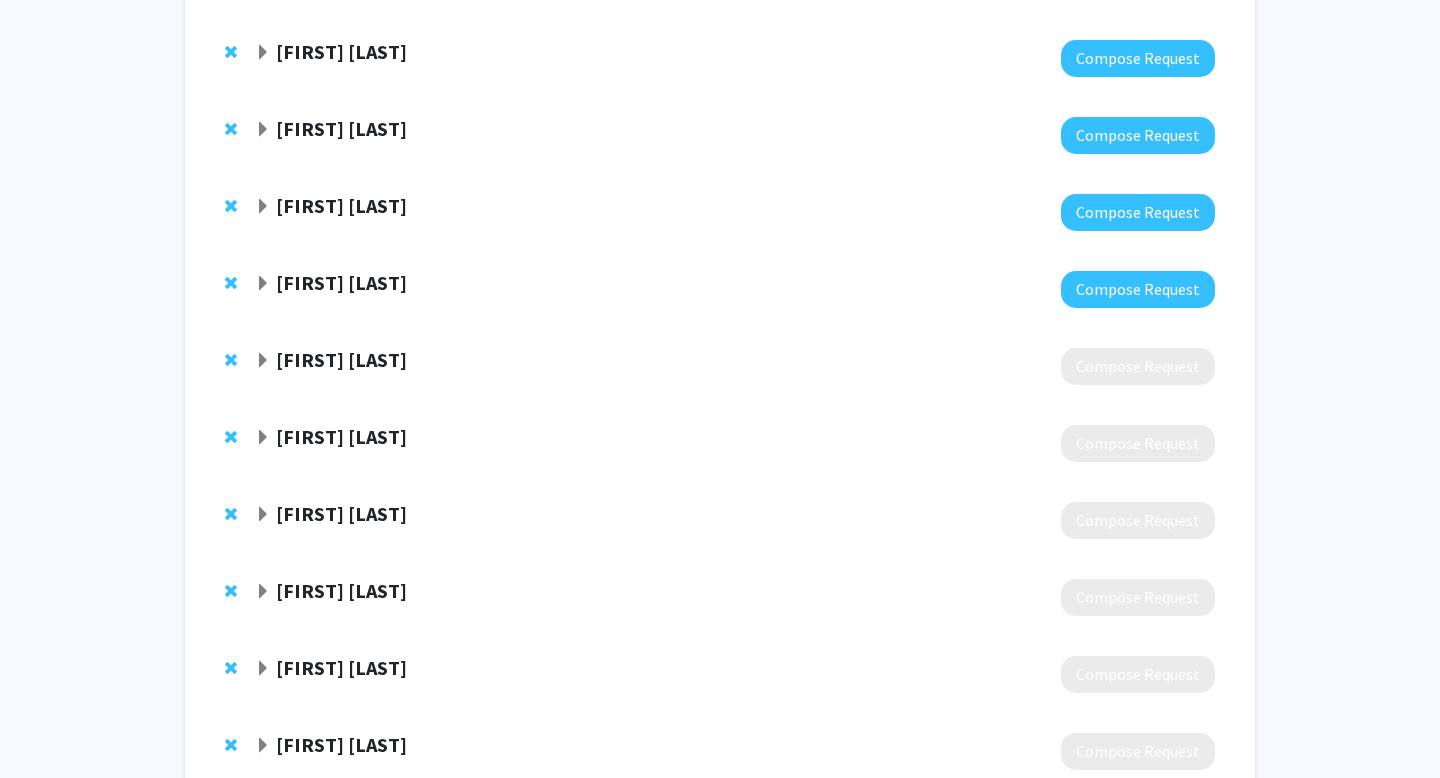 click 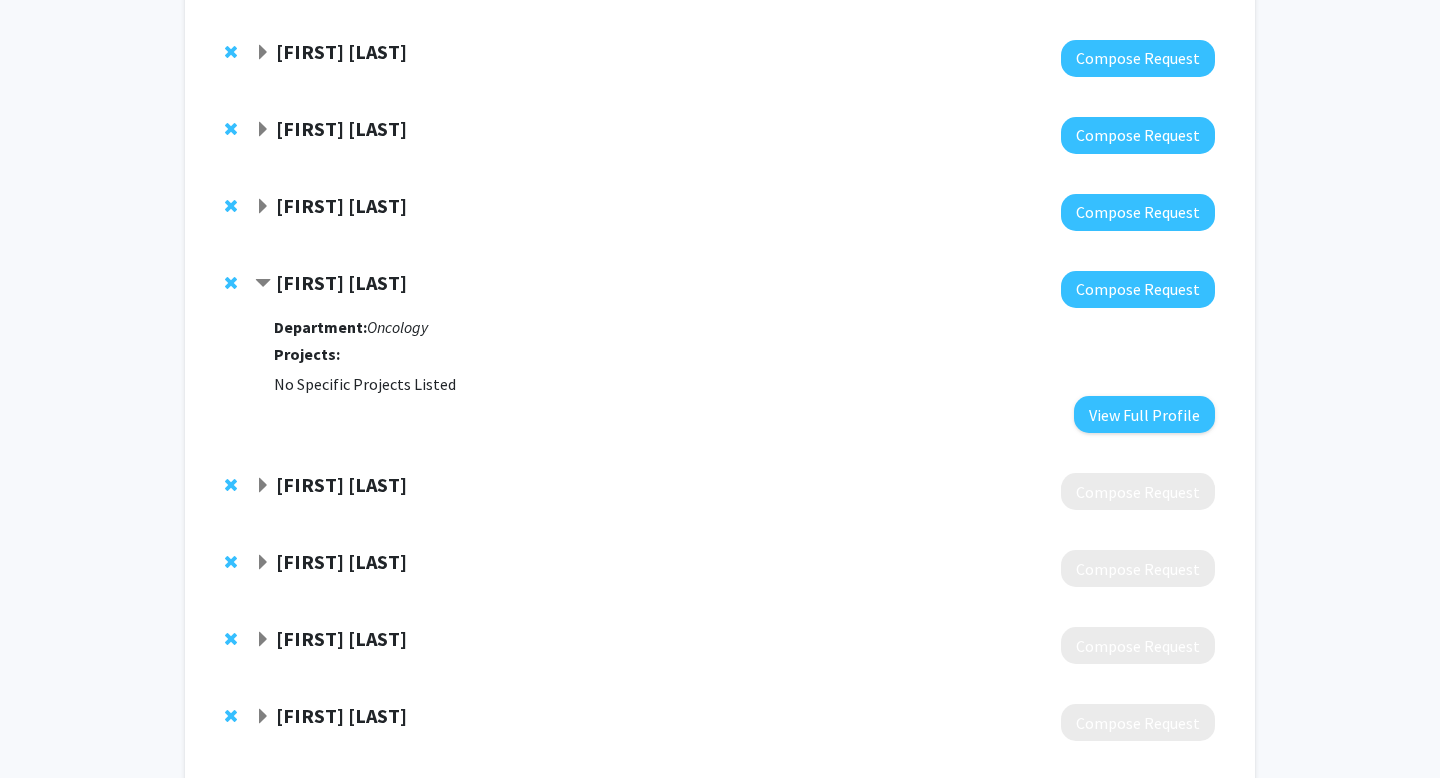 click 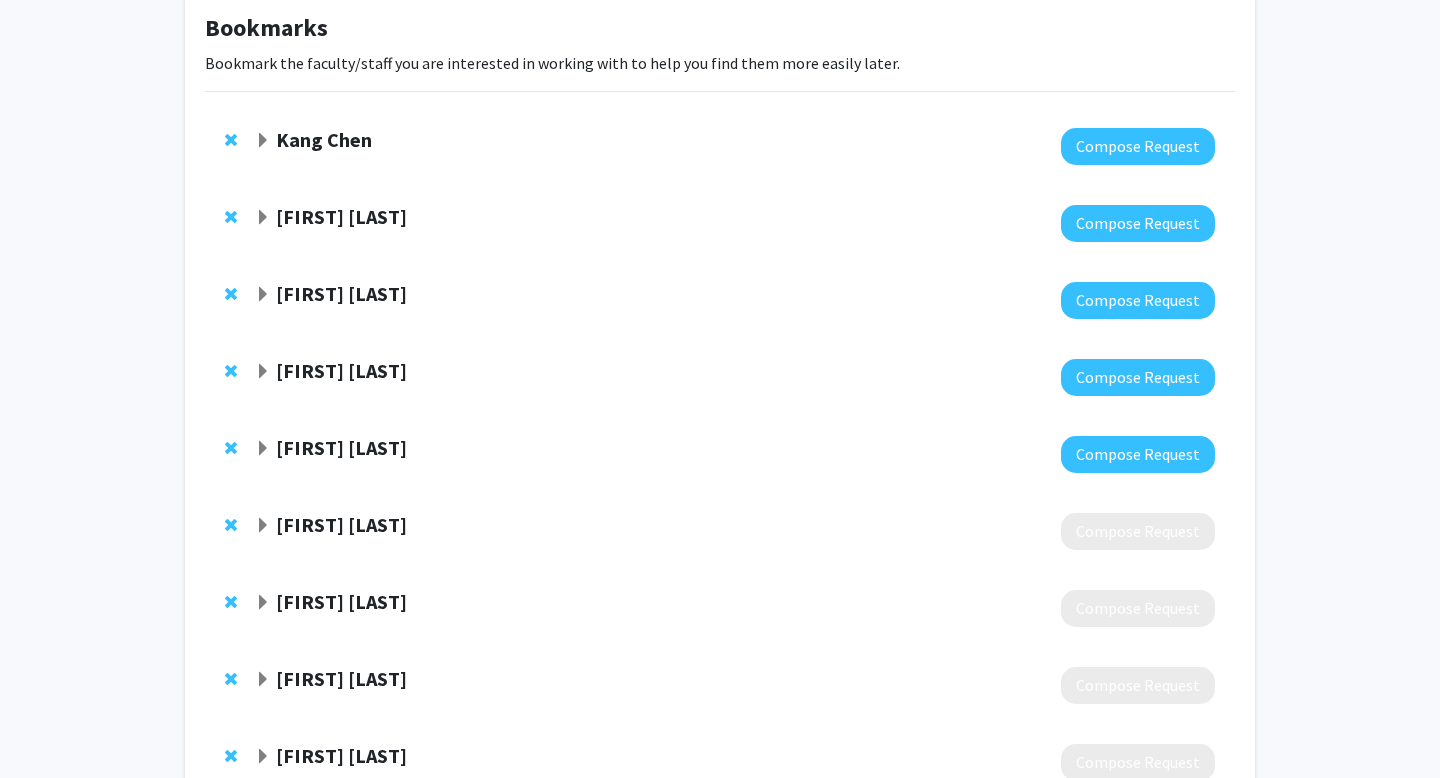 scroll, scrollTop: 107, scrollLeft: 0, axis: vertical 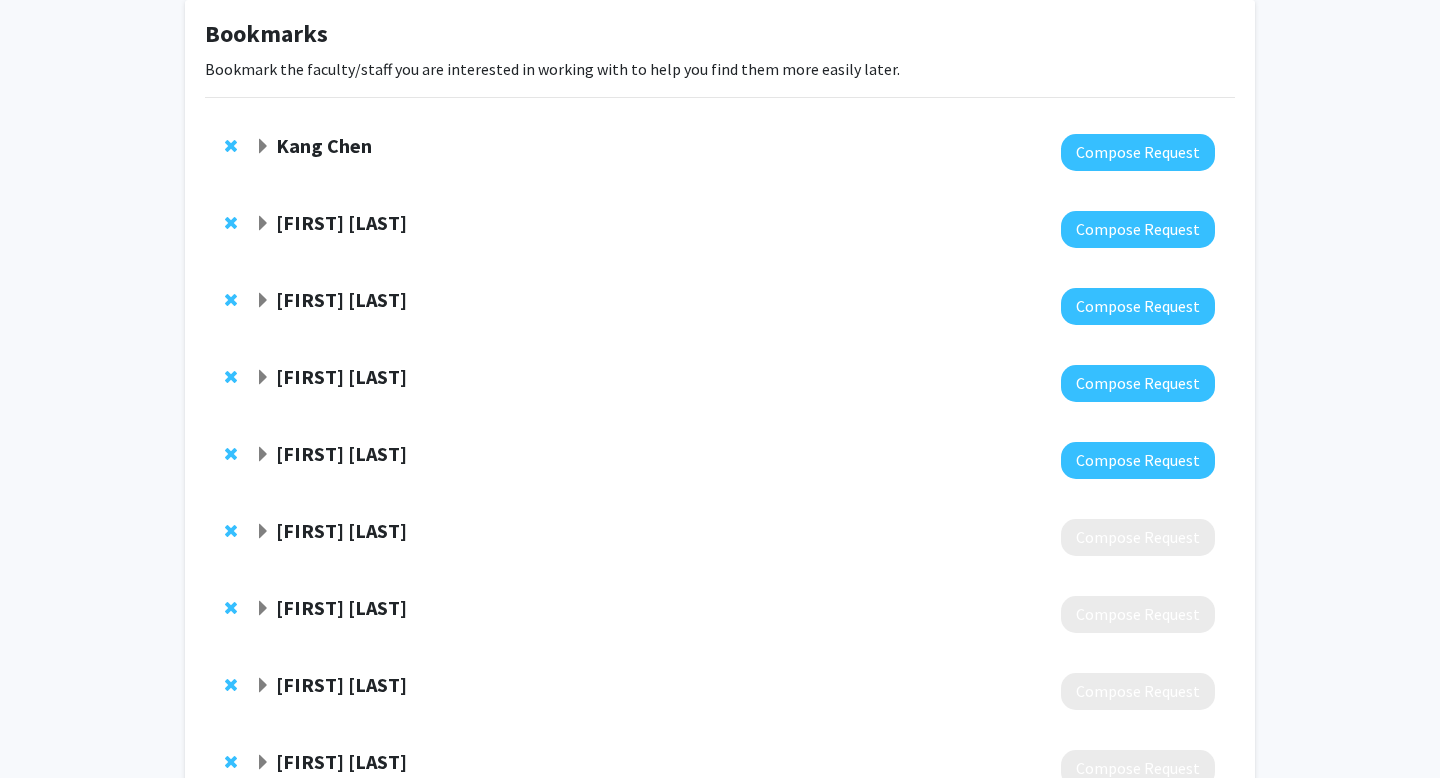 click on "[FIRST] [LAST]" 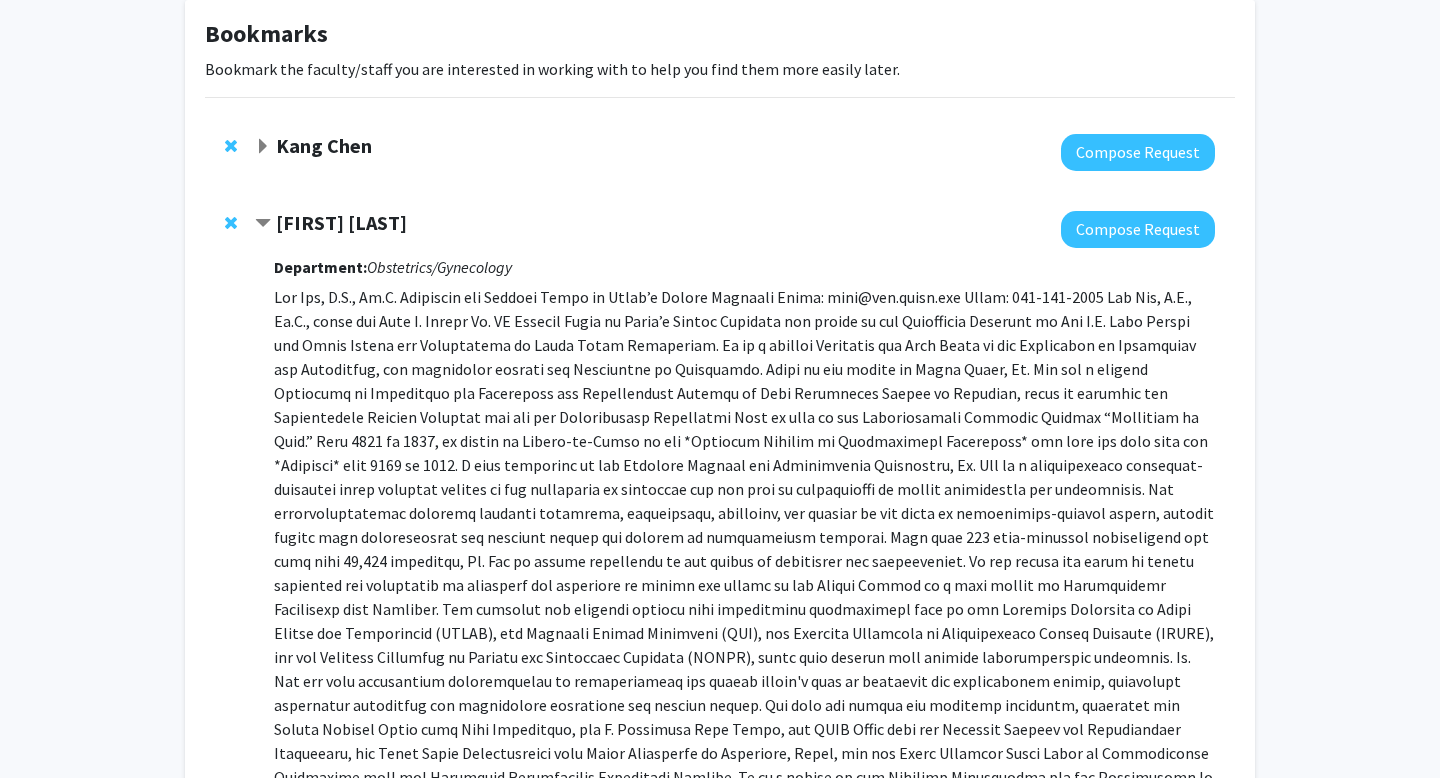 click on "Kang Chen" 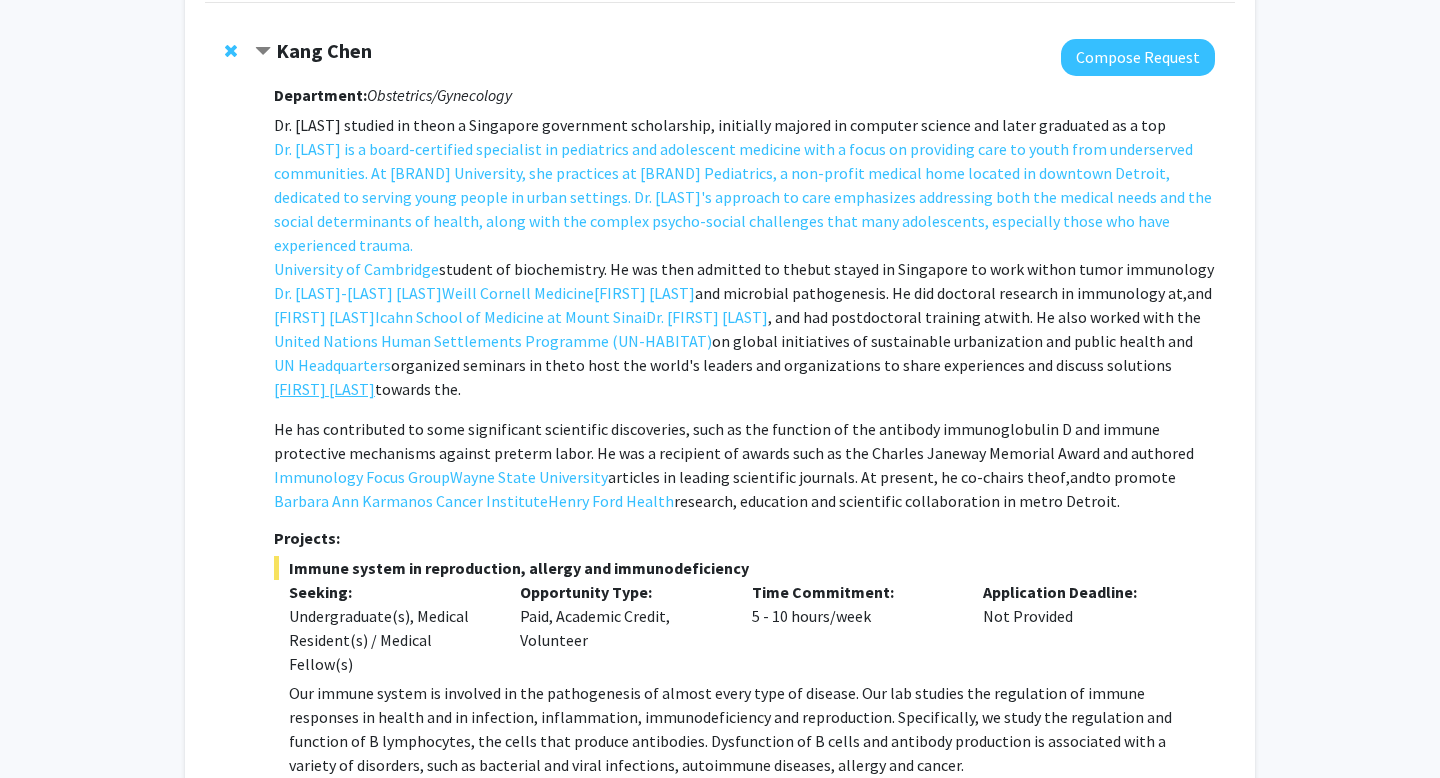 scroll, scrollTop: 170, scrollLeft: 0, axis: vertical 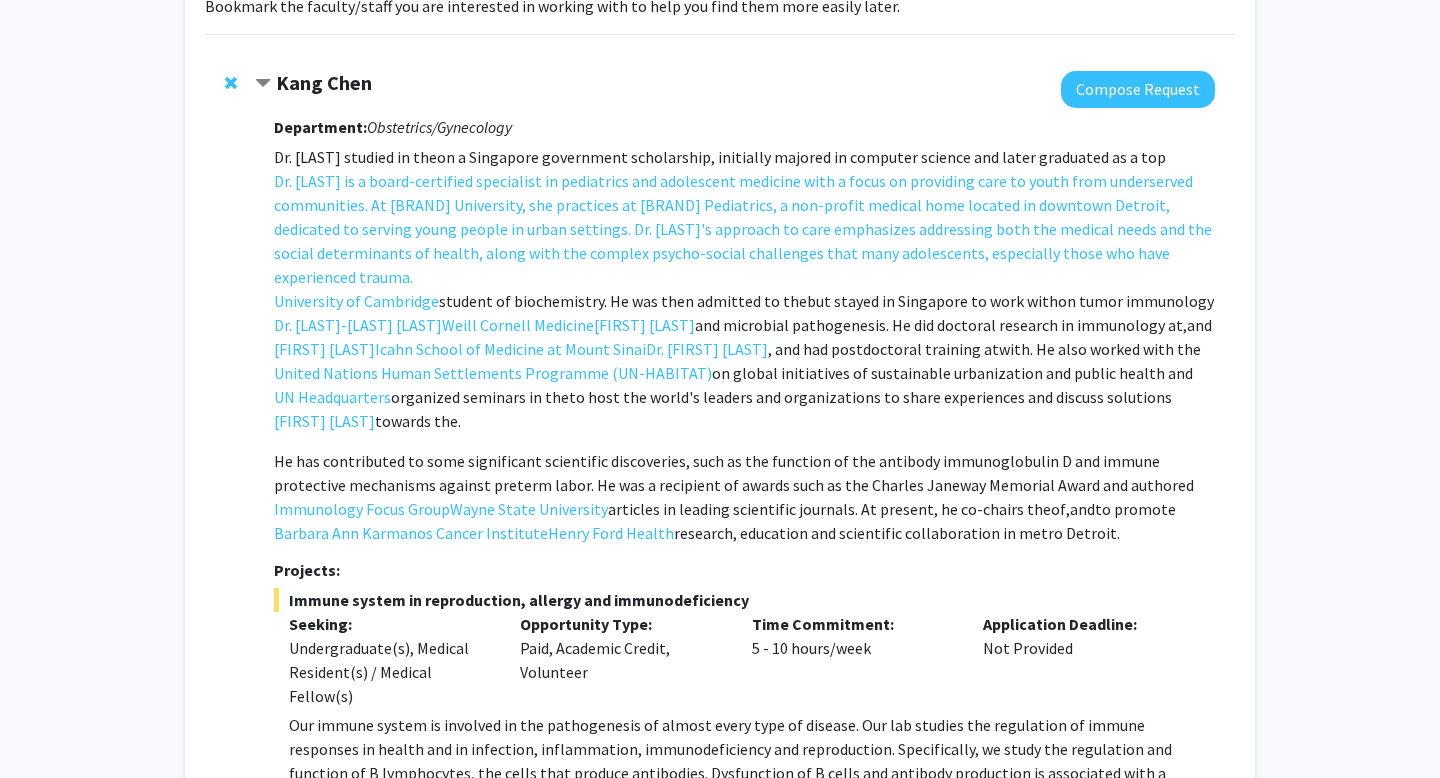 click on "Kang Chen" 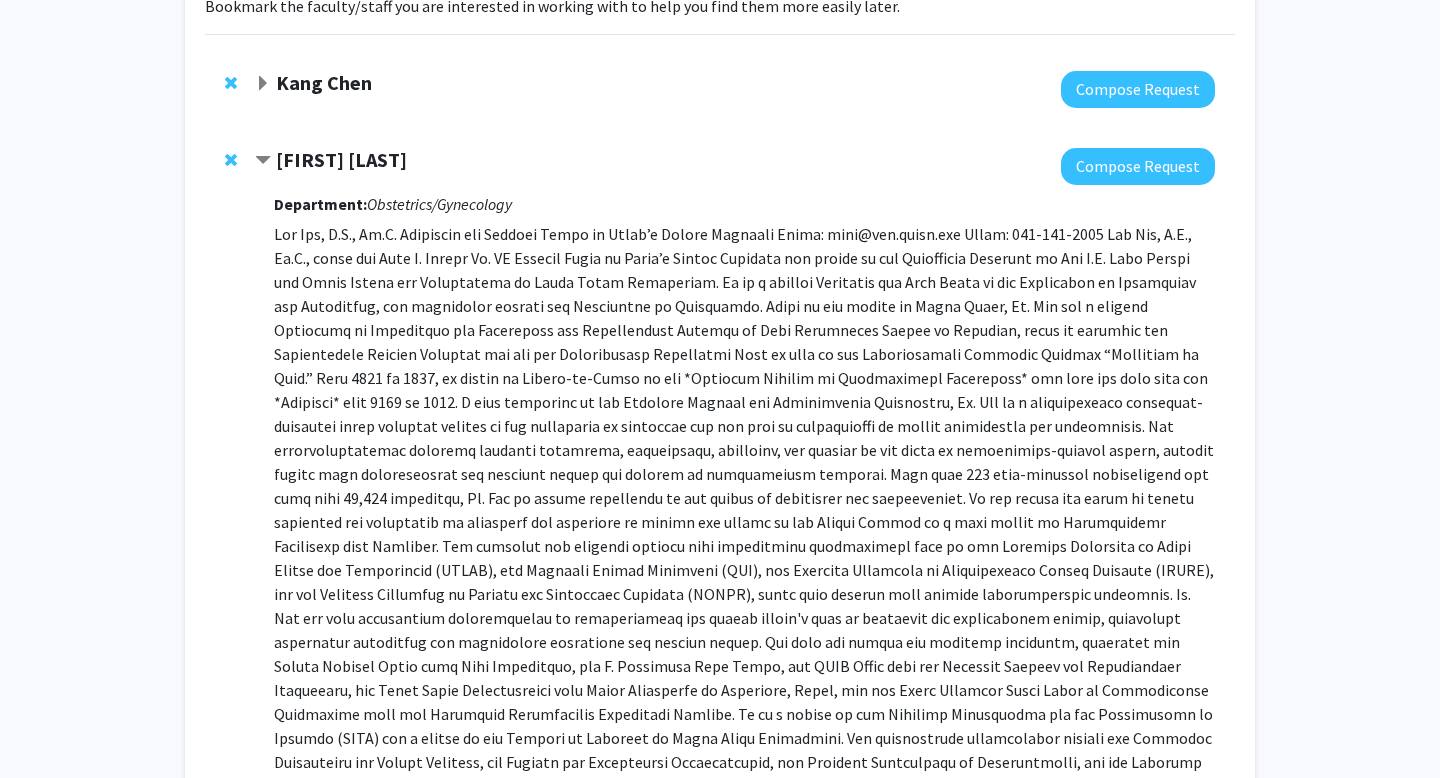 click on "[FIRST] [LAST]" 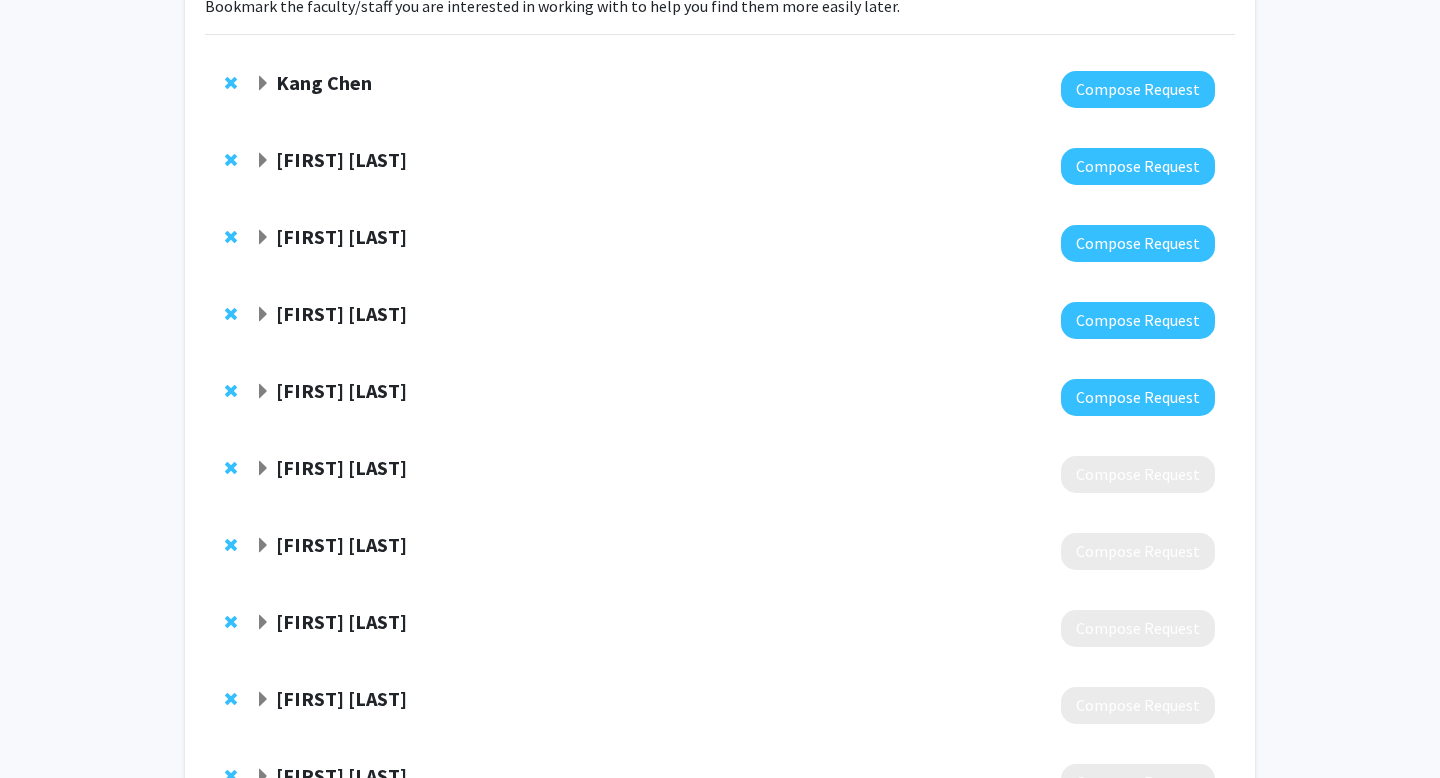 click on "[FIRST] [LAST]" 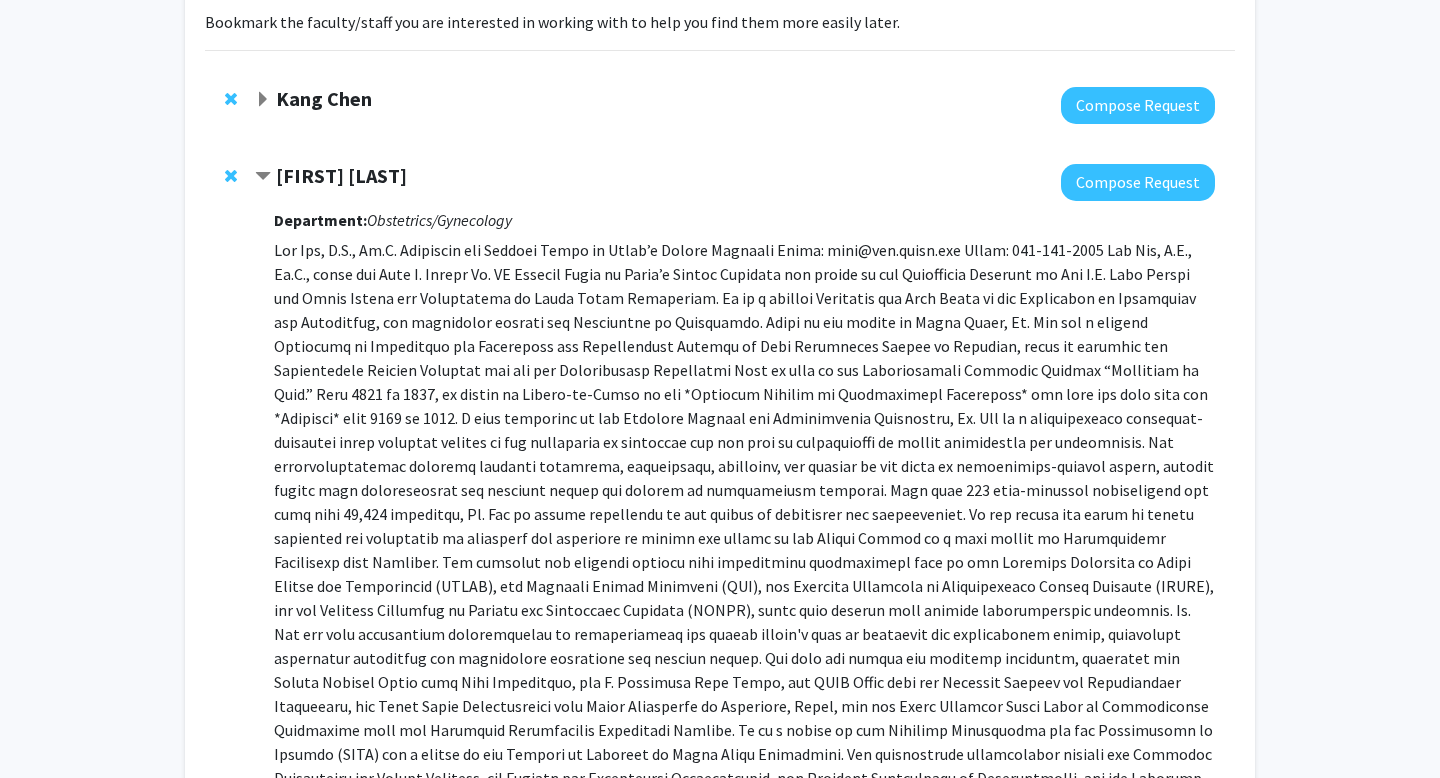 scroll, scrollTop: 108, scrollLeft: 0, axis: vertical 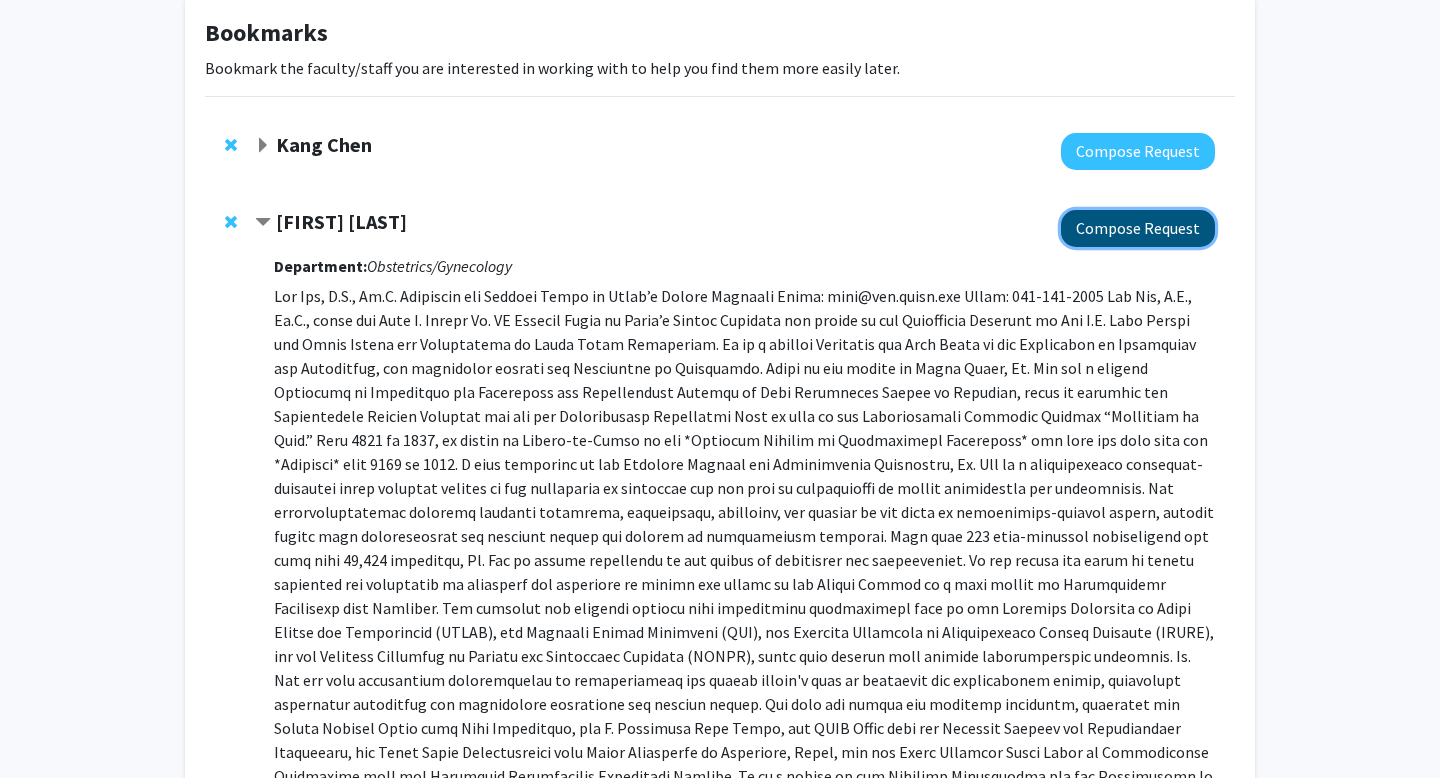 click on "Compose Request" 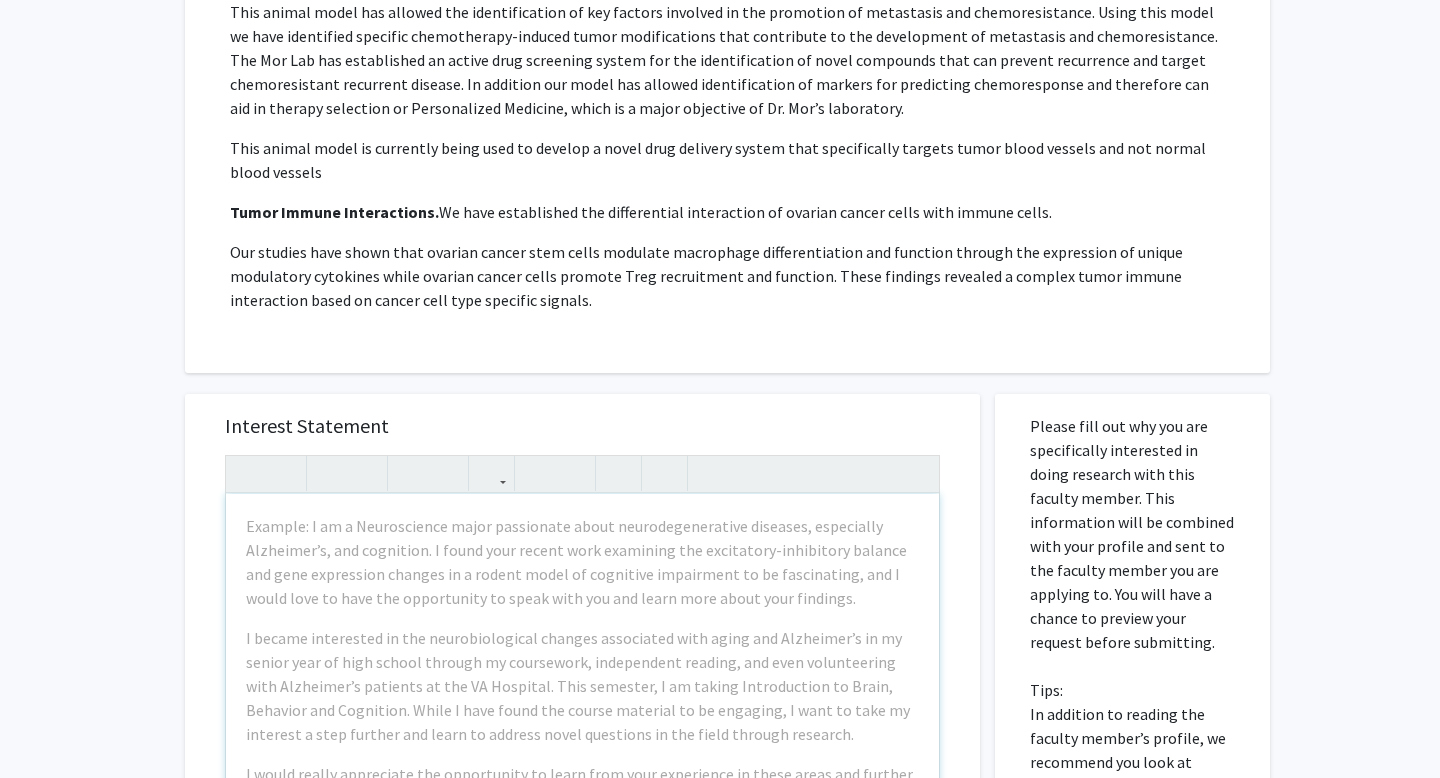 scroll, scrollTop: 1549, scrollLeft: 0, axis: vertical 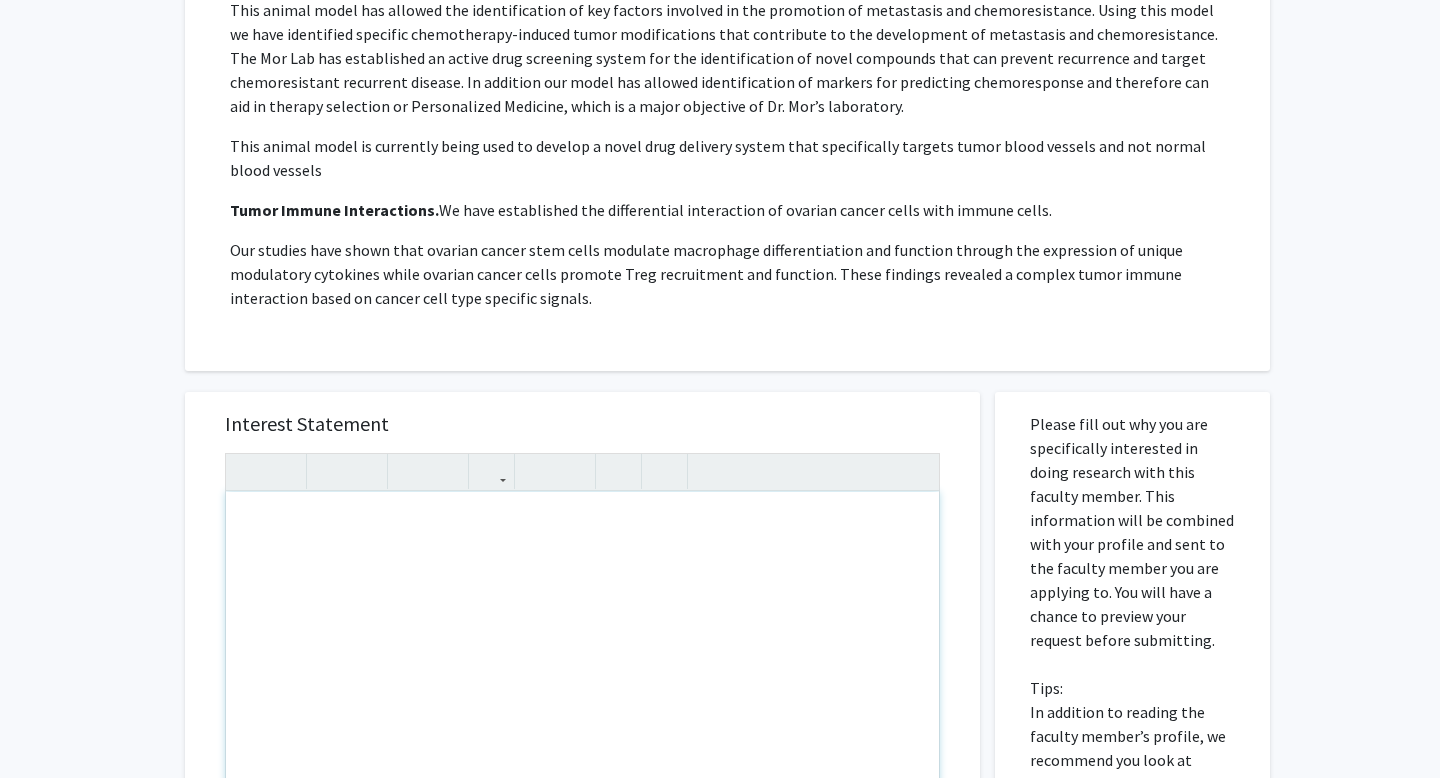 click at bounding box center [582, 721] 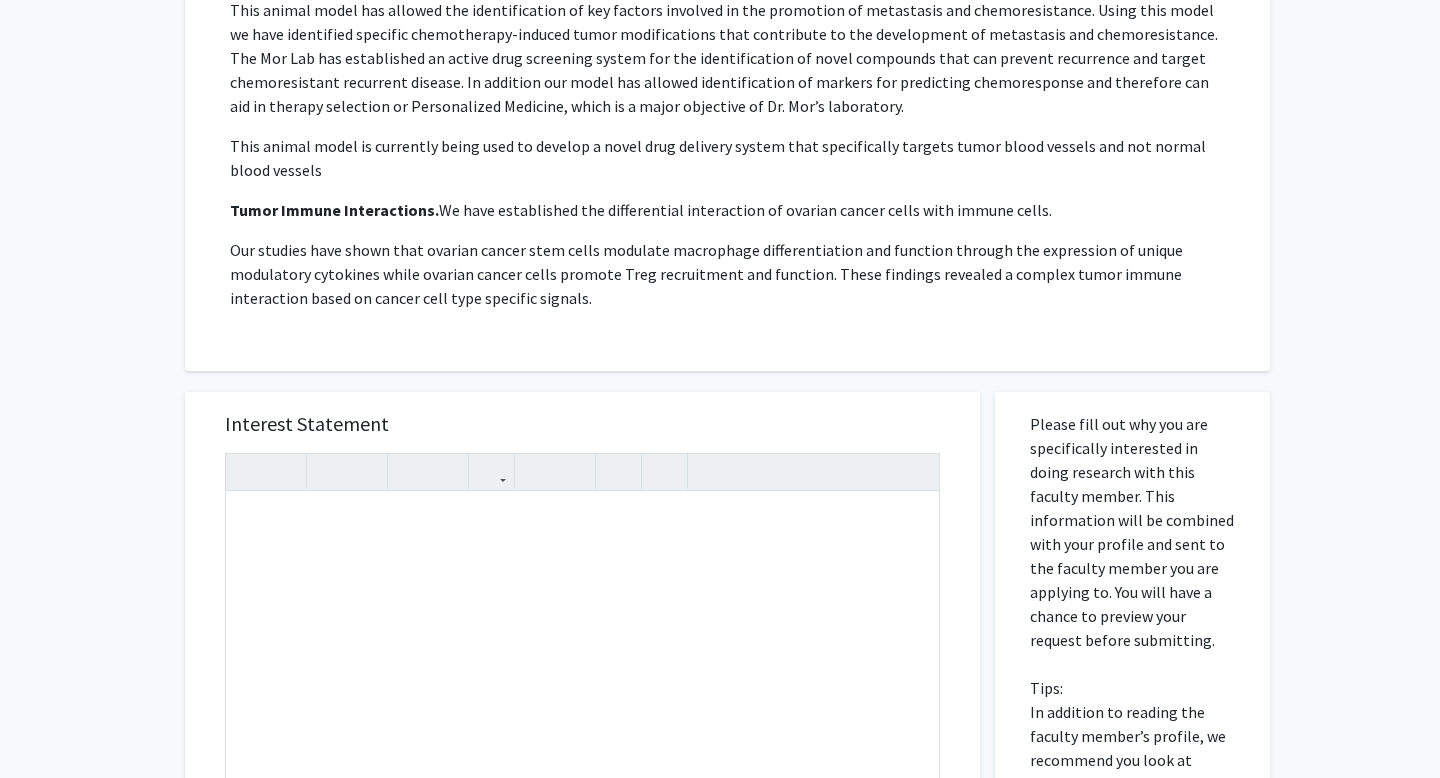 click on "Interest Statement Insert link Remove link" at bounding box center (582, 690) 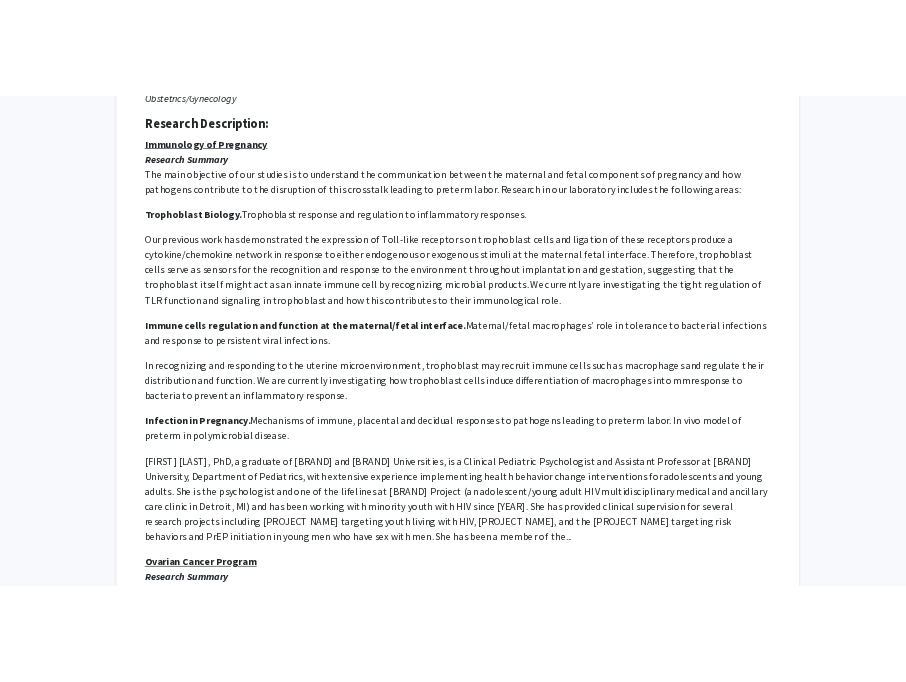 scroll, scrollTop: 0, scrollLeft: 0, axis: both 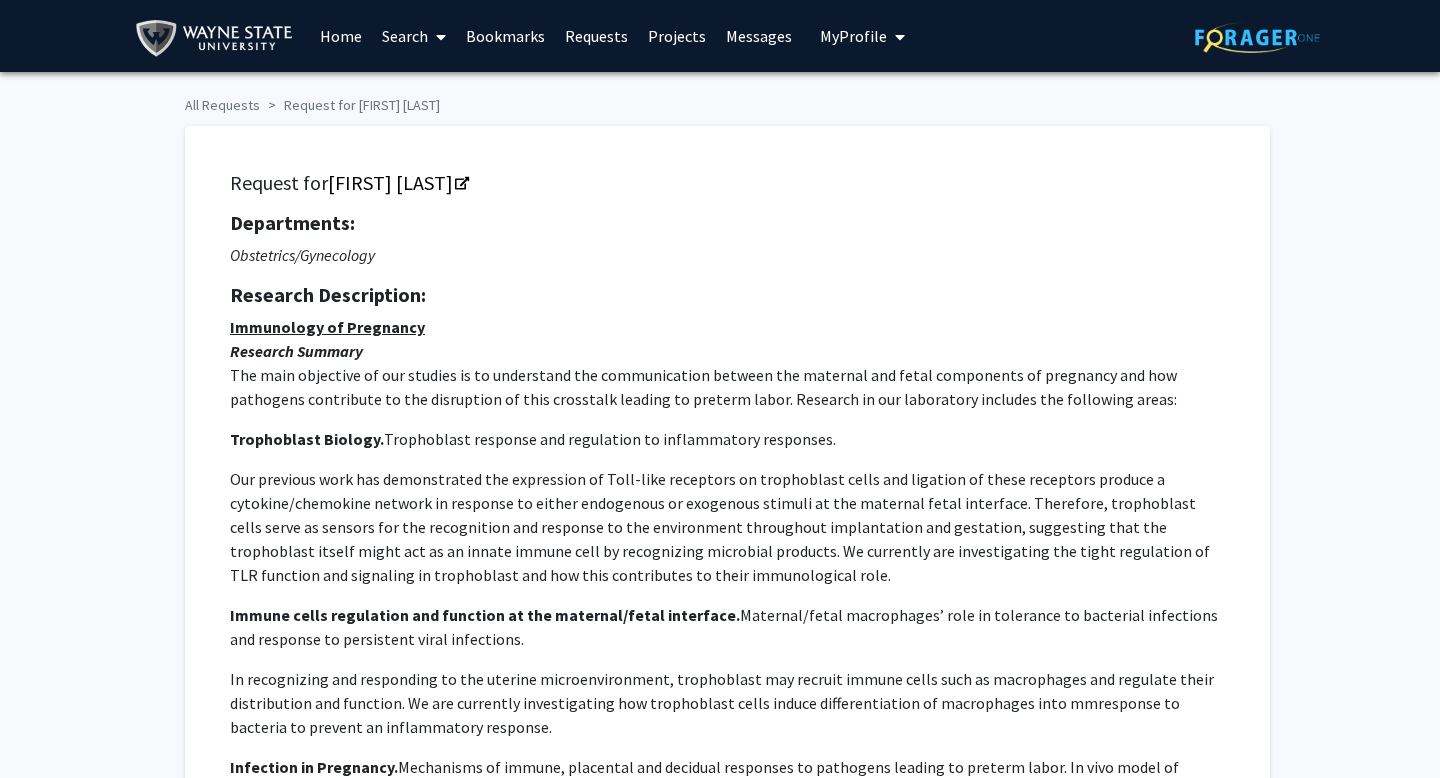 click on "Request for [FIRST] [LAST] Departments: Obstetrics/Gynecology Research Description: Immunology of Pregnancy Research Summary The main objective of our studies is to understand the communication between the maternal and fetal components of pregnancy and how pathogens contribute to the disruption of this crosstalk leading to preterm labor. Research in our laboratory includes the following areas: Trophoblast Biology. Trophoblast response and regulation to inflammatory responses. Immune cells regulation and function at the maternal/fetal interface. Maternal/fetal macrophages’ role in tolerance to bacterial infections and response to persistent viral infections. In recognizing and responding to the uterine microenvironment, trophoblast may recruit immune cells such as macrophages and regulate their distribution and function. We are currently investigating how trophoblast cells induce differentiation of macrophages into mmresponse to bacteria to prevent an inflammatory response. Research Summary" 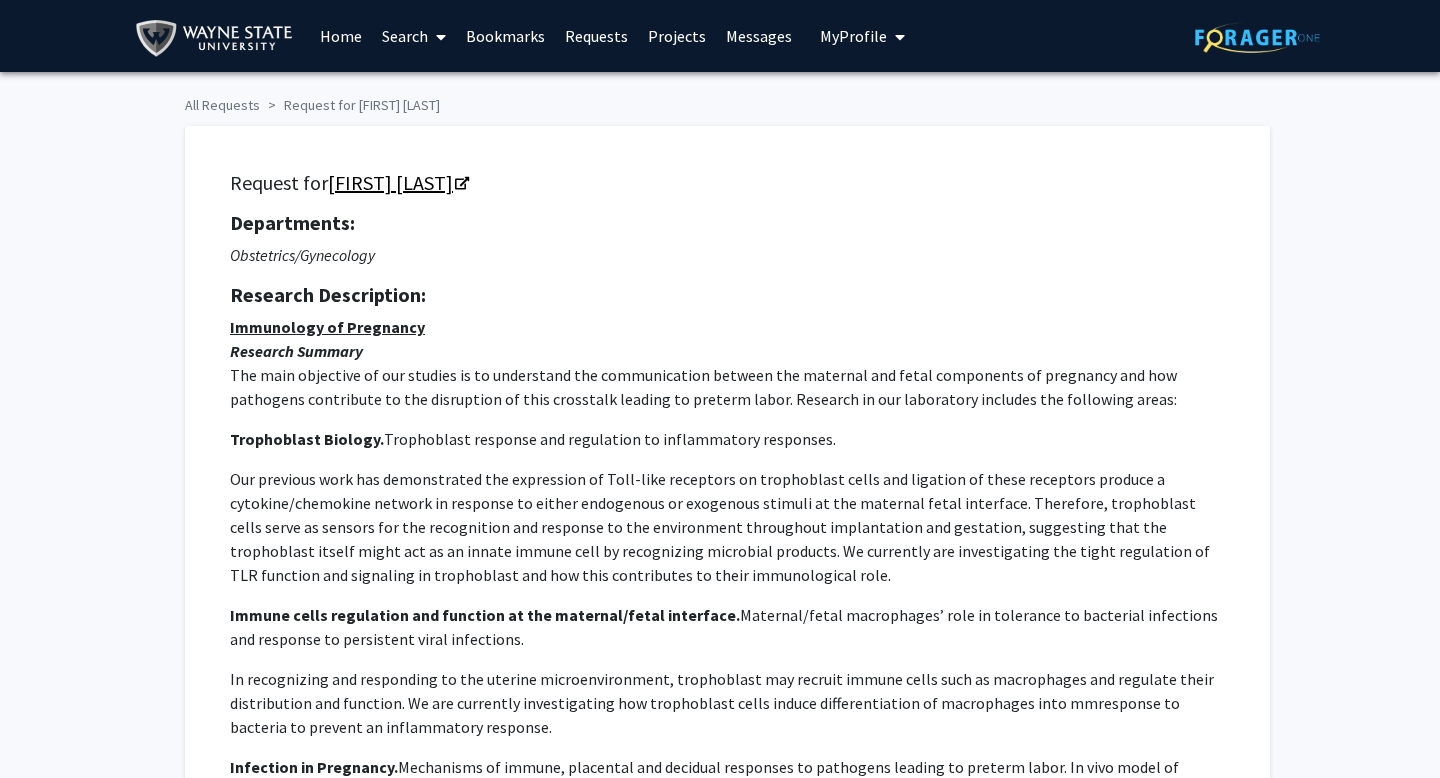 click on "[FIRST] [LAST]" 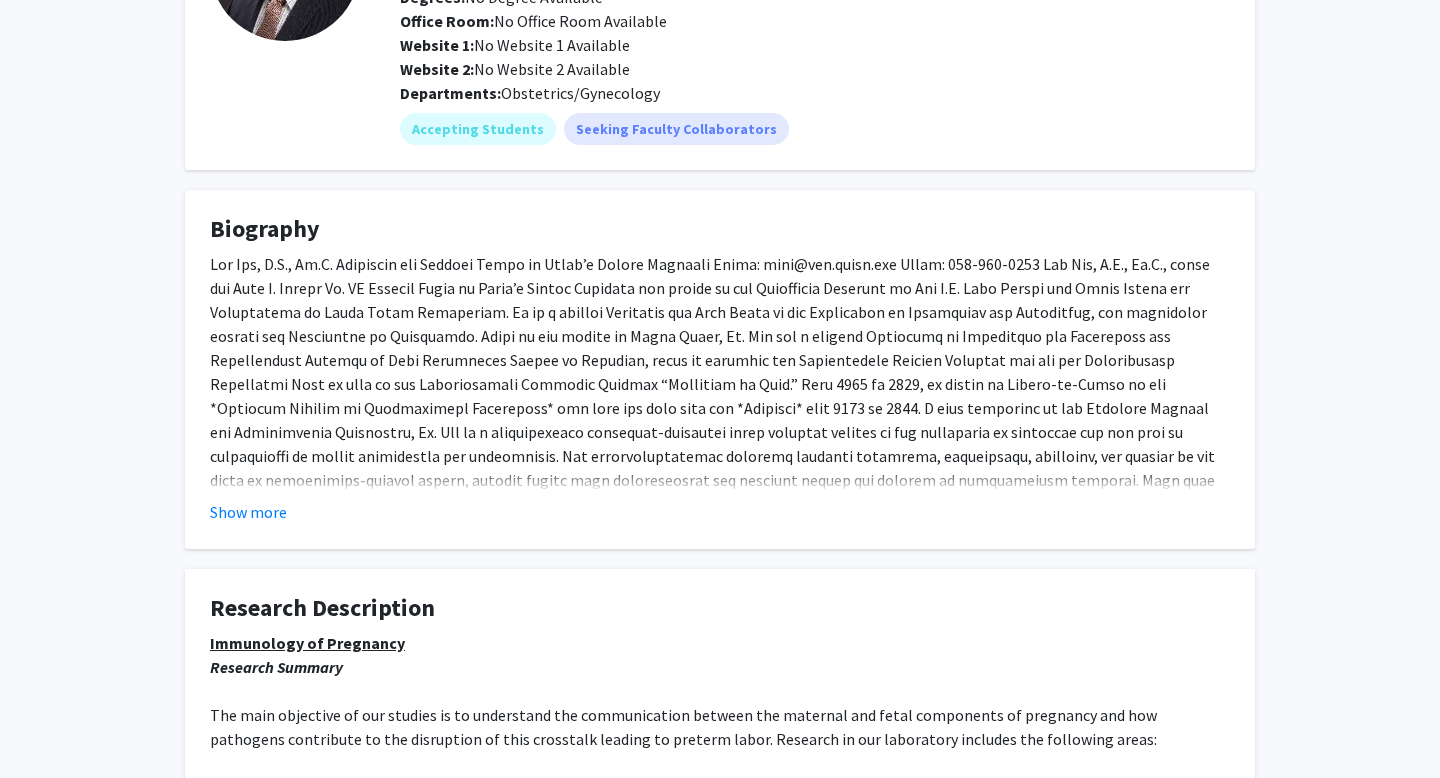 scroll, scrollTop: 272, scrollLeft: 0, axis: vertical 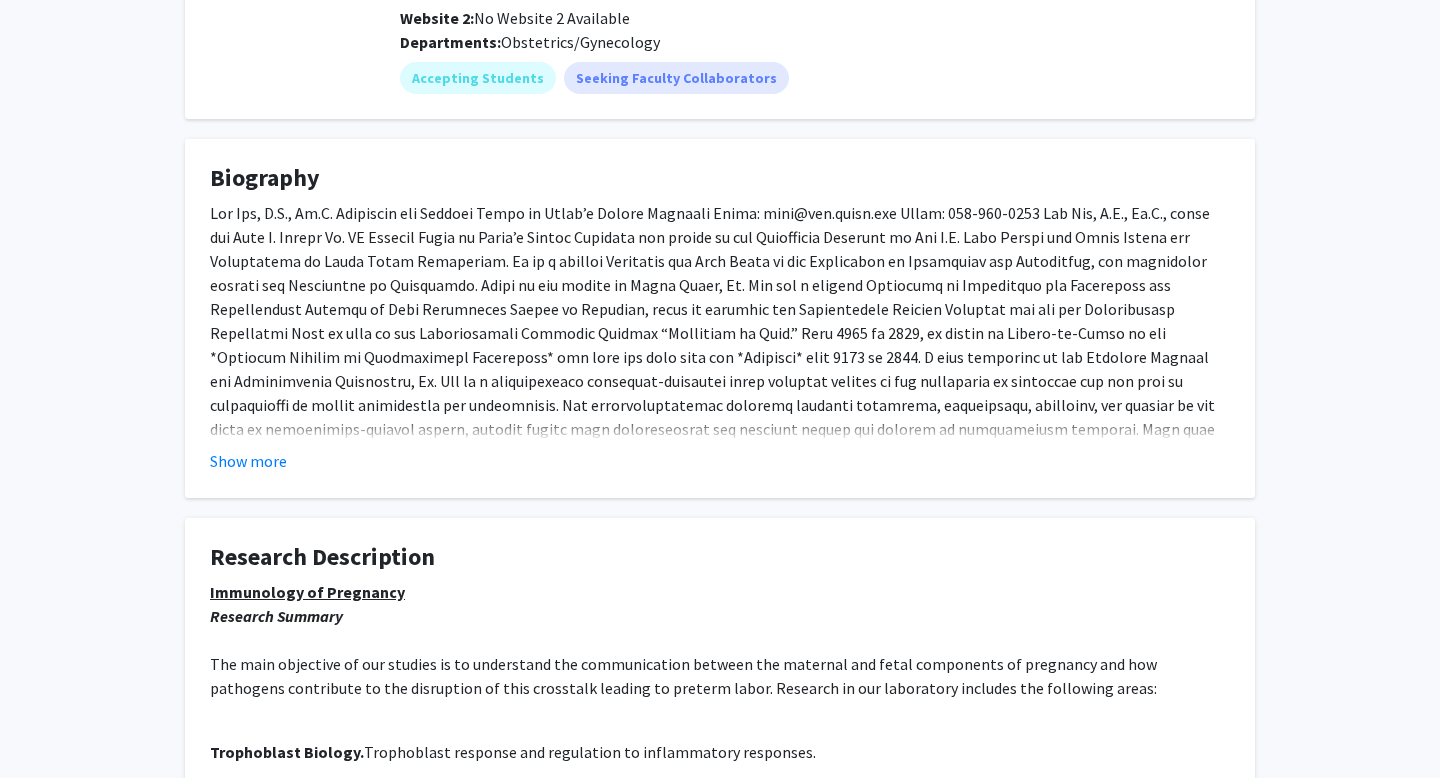 click on "Biography  Show more" 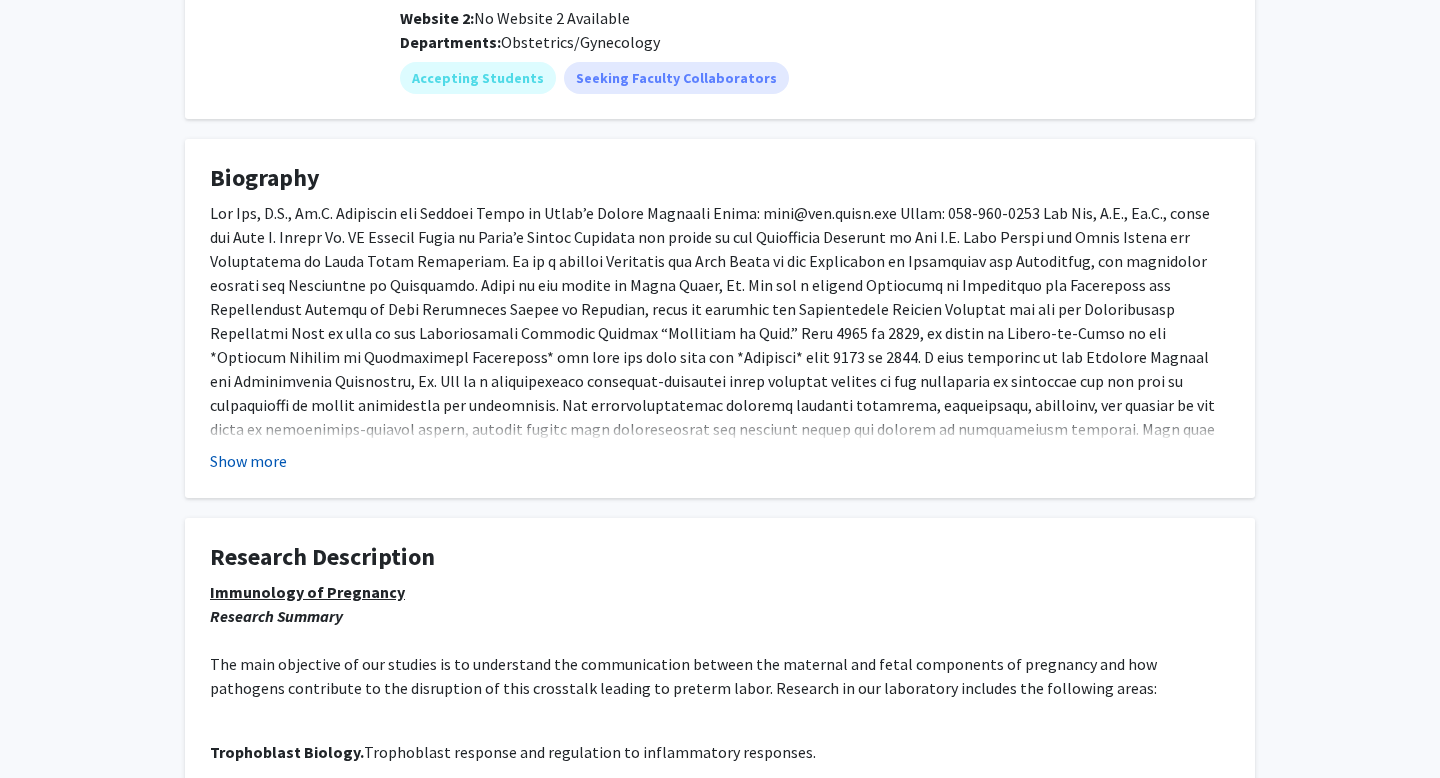 click on "Show more" 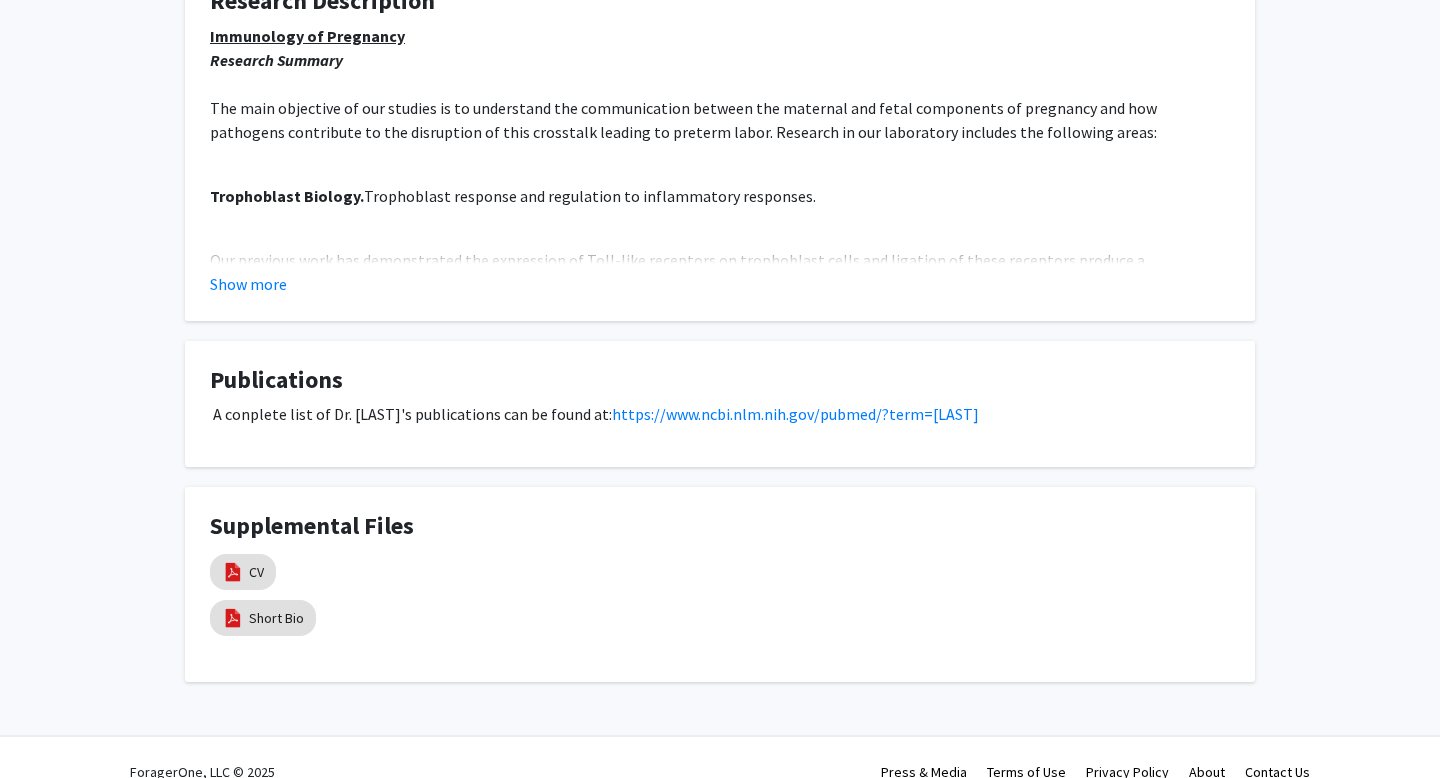 scroll, scrollTop: 1233, scrollLeft: 0, axis: vertical 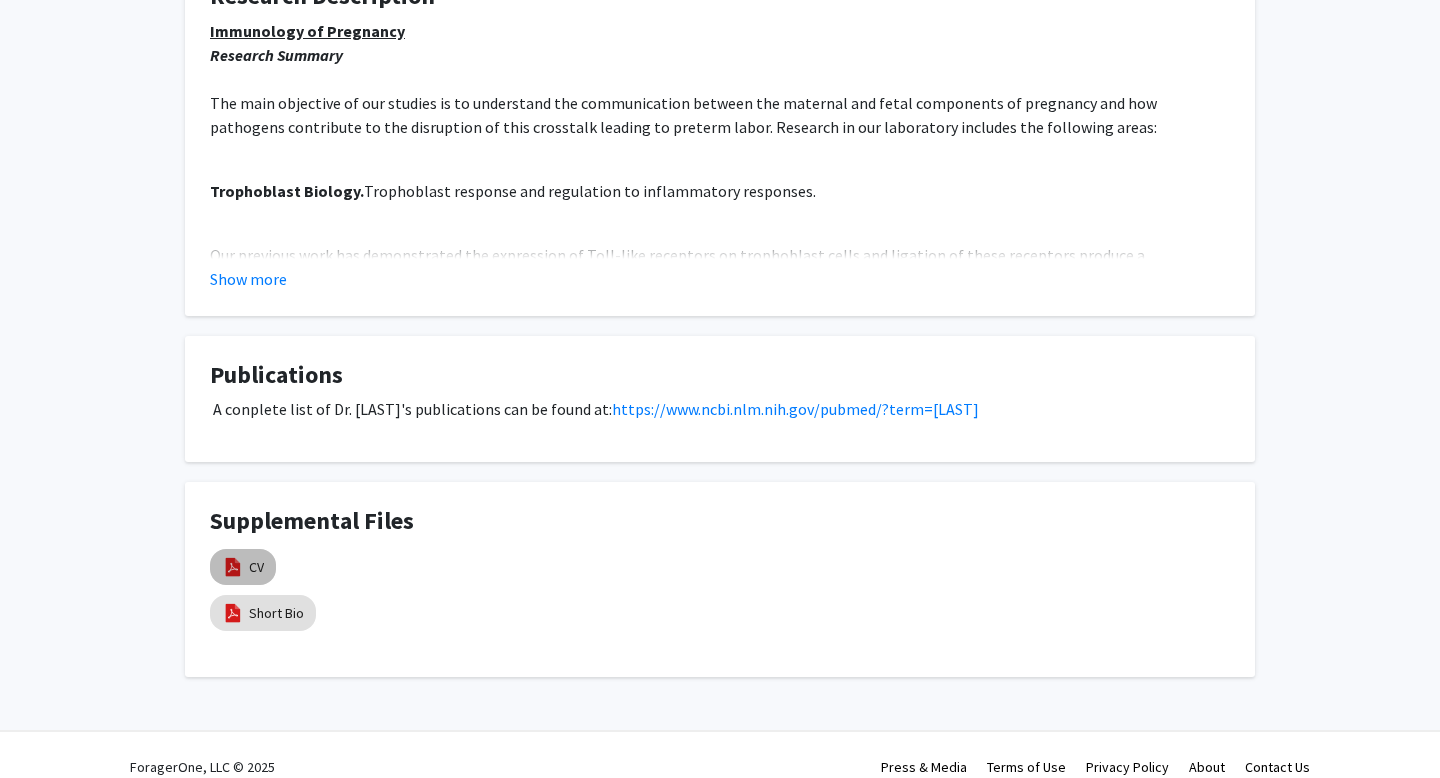 click at bounding box center (233, 567) 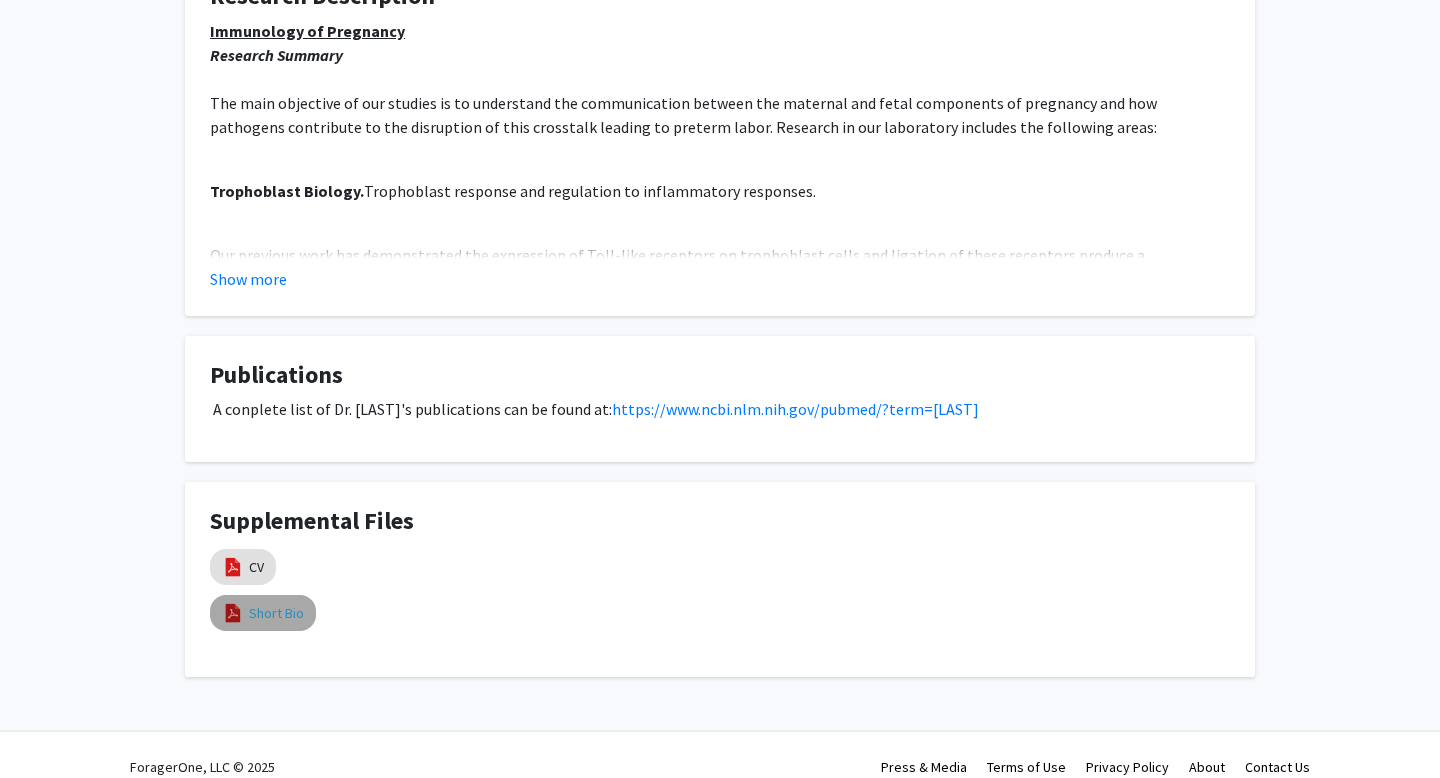 click on "Short Bio" at bounding box center [276, 613] 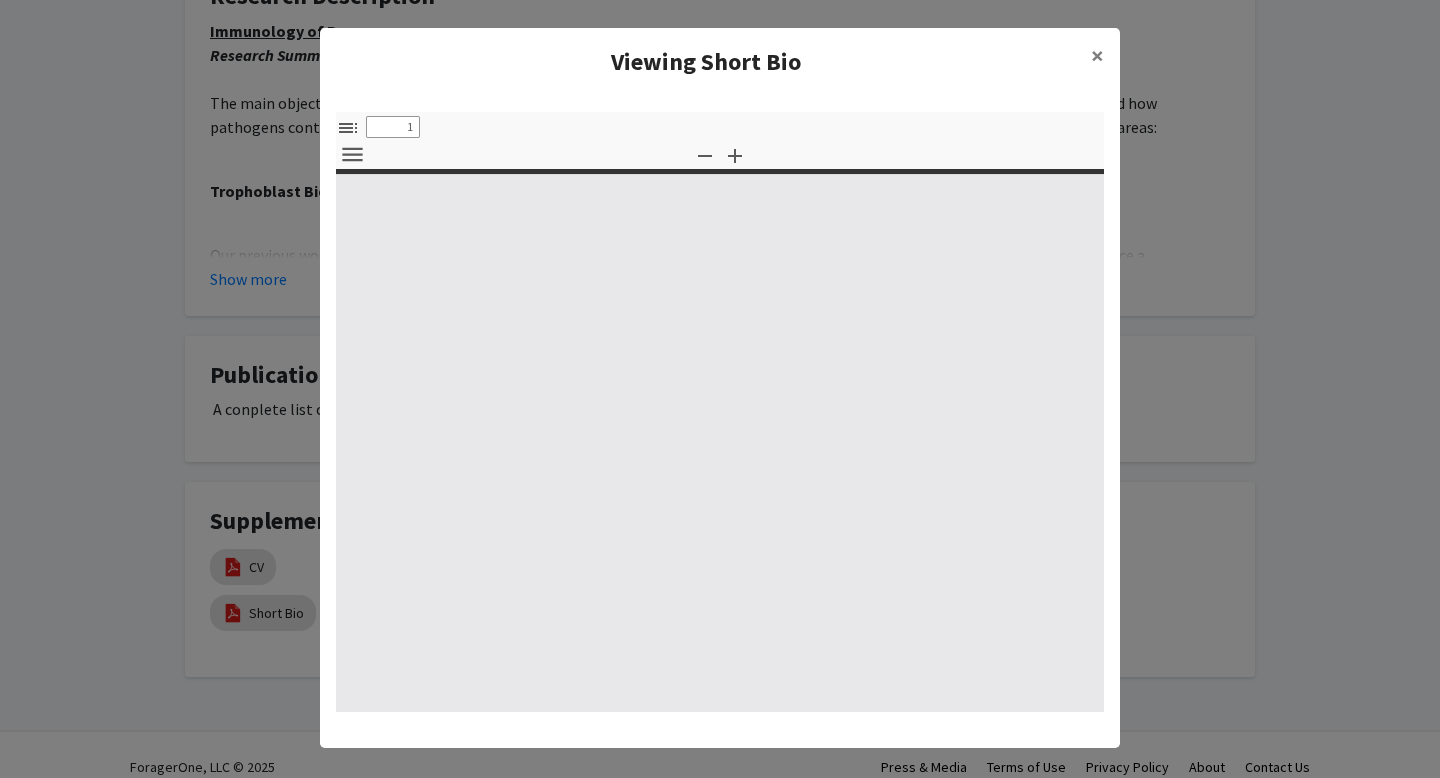 select on "custom" 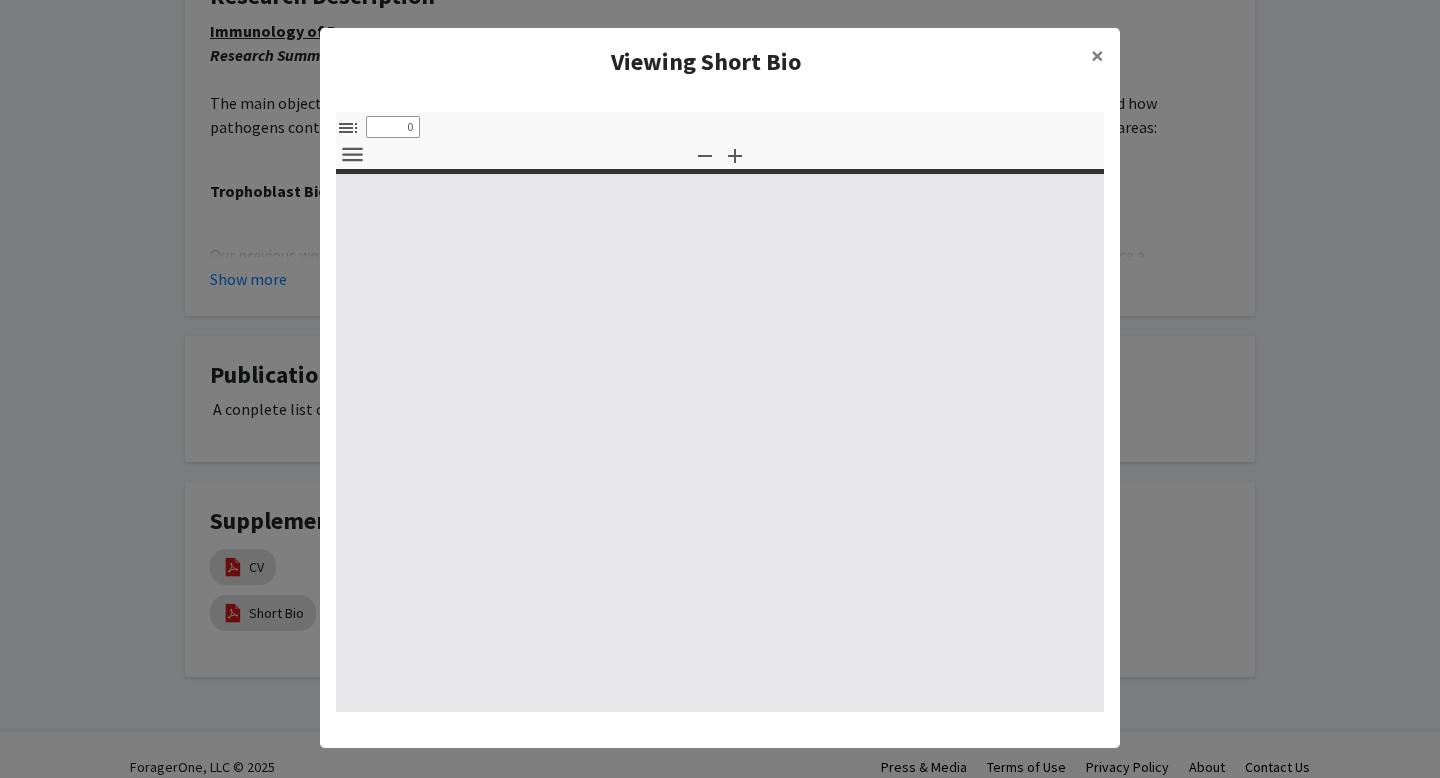 select on "custom" 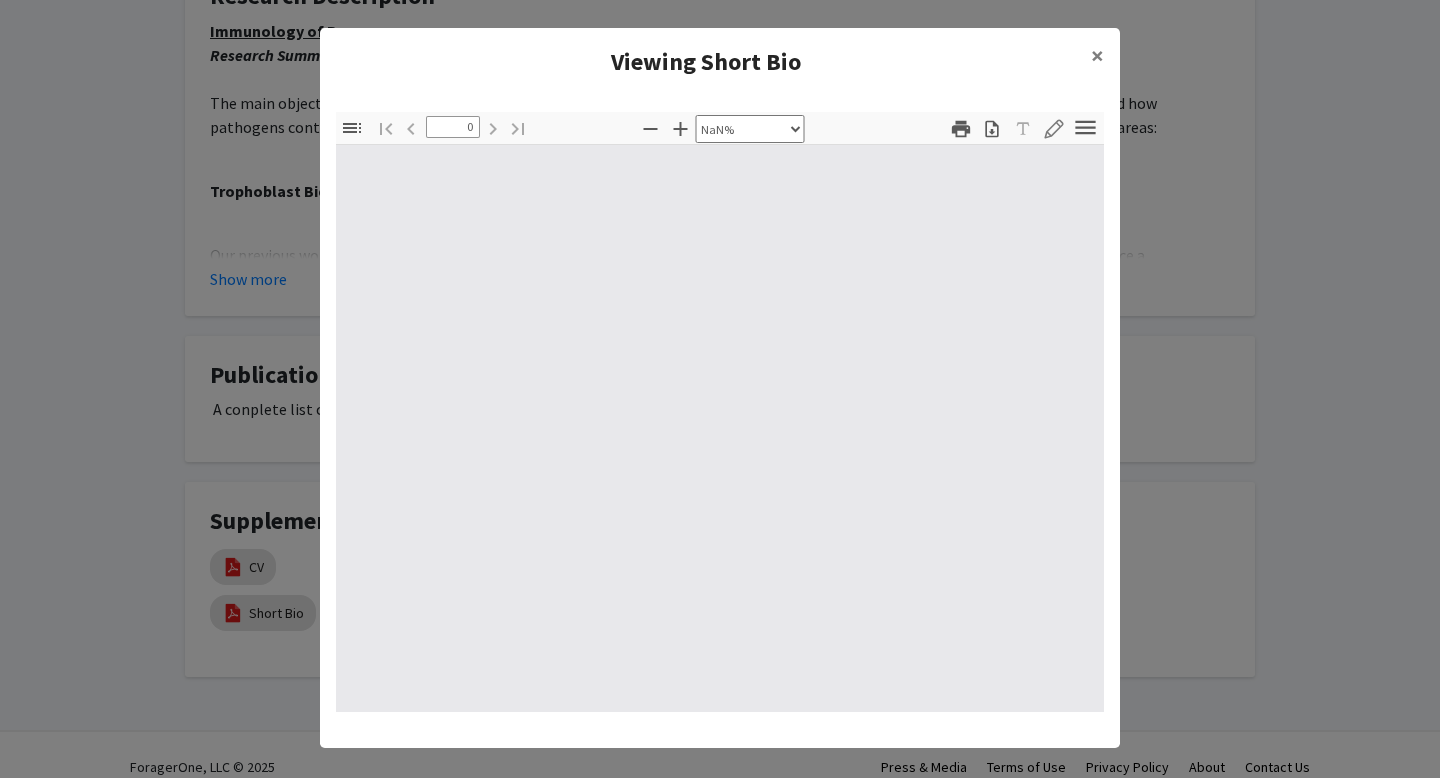 type on "1" 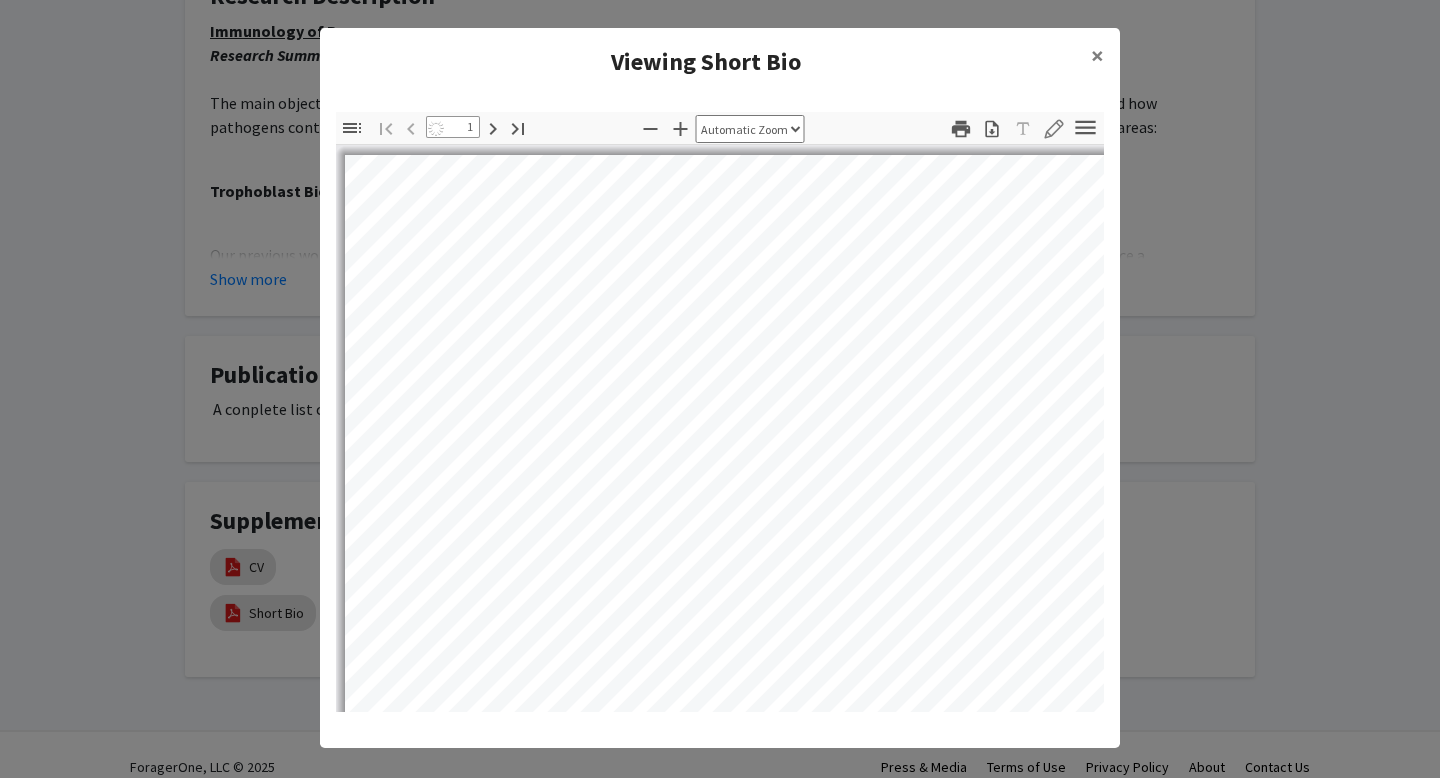 select on "auto" 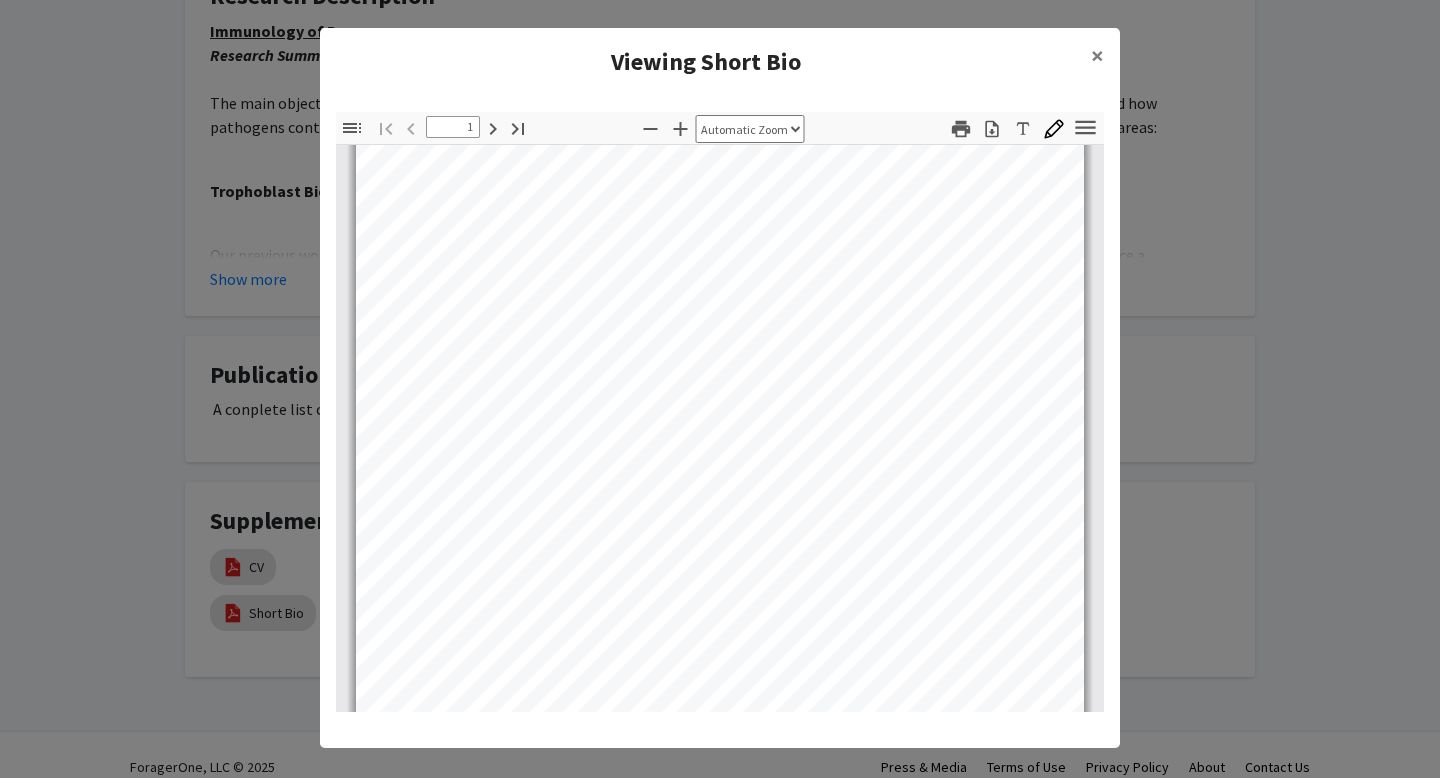 scroll, scrollTop: 0, scrollLeft: 0, axis: both 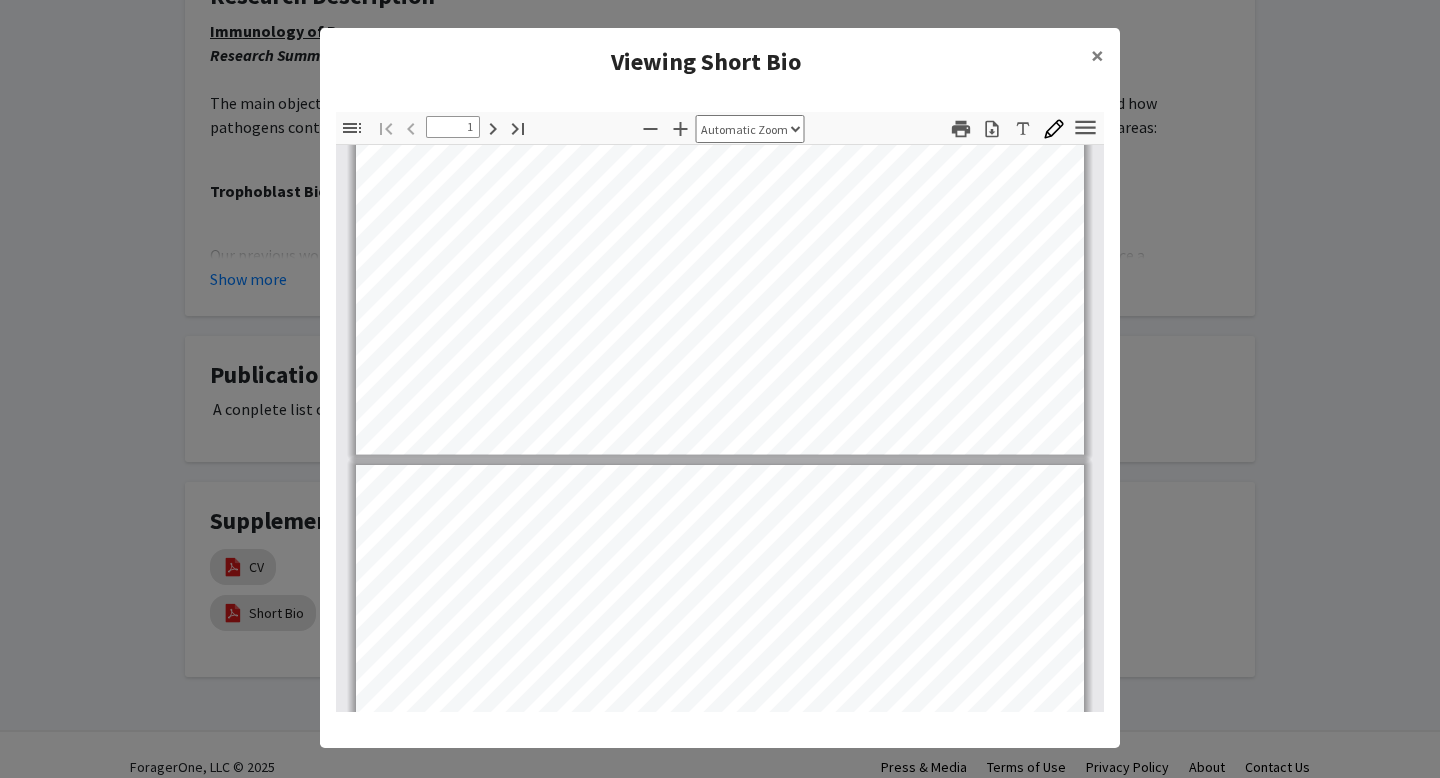 type on "2" 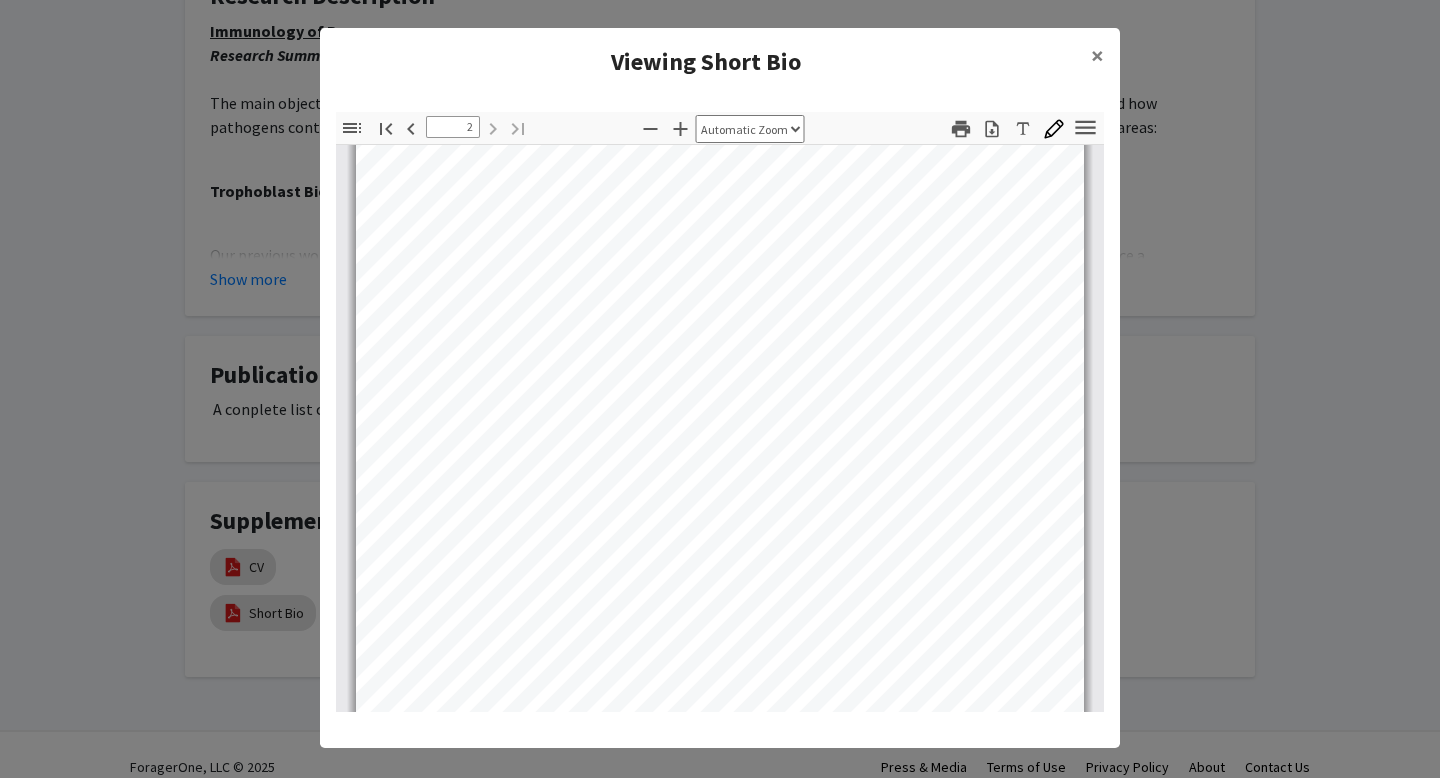 scroll, scrollTop: 1347, scrollLeft: 0, axis: vertical 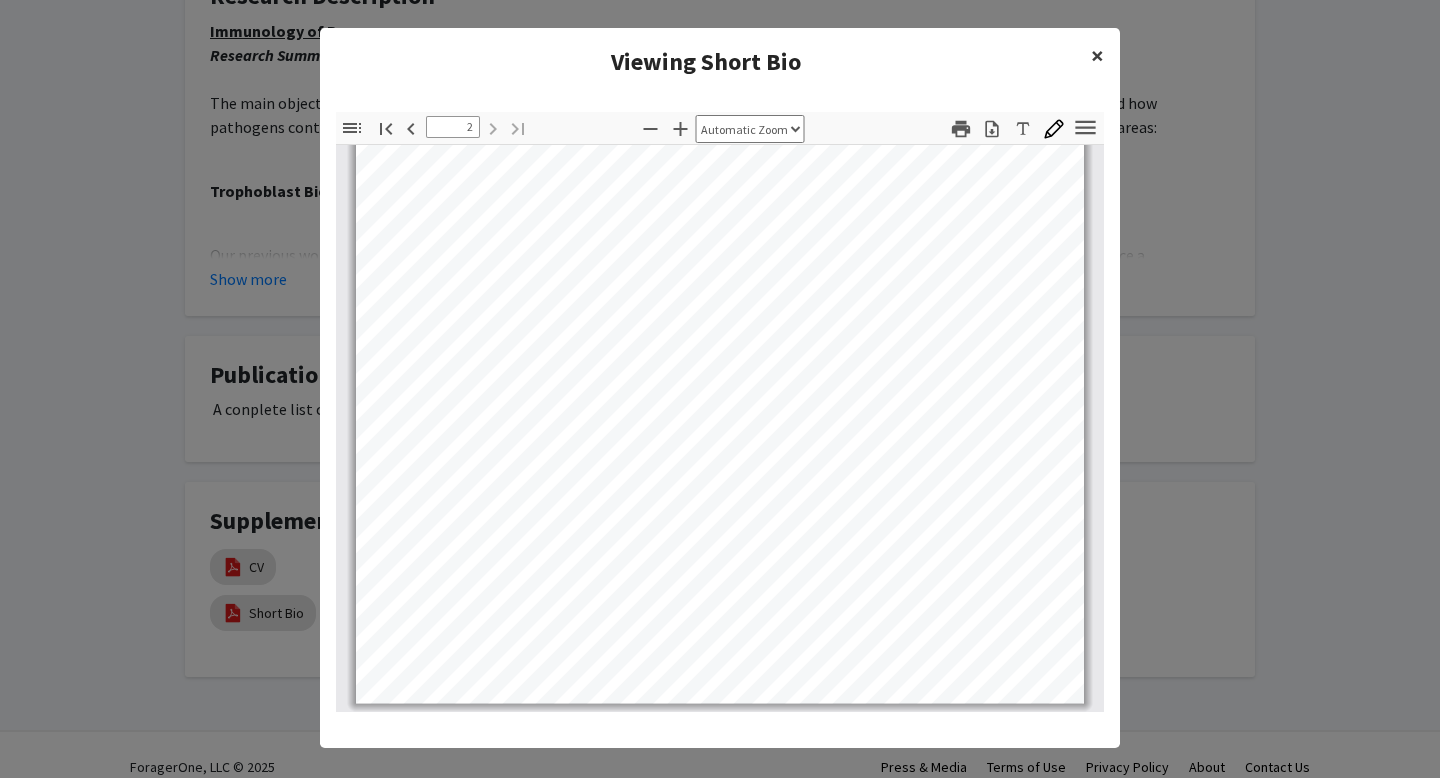 click on "×" 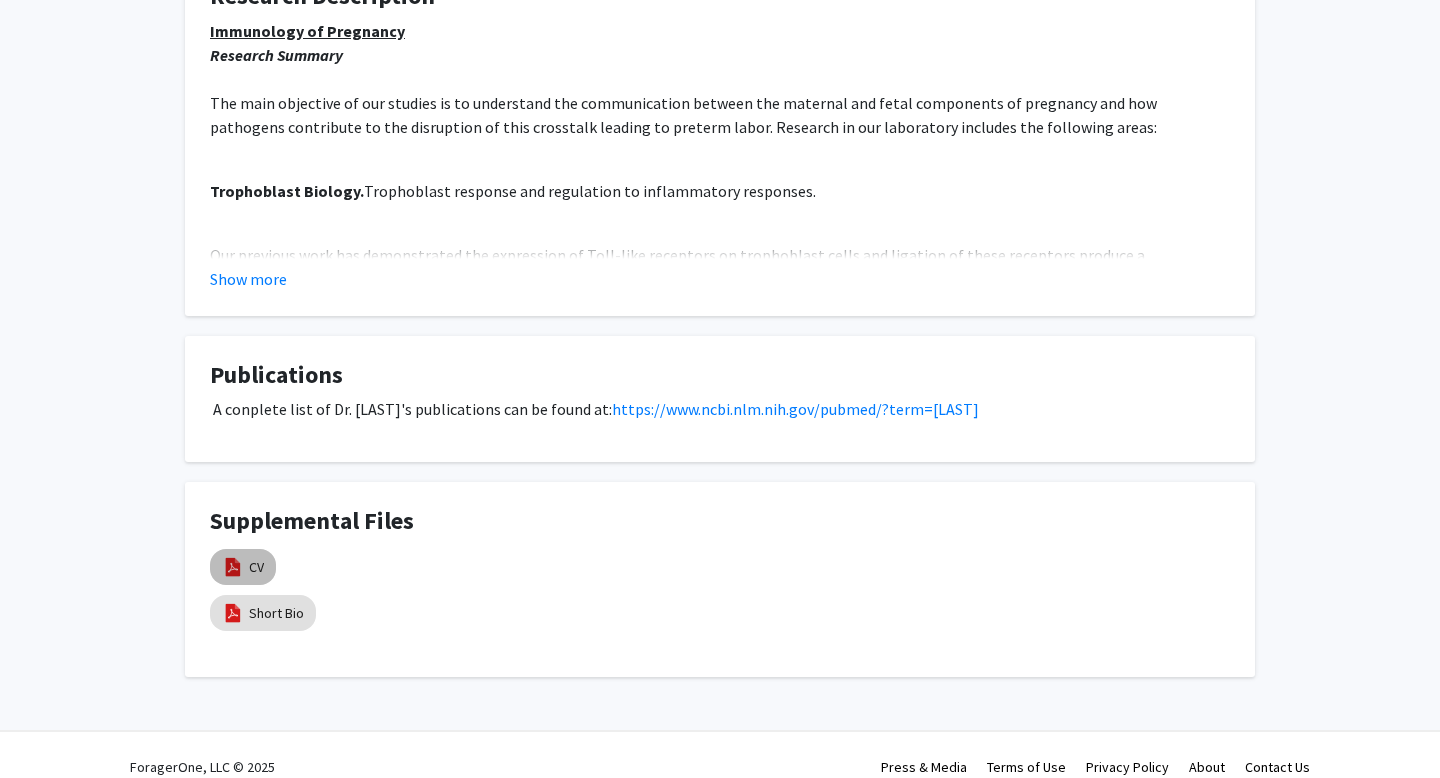 click at bounding box center (233, 567) 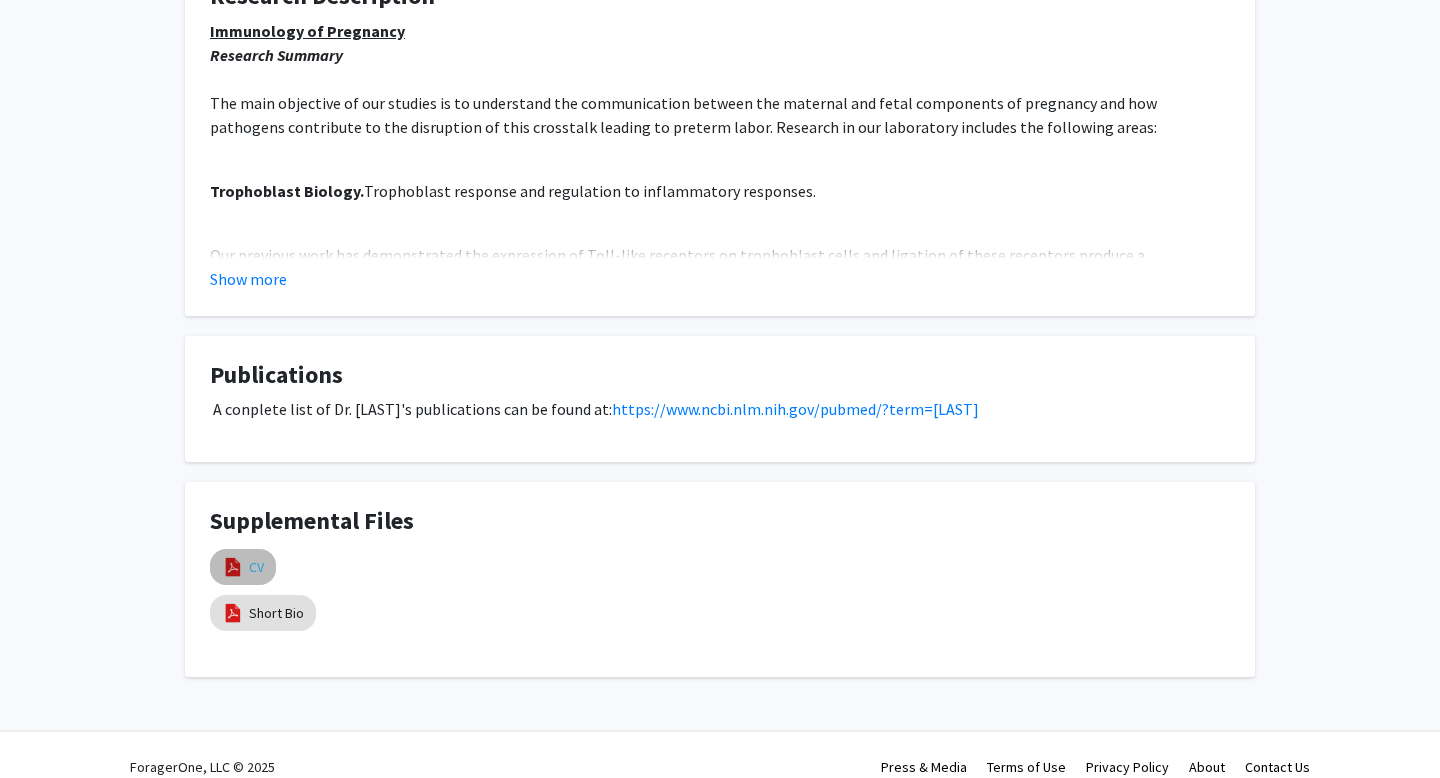 click on "CV" at bounding box center [256, 567] 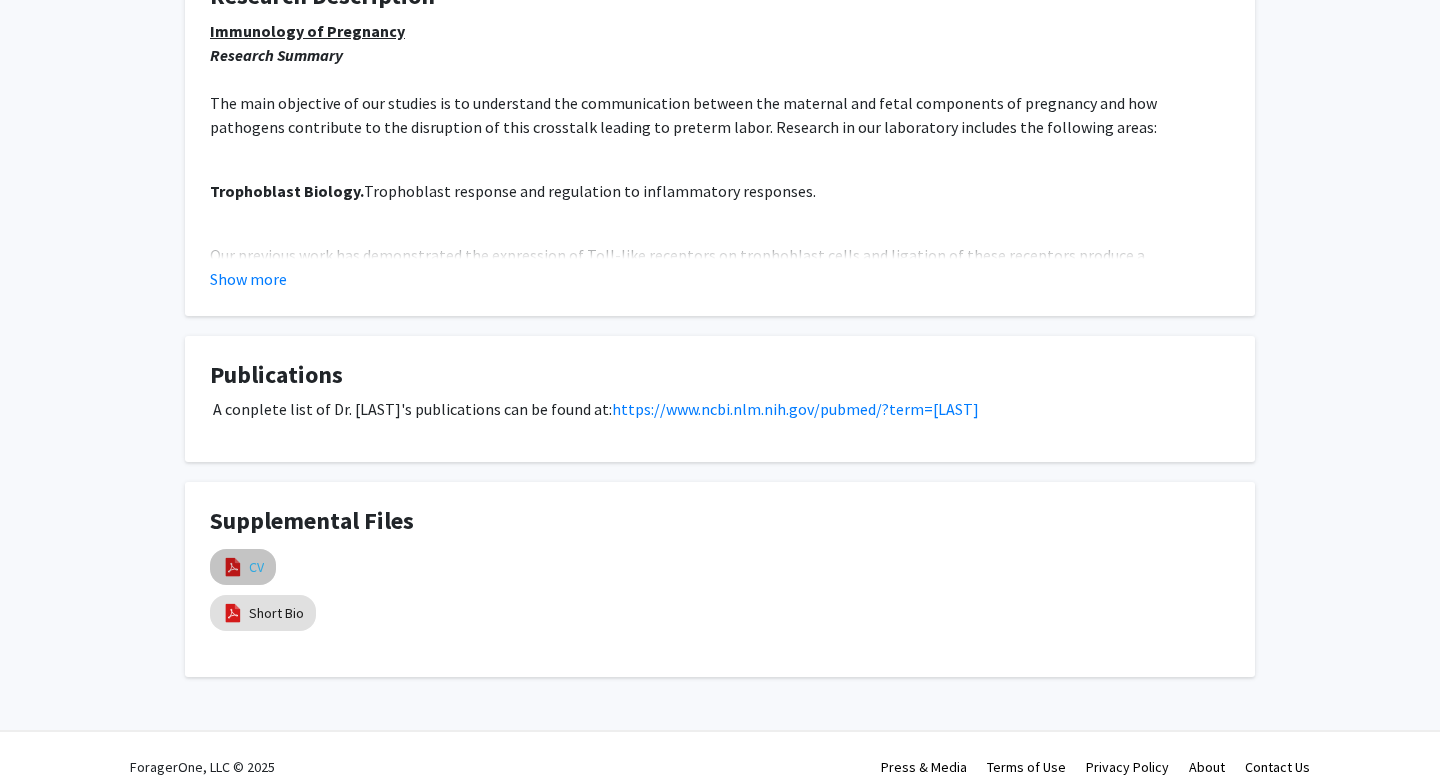 select on "custom" 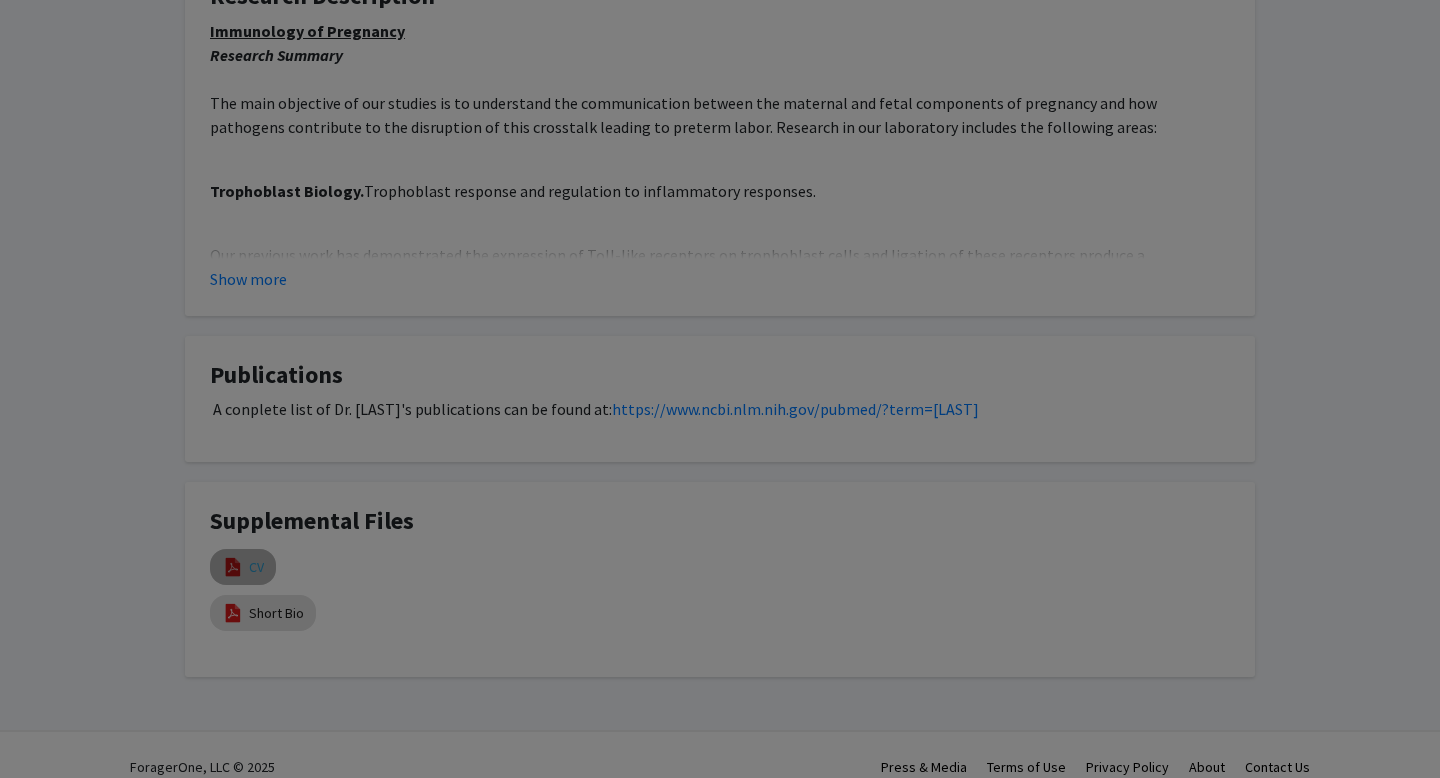 type on "0" 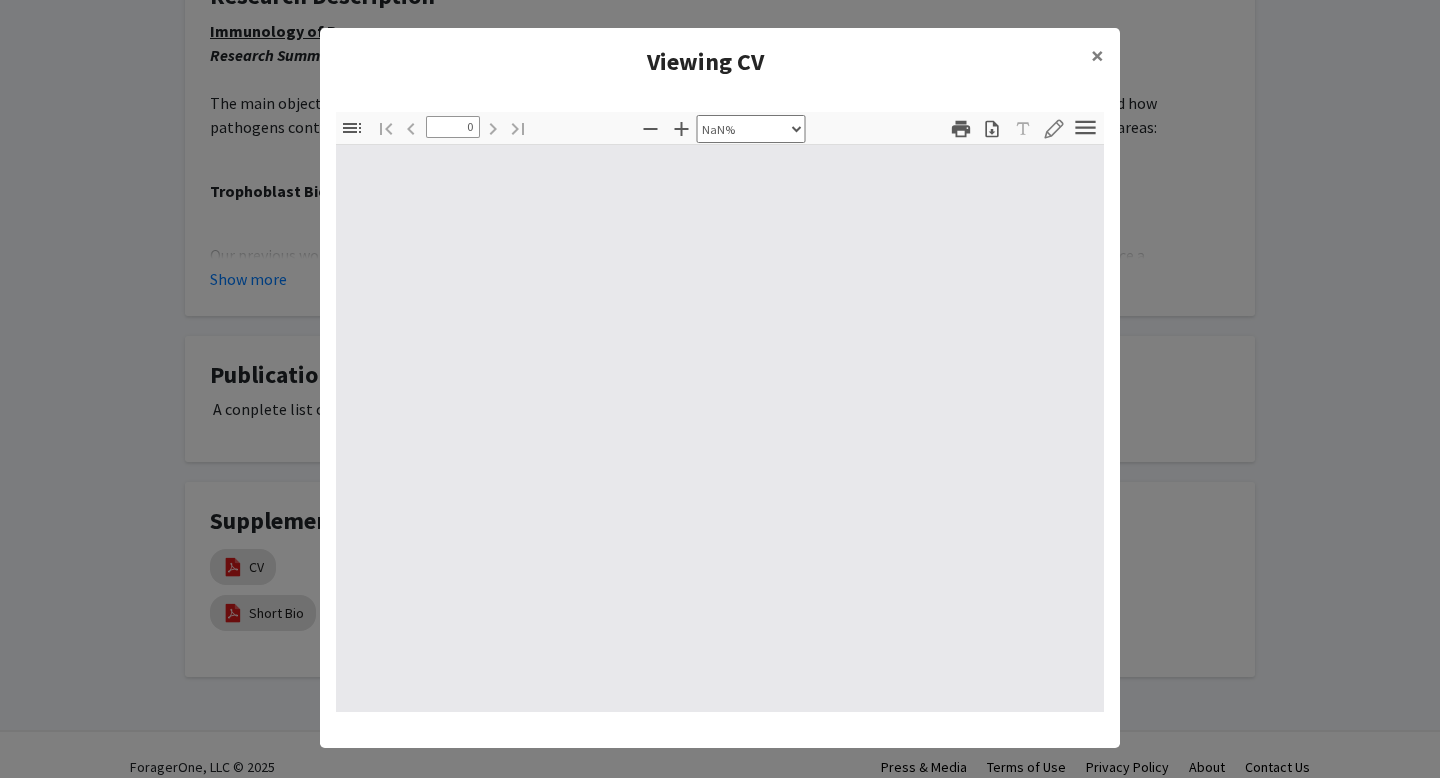 select on "auto" 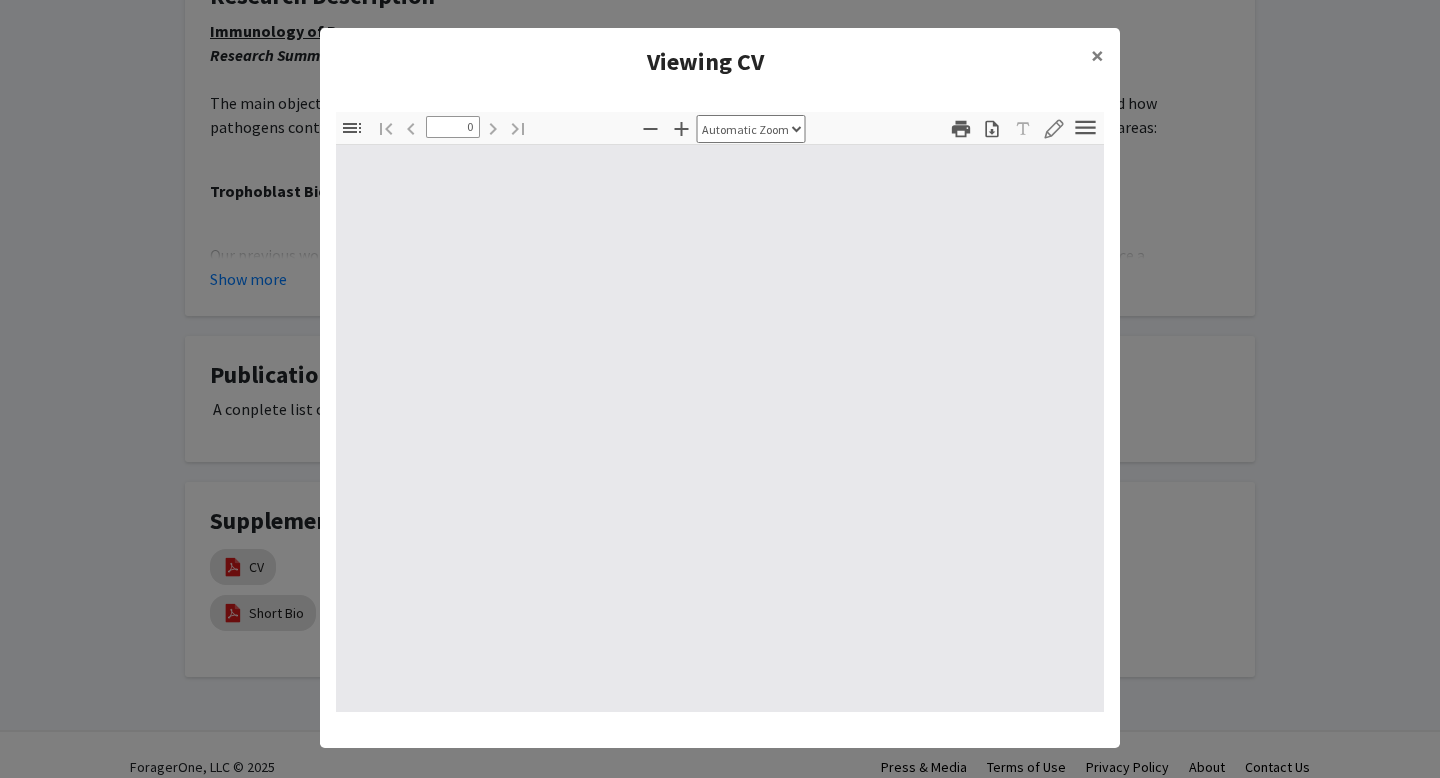 type on "1" 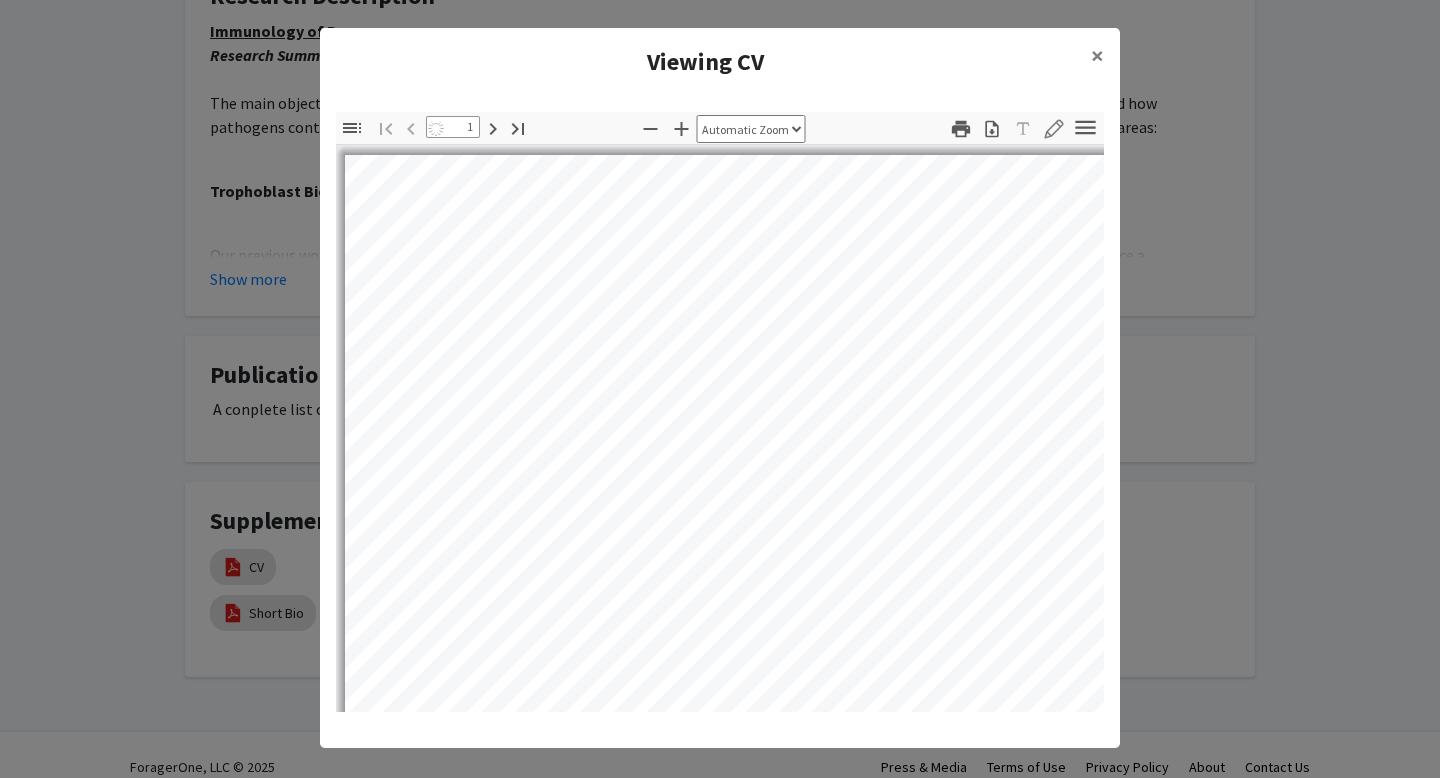 select on "auto" 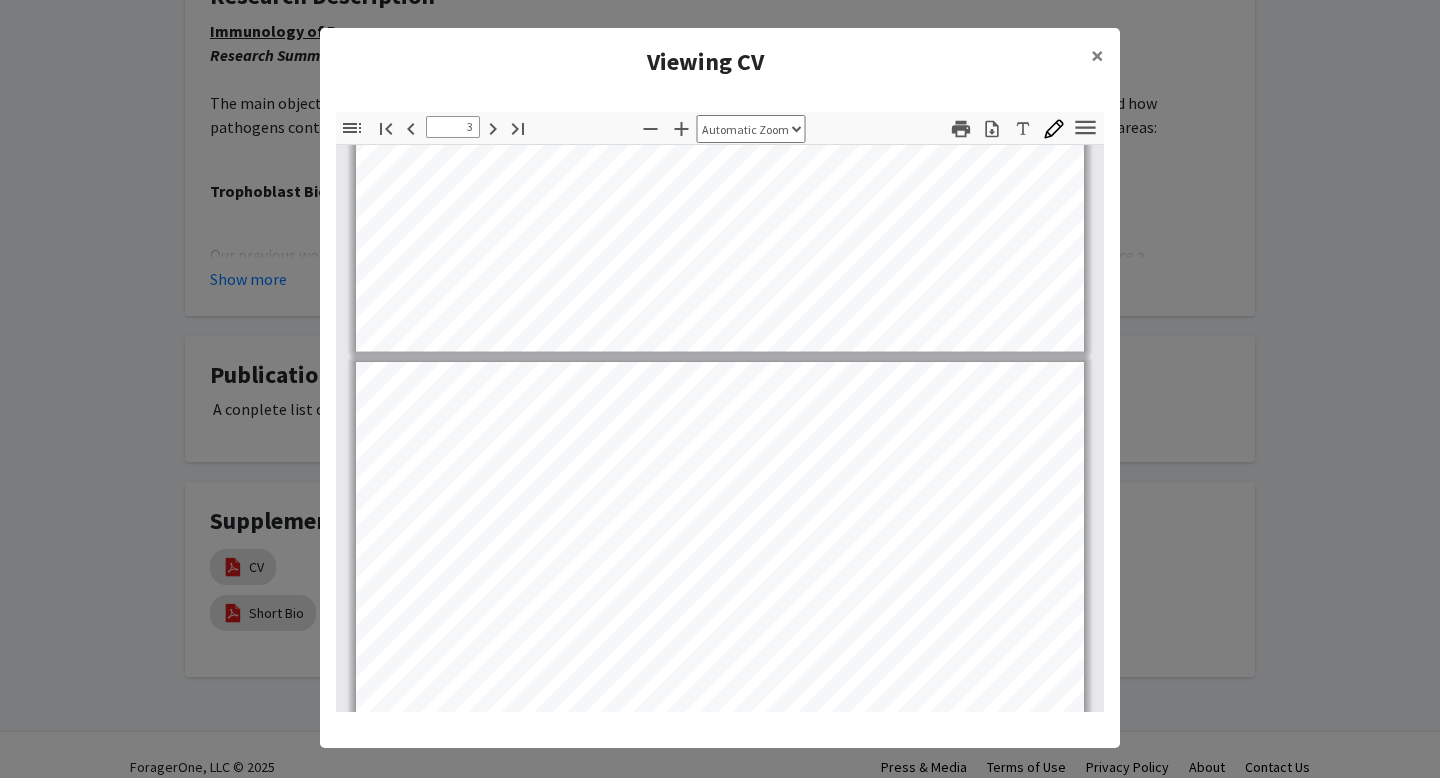 scroll, scrollTop: 1697, scrollLeft: 0, axis: vertical 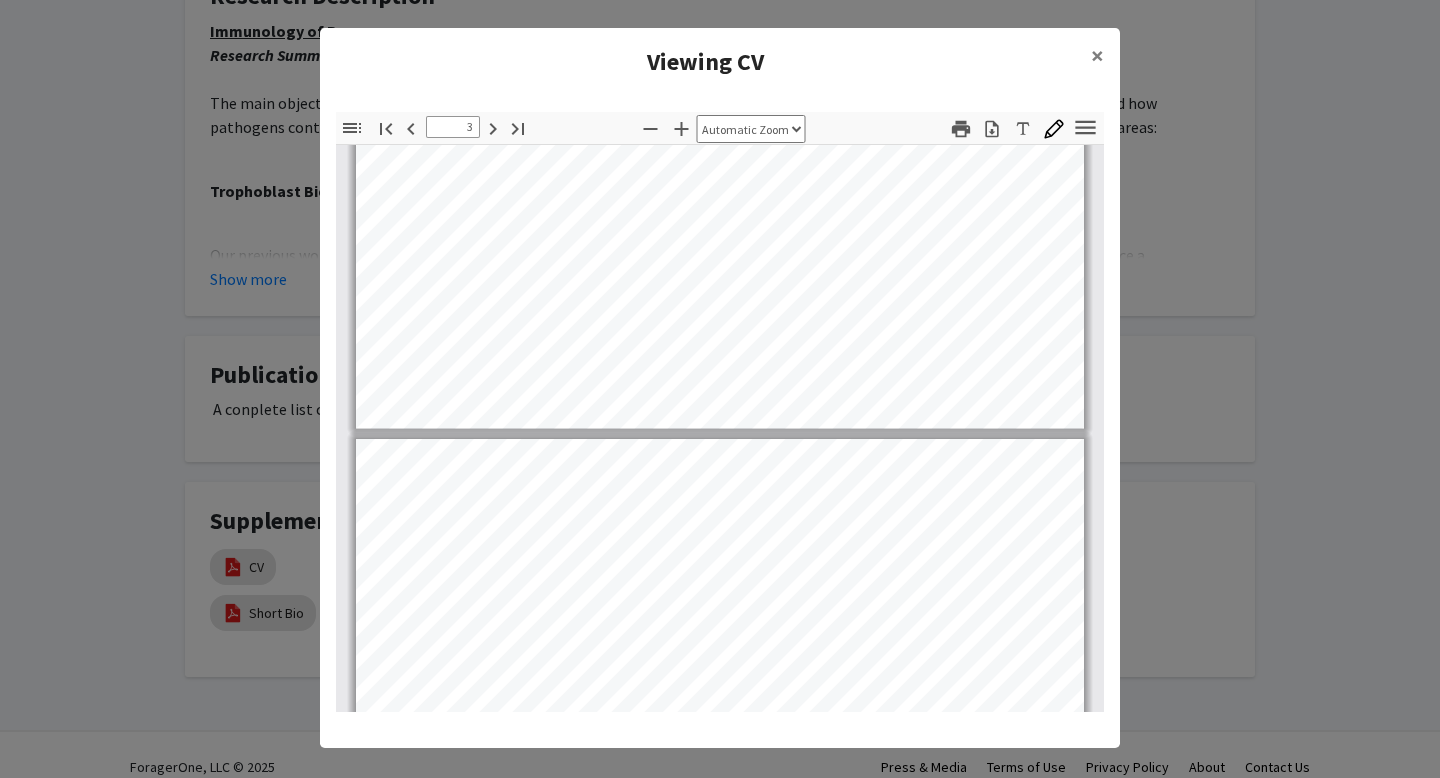 type on "4" 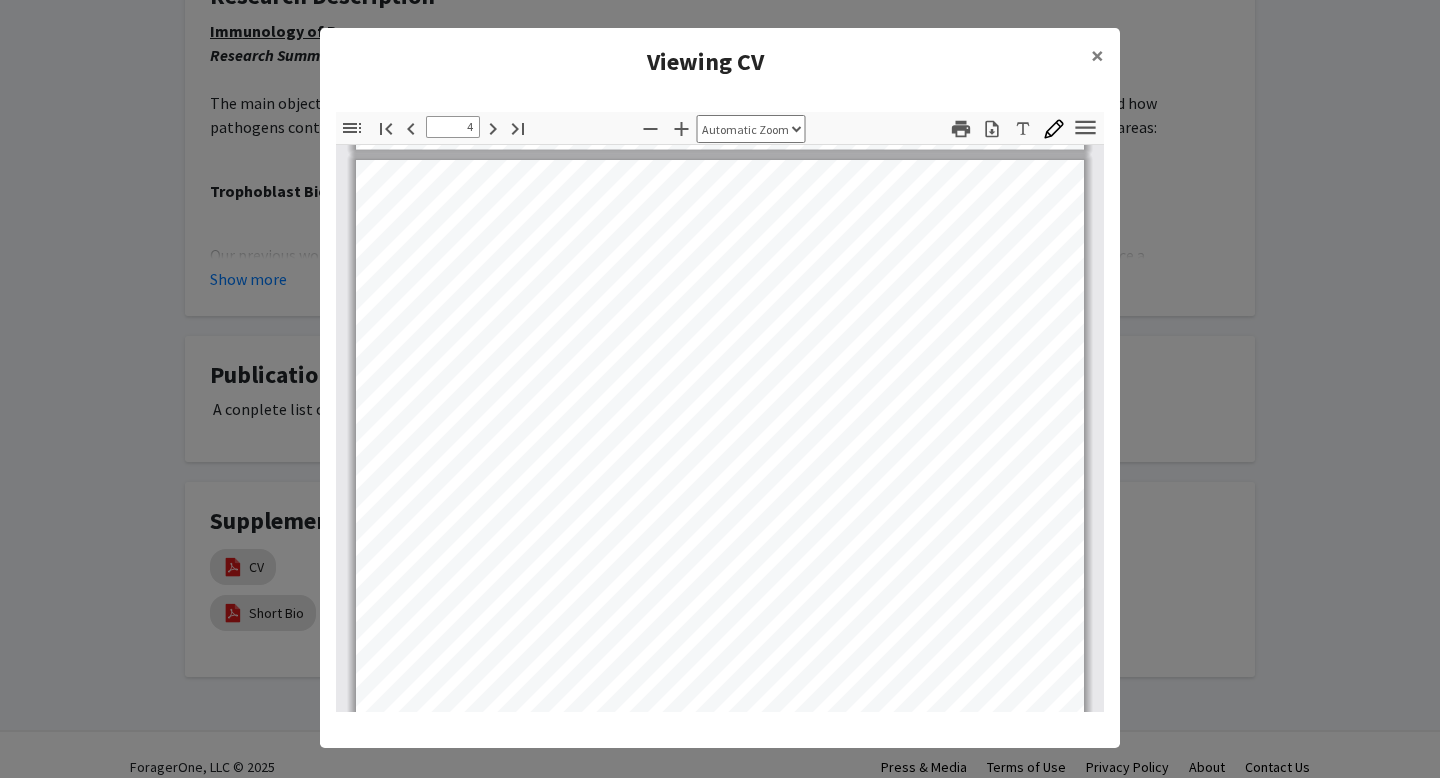 scroll, scrollTop: 3161, scrollLeft: 0, axis: vertical 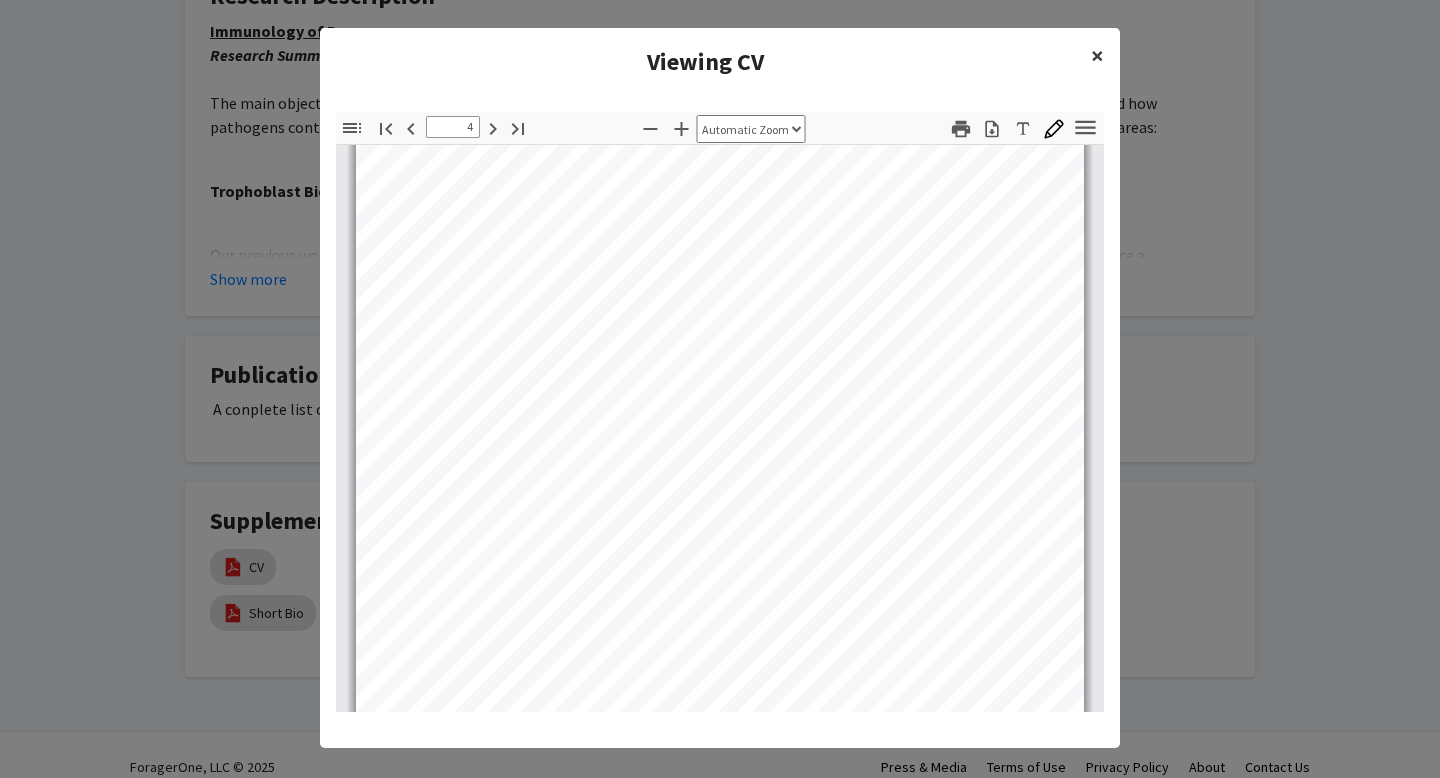 click on "×" 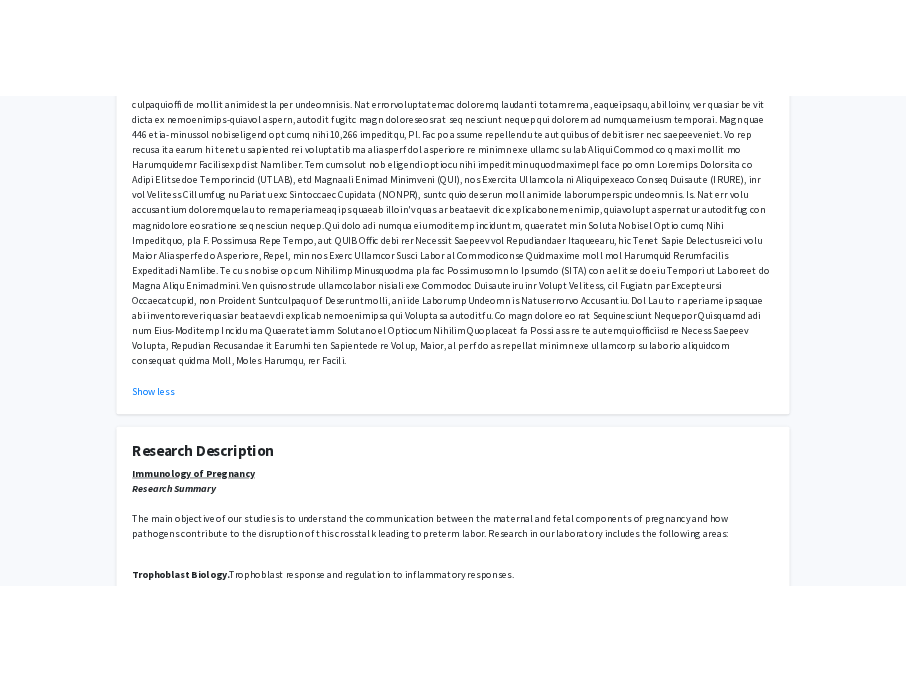 scroll, scrollTop: 0, scrollLeft: 0, axis: both 